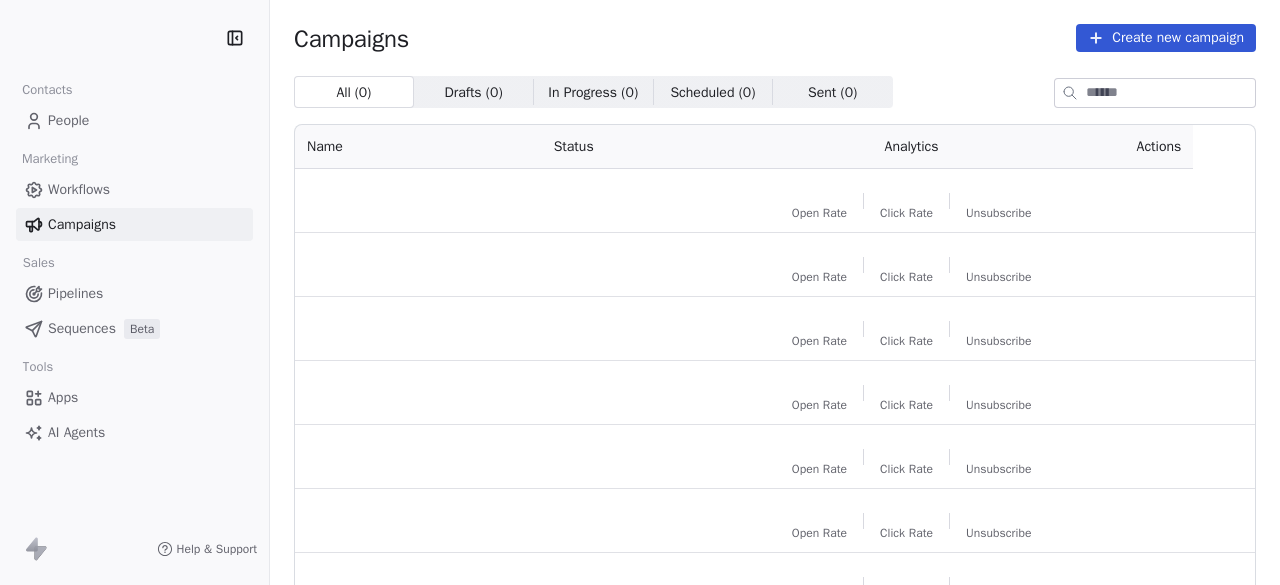 scroll, scrollTop: 0, scrollLeft: 0, axis: both 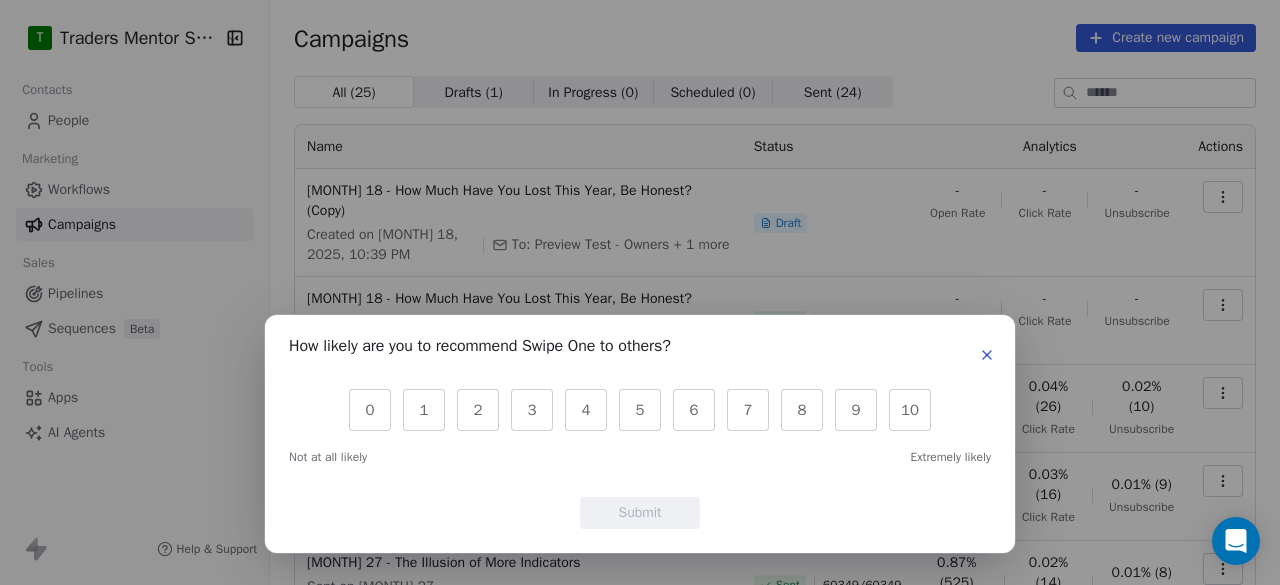 click 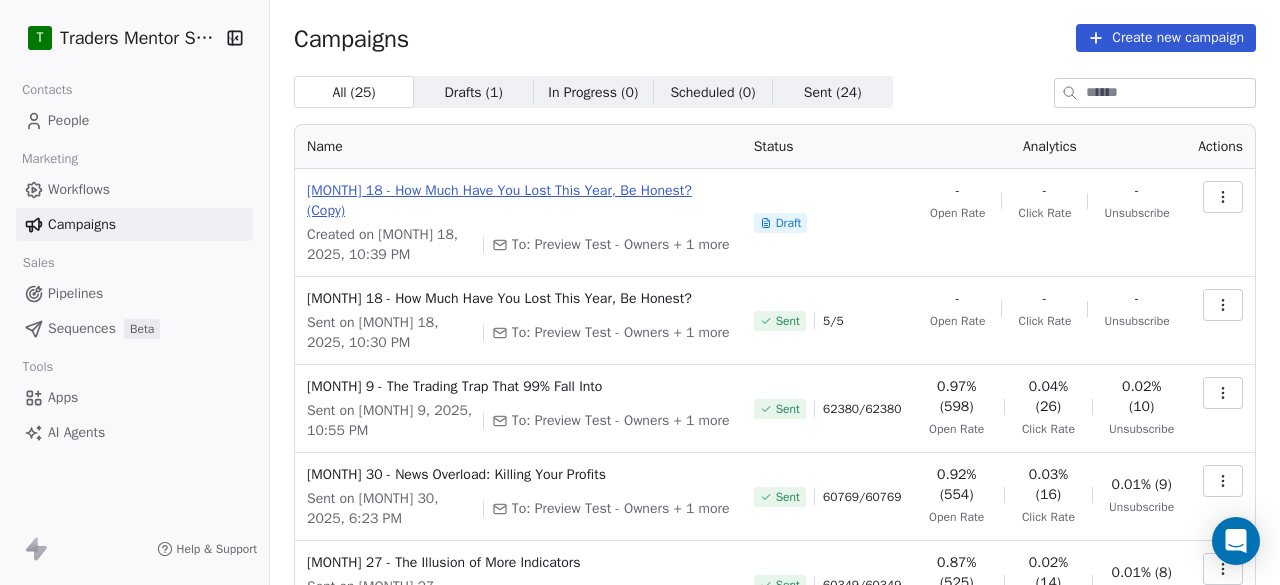 click on "[MONTH] [DAY] - How Much Have You Lost This Year, Be Honest? (Copy)" at bounding box center [518, 201] 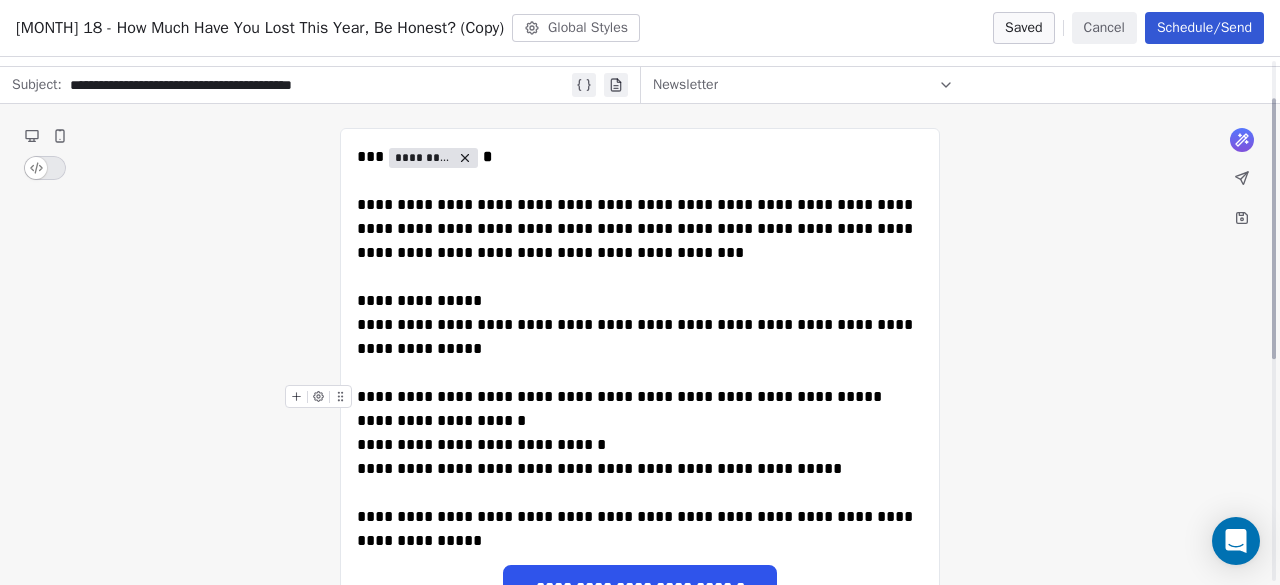 scroll, scrollTop: 0, scrollLeft: 0, axis: both 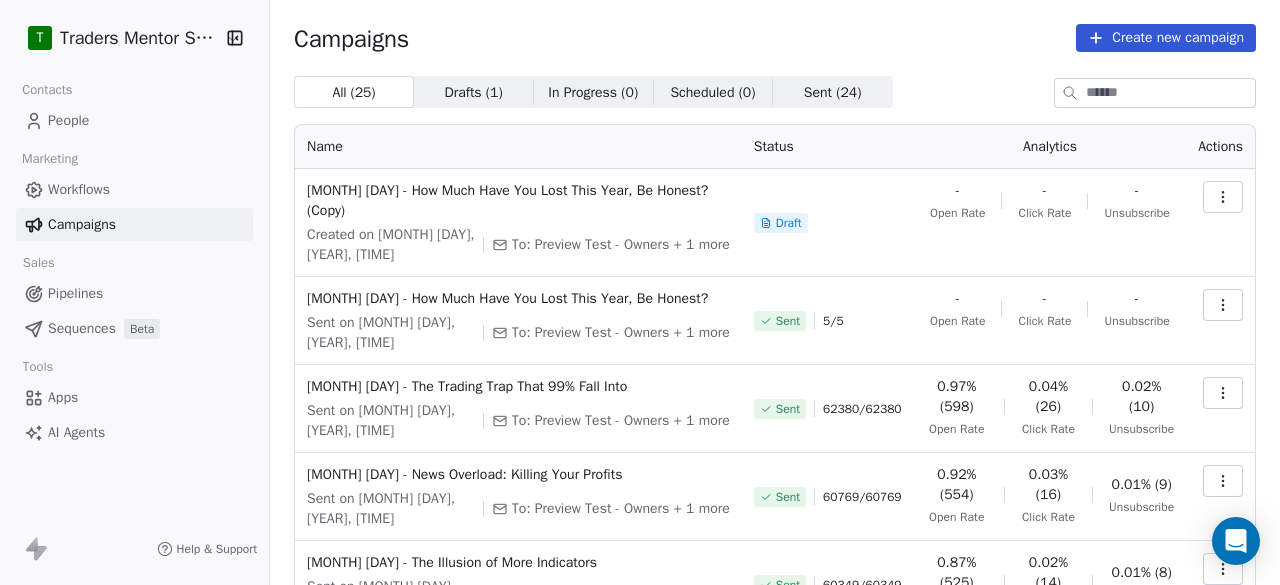 click at bounding box center (1223, 197) 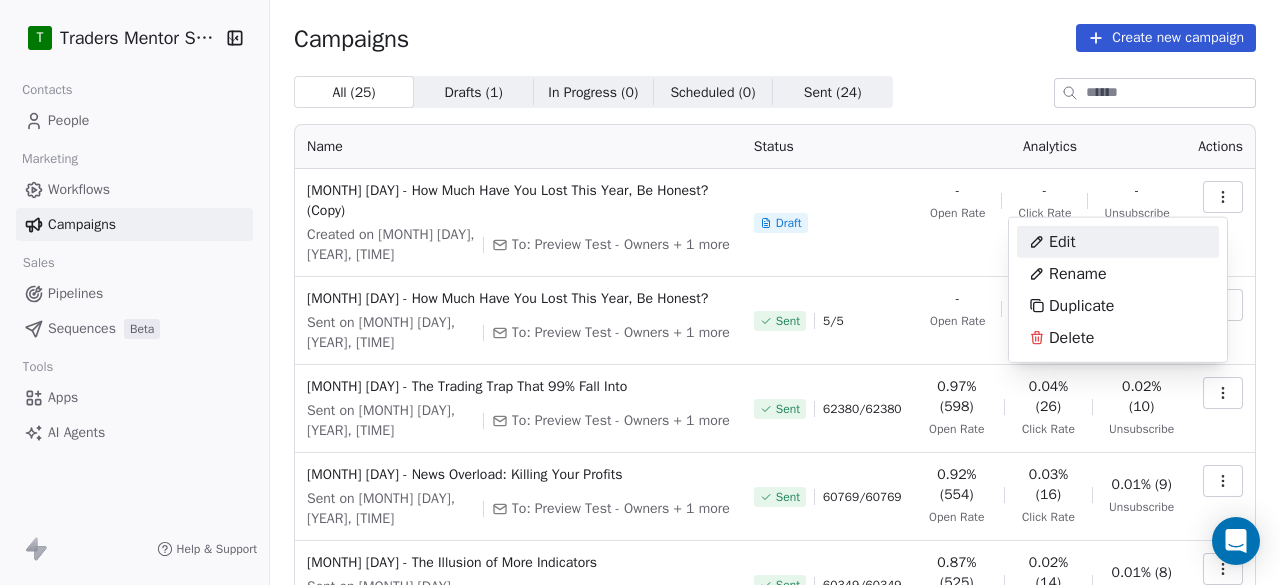click on "Edit" at bounding box center (1118, 242) 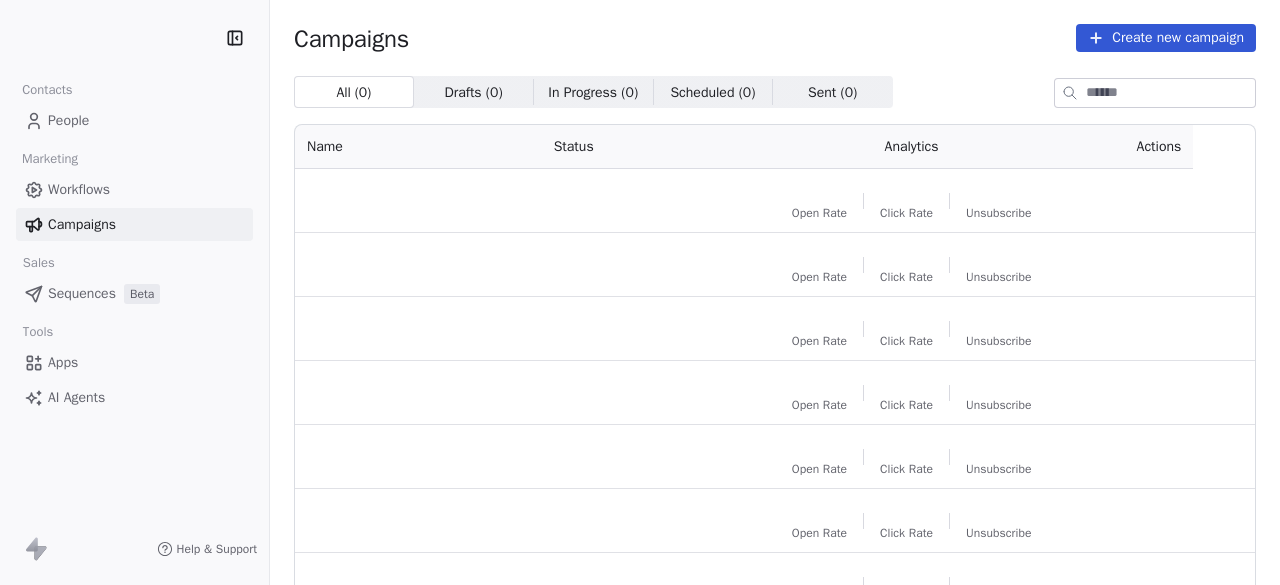 scroll, scrollTop: 0, scrollLeft: 0, axis: both 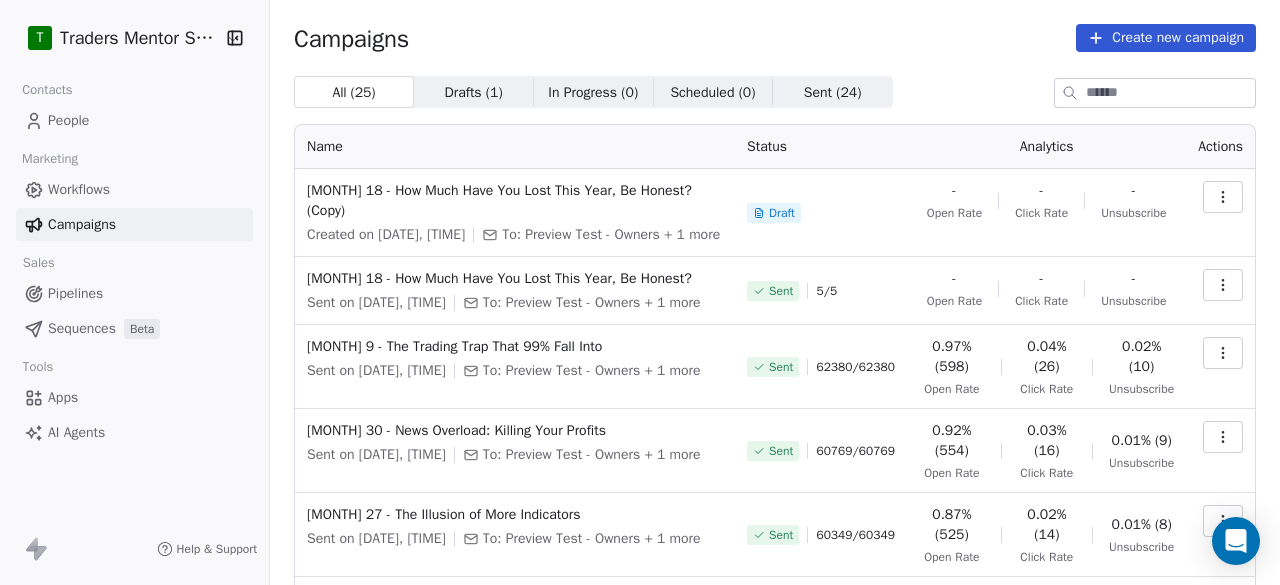 click at bounding box center (1223, 197) 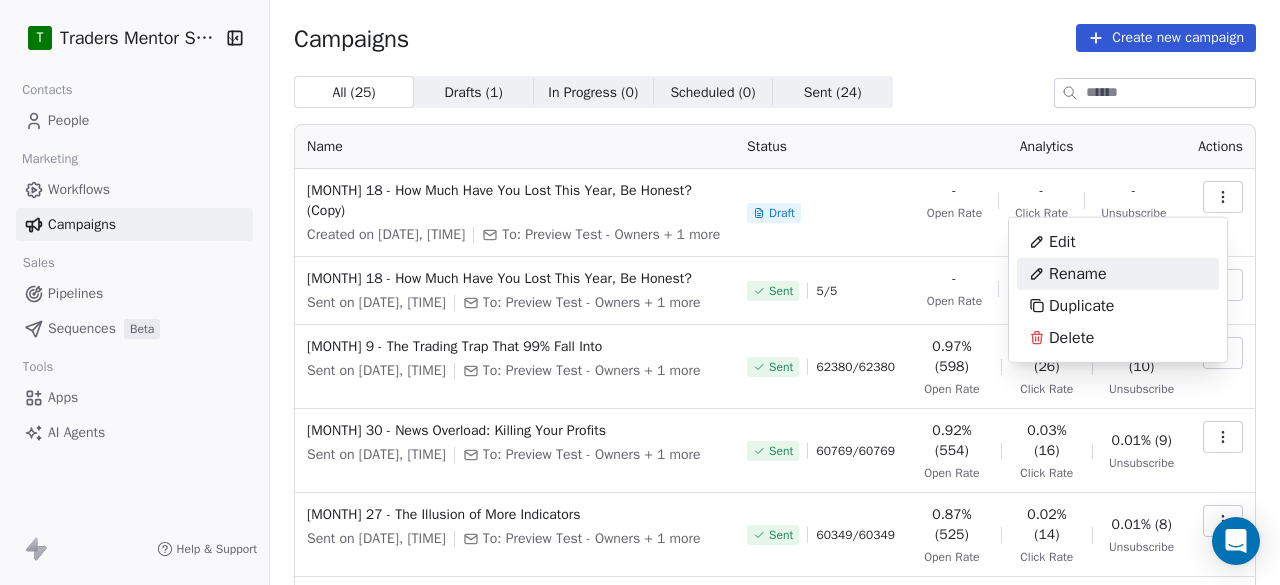 click on "Rename" at bounding box center (1118, 274) 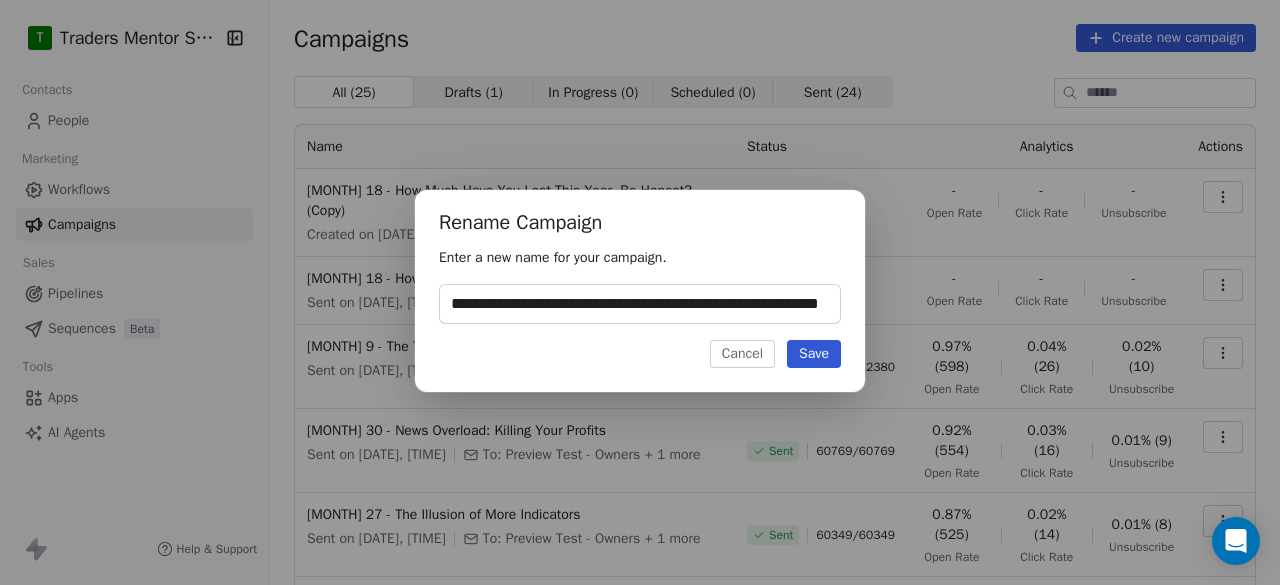 click on "**********" at bounding box center (640, 304) 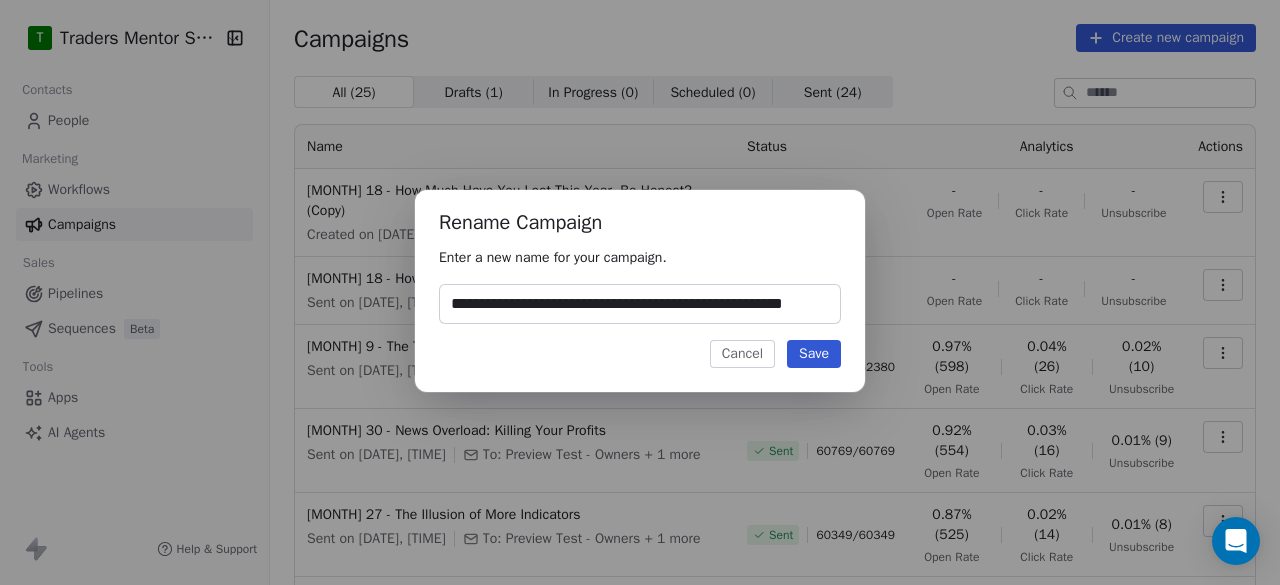 scroll, scrollTop: 0, scrollLeft: 24, axis: horizontal 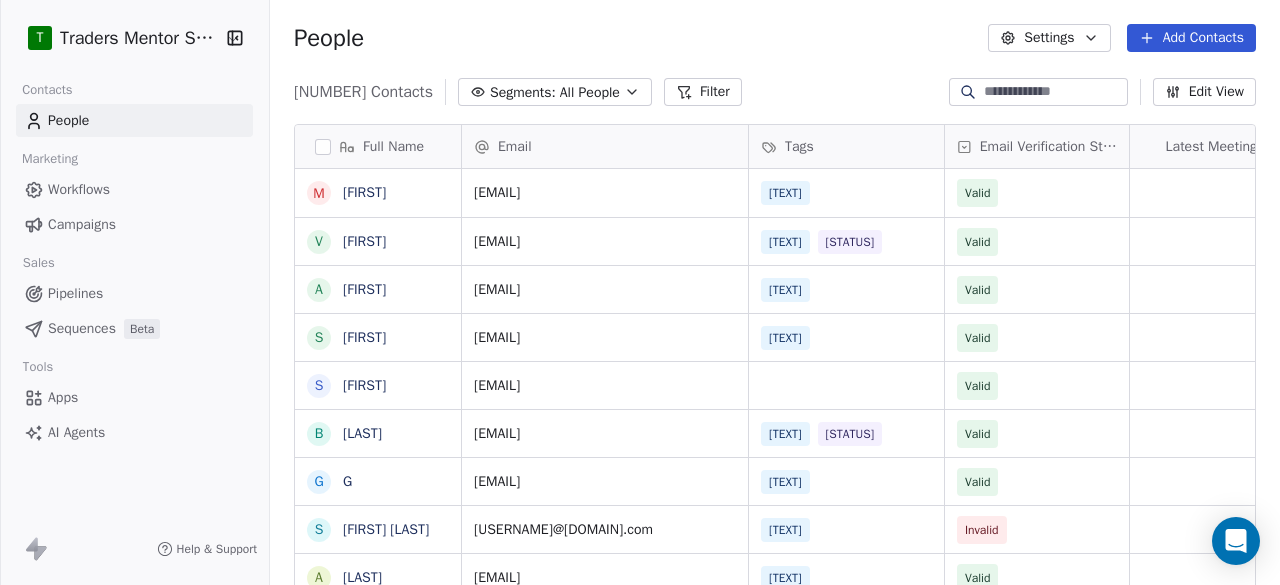 click on "Segments: All People" at bounding box center (555, 92) 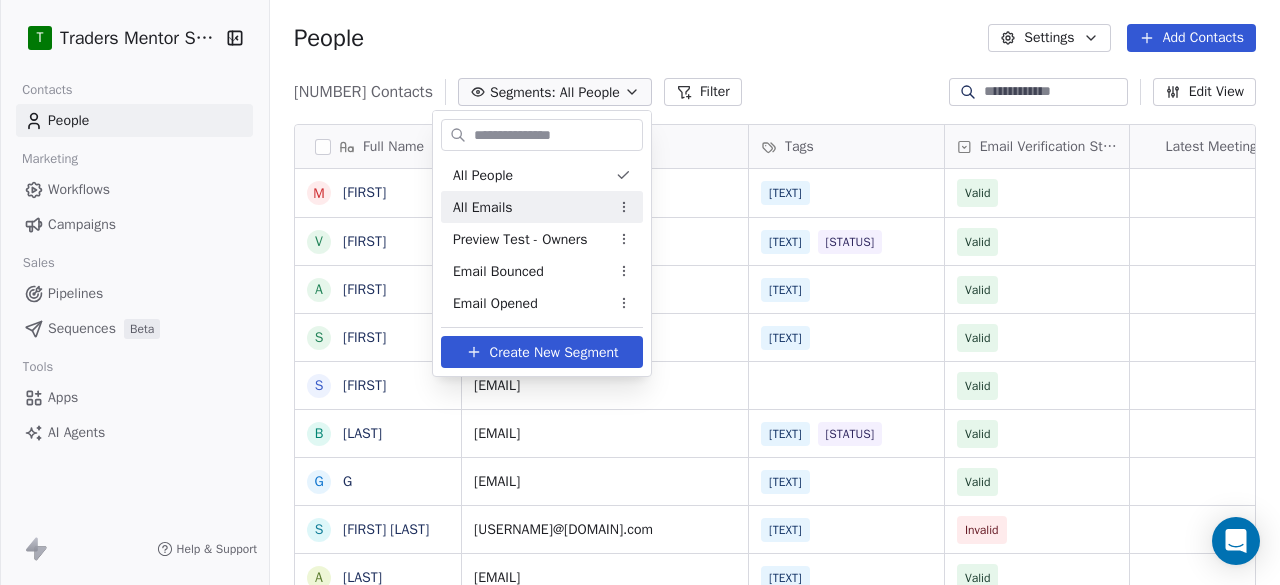 click on "All Emails" at bounding box center [542, 207] 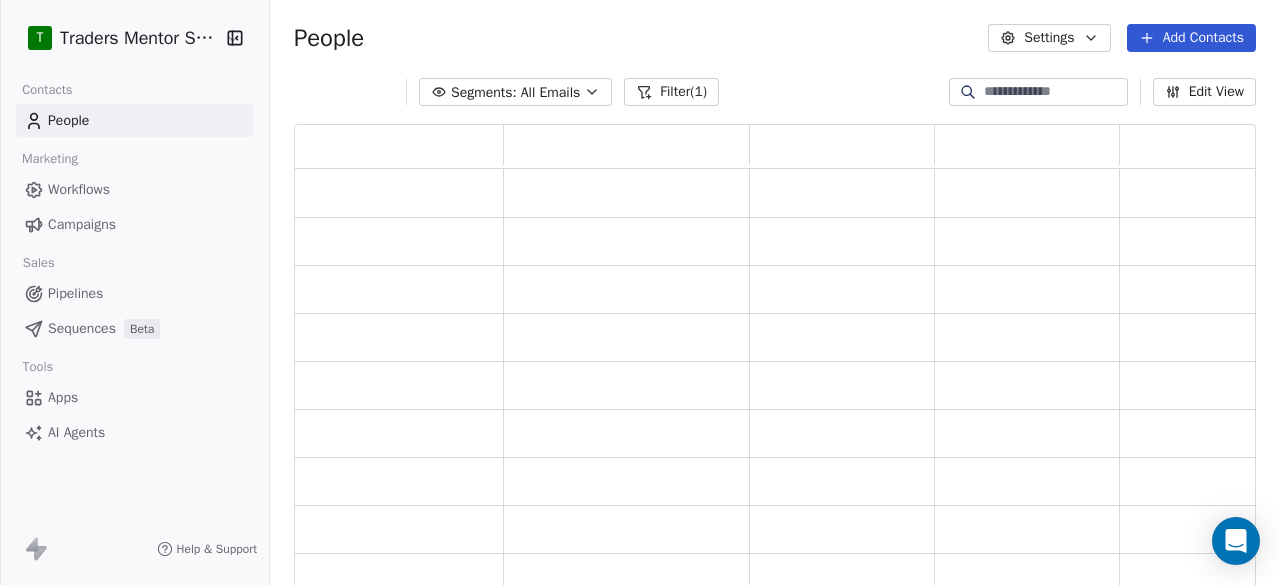 scroll, scrollTop: 16, scrollLeft: 16, axis: both 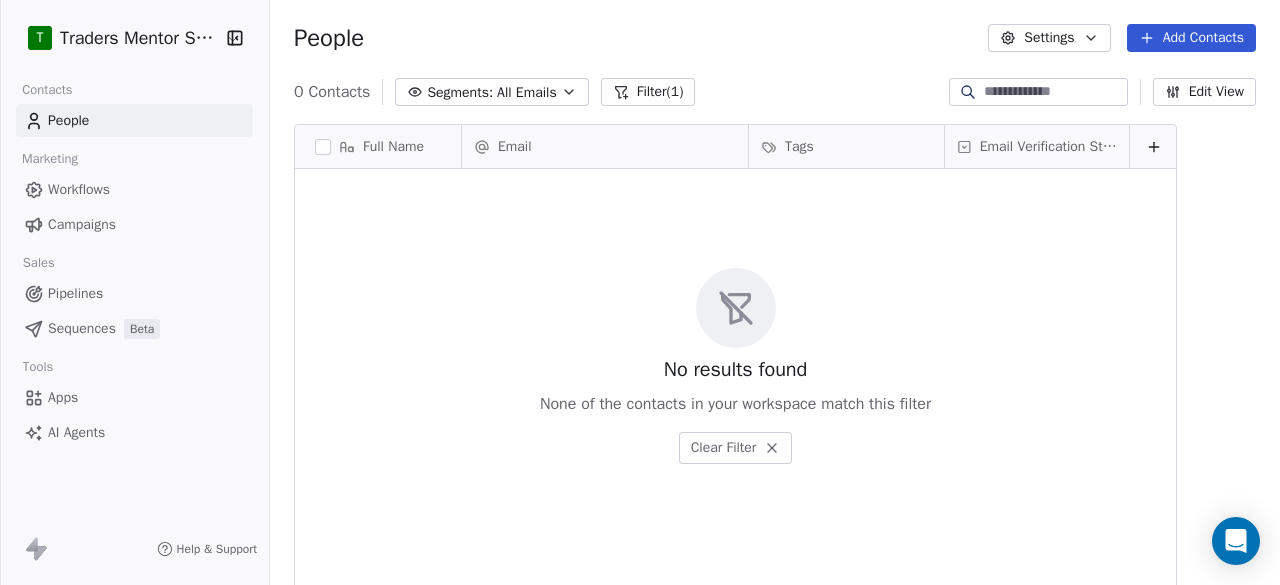click on "All Emails" at bounding box center (527, 92) 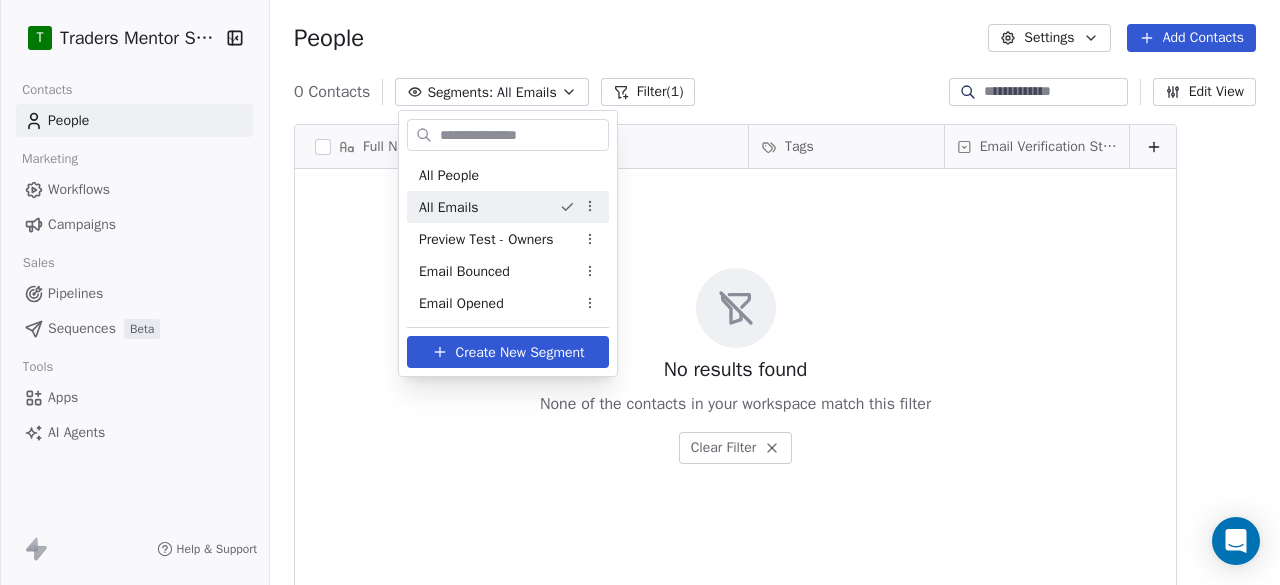 click on "T Traders Mentor School Contacts People Marketing Workflows Campaigns Sales Pipelines Sequences Beta Tools Apps AI Agents Help & Support People Settings Add Contacts 0 Contacts Segments: All Emails Filter (1) Edit View Tag Add to Sequence Export Full Name Email Tags Email Verification Status To pick up a draggable item, press the space bar. While dragging, use the arrow keys to move the item. Press space again to drop the item in its new position, or press escape to cancel. No results found None of the contacts in your workspace match this filter Clear Filter All People All Emails Preview Test - Owners Email Bounced Email Opened Create New Segment" at bounding box center [640, 292] 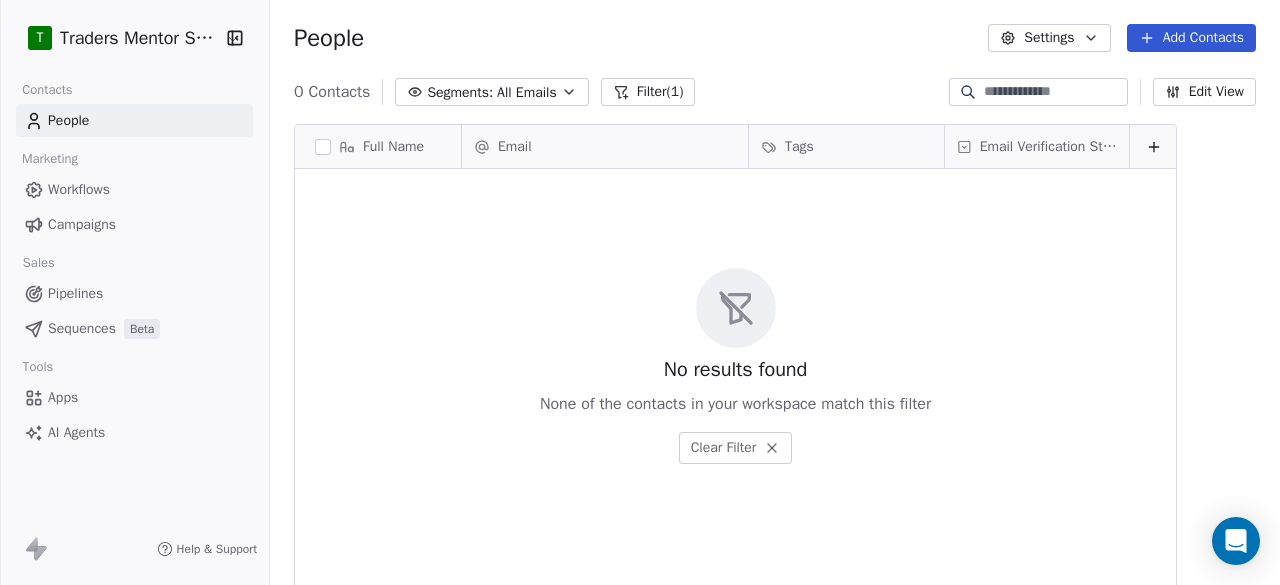 click on "Filter  (1)" at bounding box center [648, 92] 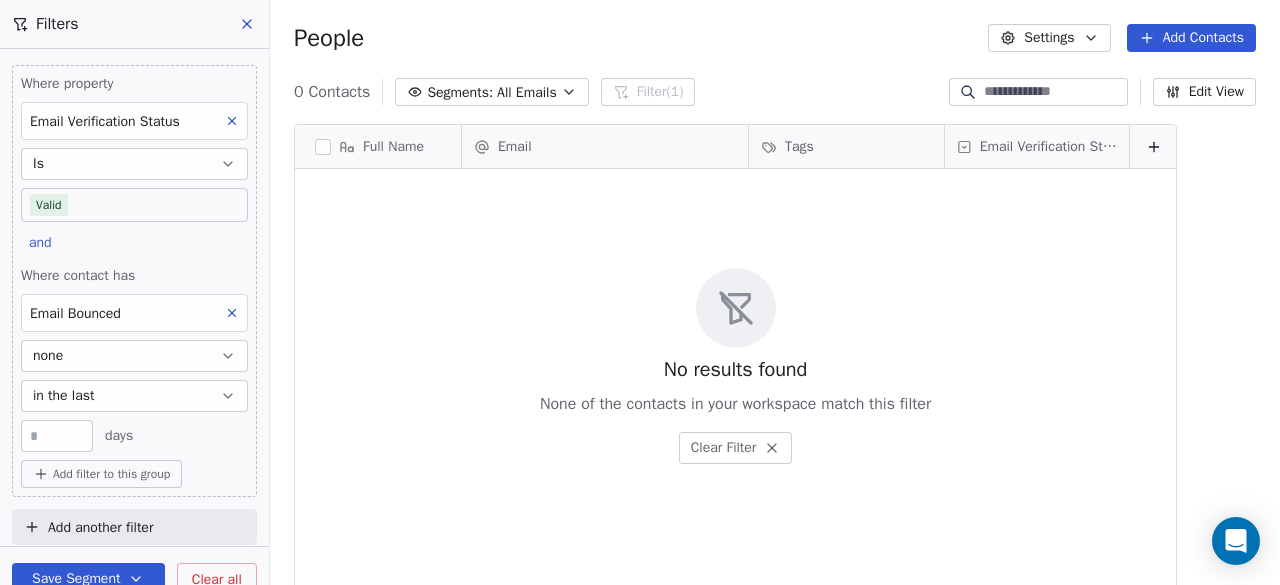 scroll, scrollTop: 4, scrollLeft: 0, axis: vertical 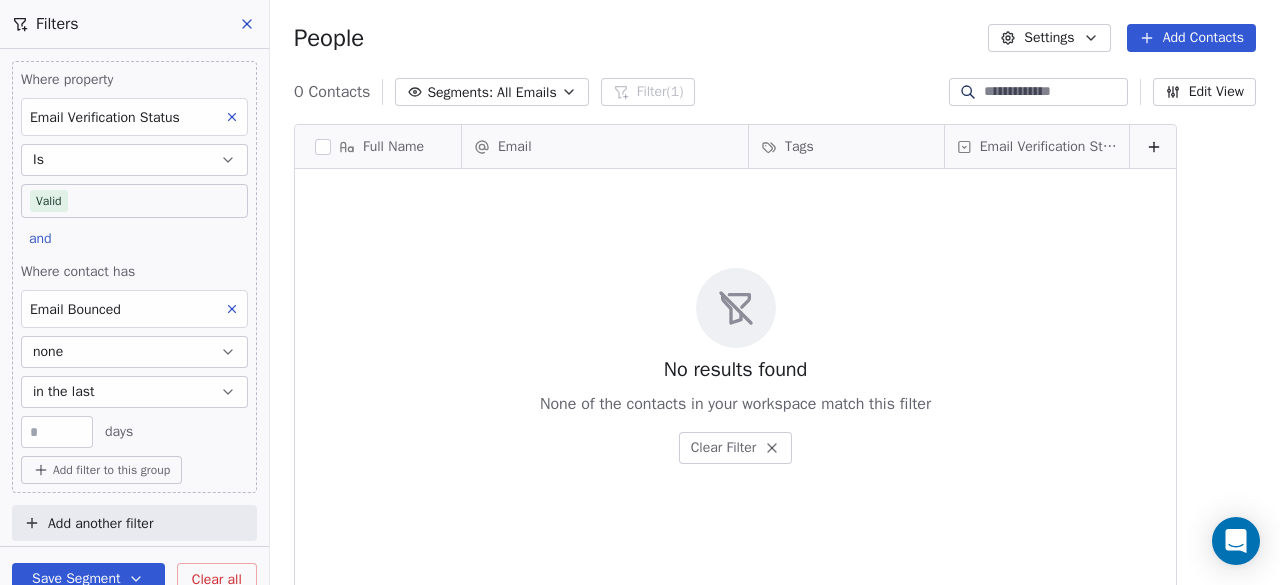 click on "Is" at bounding box center (134, 160) 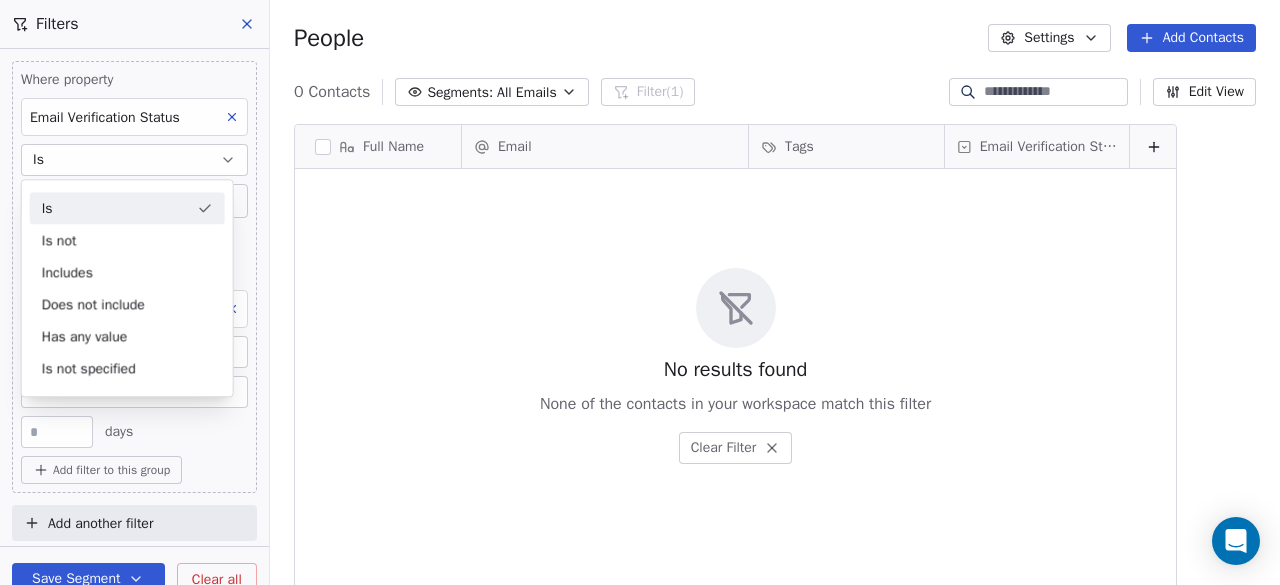 click on "Is" at bounding box center [134, 160] 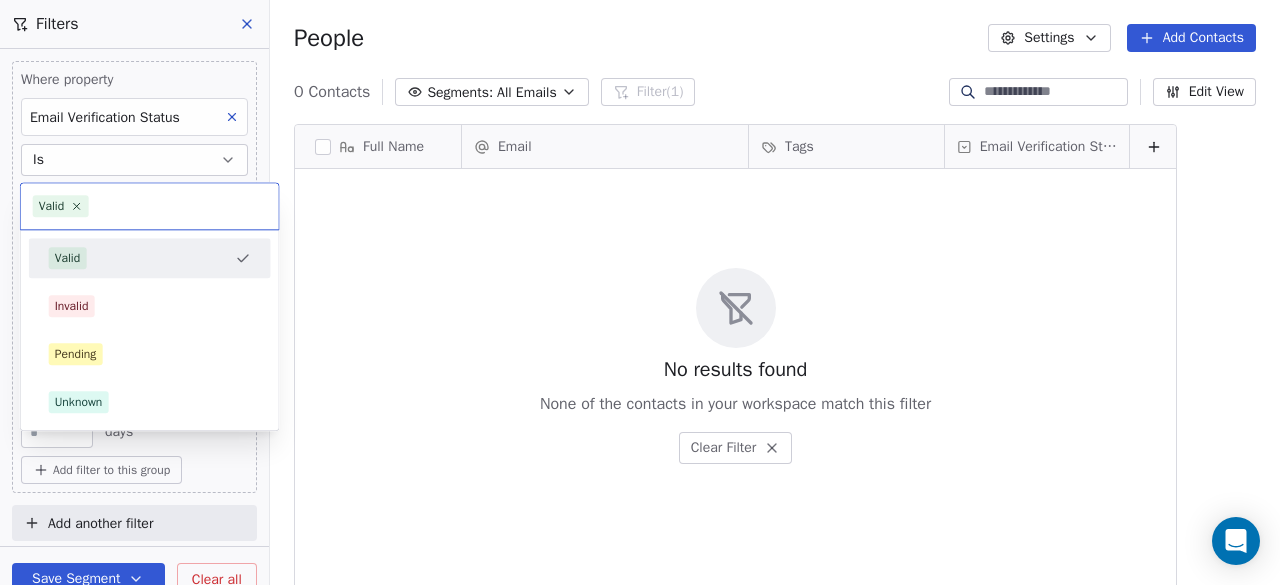click on "T Traders Mentor School Contacts People Marketing Workflows Campaigns Sales Pipelines Sequences Beta Tools Apps AI Agents Help & Support Filters Where property Email Verification Status Is Valid and Where contact has Email Bounced none in the last *** days Add filter to this group Add another filter Save Segment Clear all People Settings Add Contacts 0 Contacts Segments: All Emails Filter (1) Edit View Tag Add to Sequence Export Full Name Email Tags Email Verification Status
To pick up a draggable item, press the space bar.
While dragging, use the arrow keys to move the item.
Press space again to drop the item in its new position, or press escape to cancel.
No results found None of the contacts in your workspace match this filter Clear Filter
Valid Valid Invalid Pending Unknown" at bounding box center (640, 292) 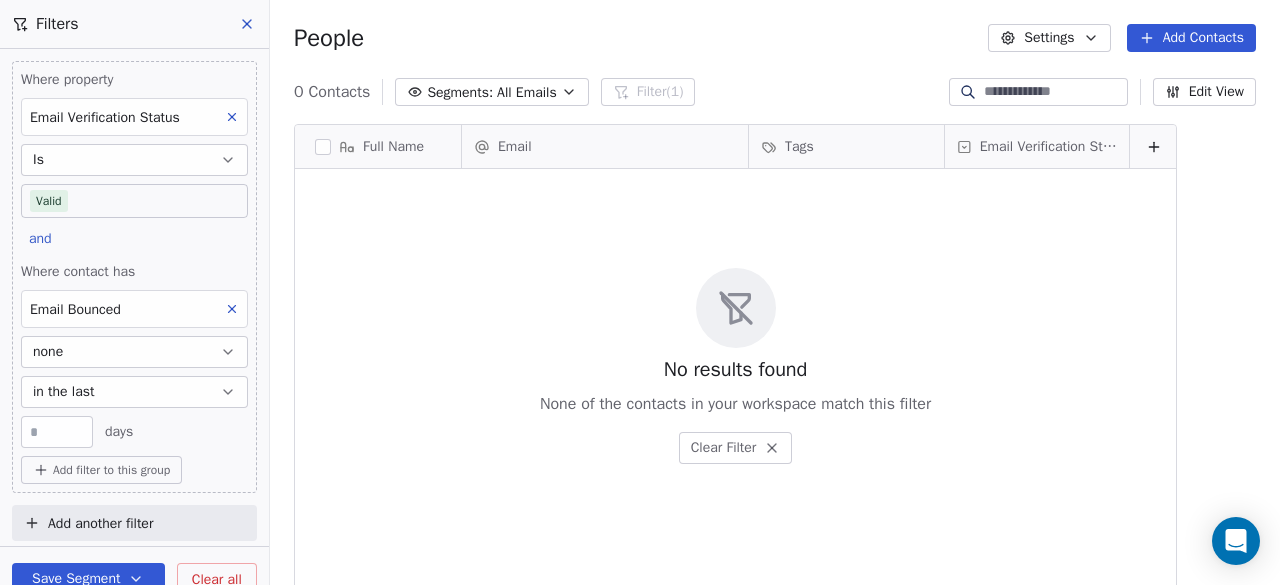 click 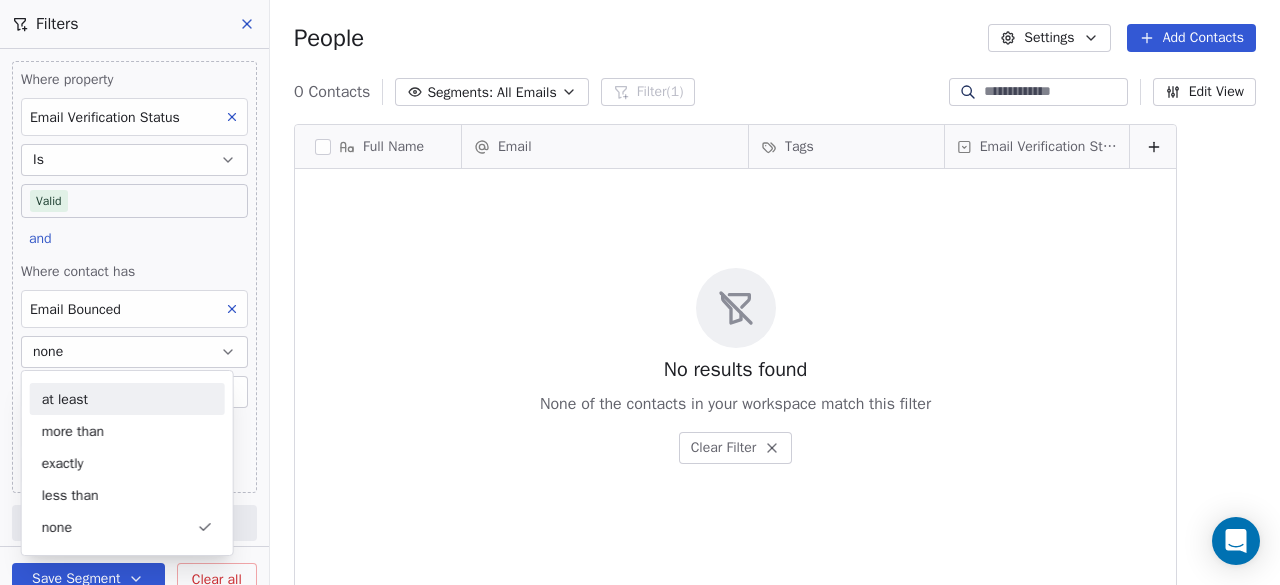 click on "at least" at bounding box center (127, 399) 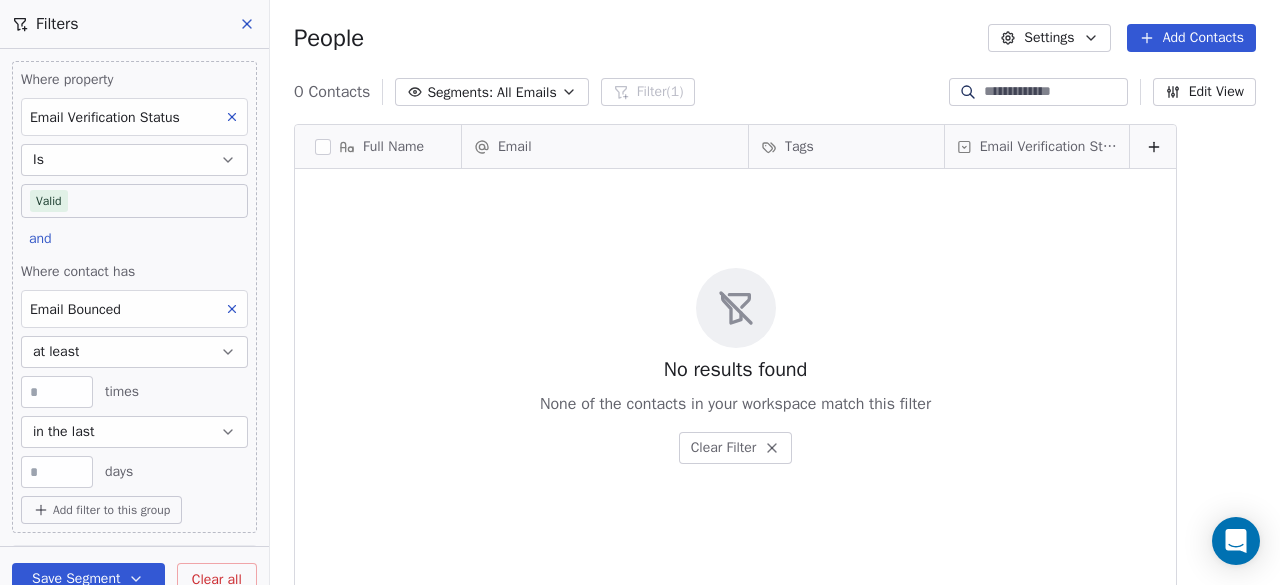 click at bounding box center [57, 392] 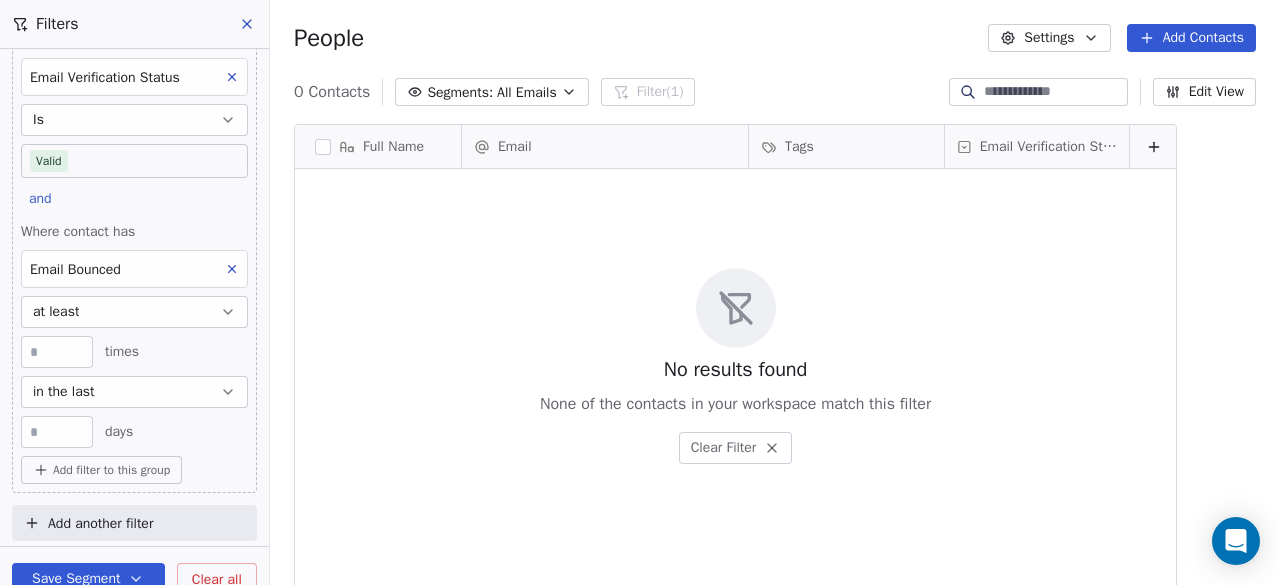 click at bounding box center (232, 269) 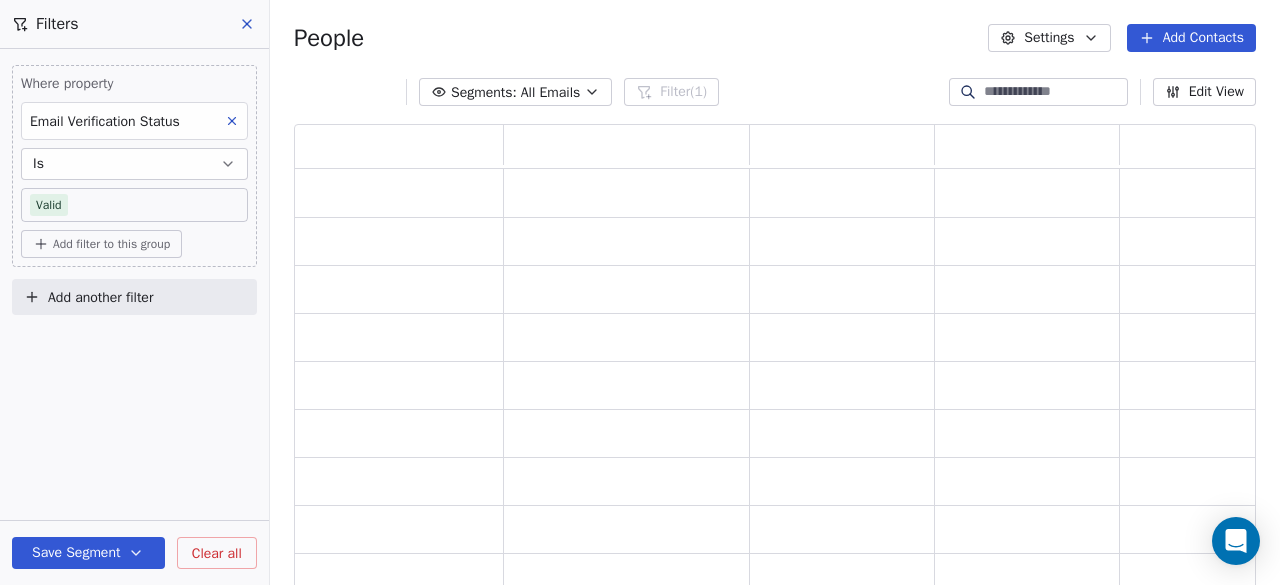 scroll, scrollTop: 0, scrollLeft: 0, axis: both 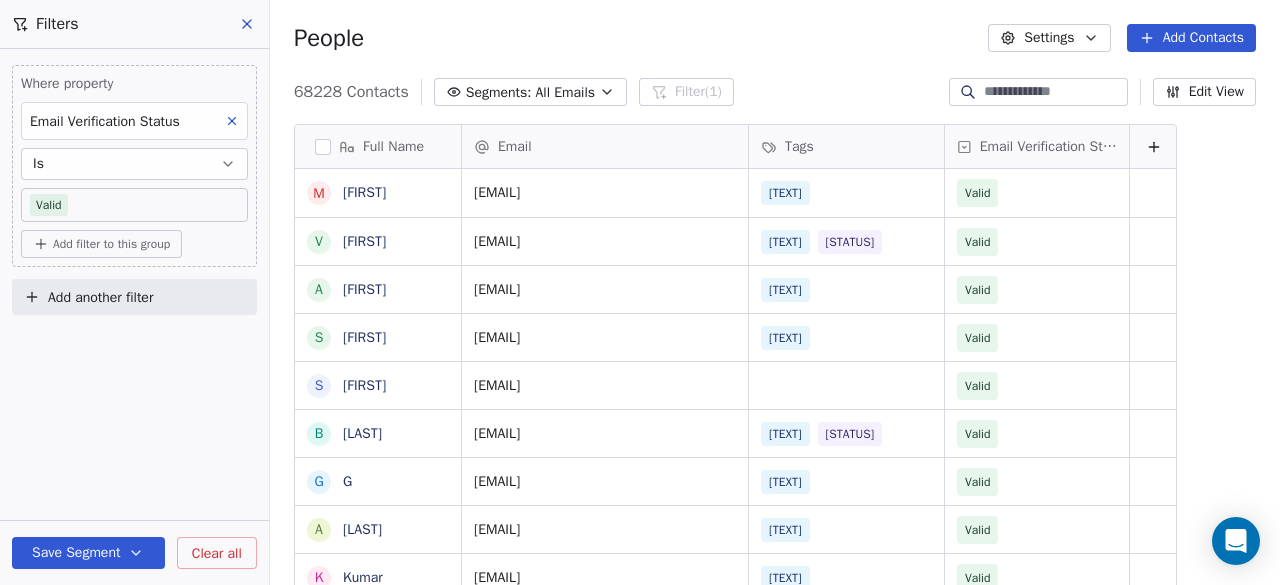 click on "Add another filter" at bounding box center [134, 297] 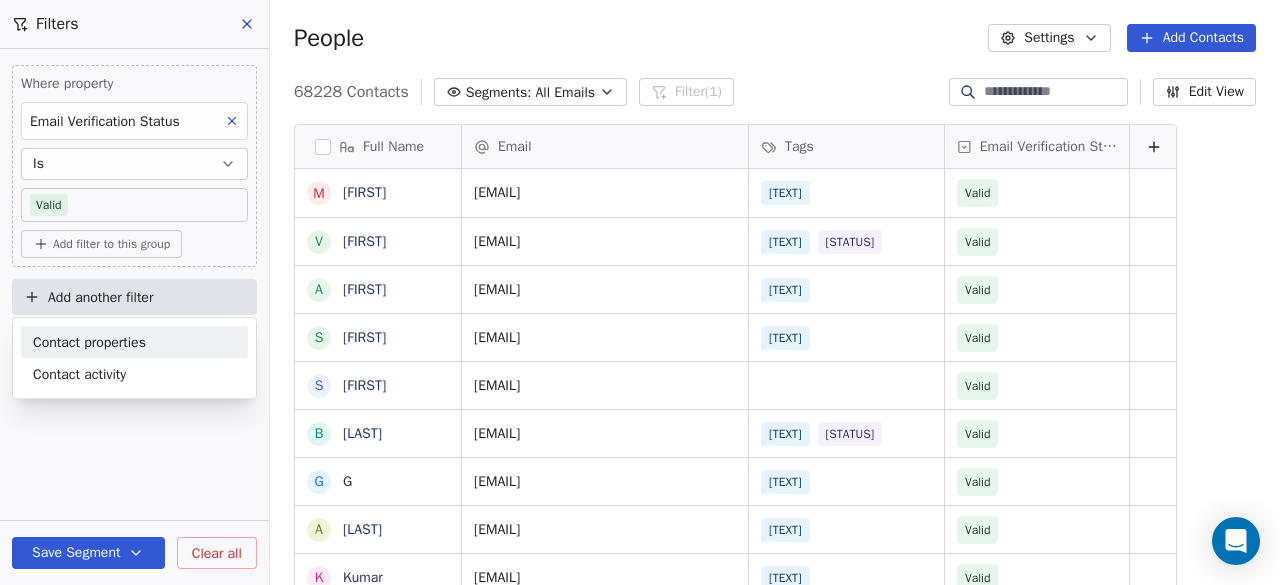 click on "Contact properties" at bounding box center (89, 342) 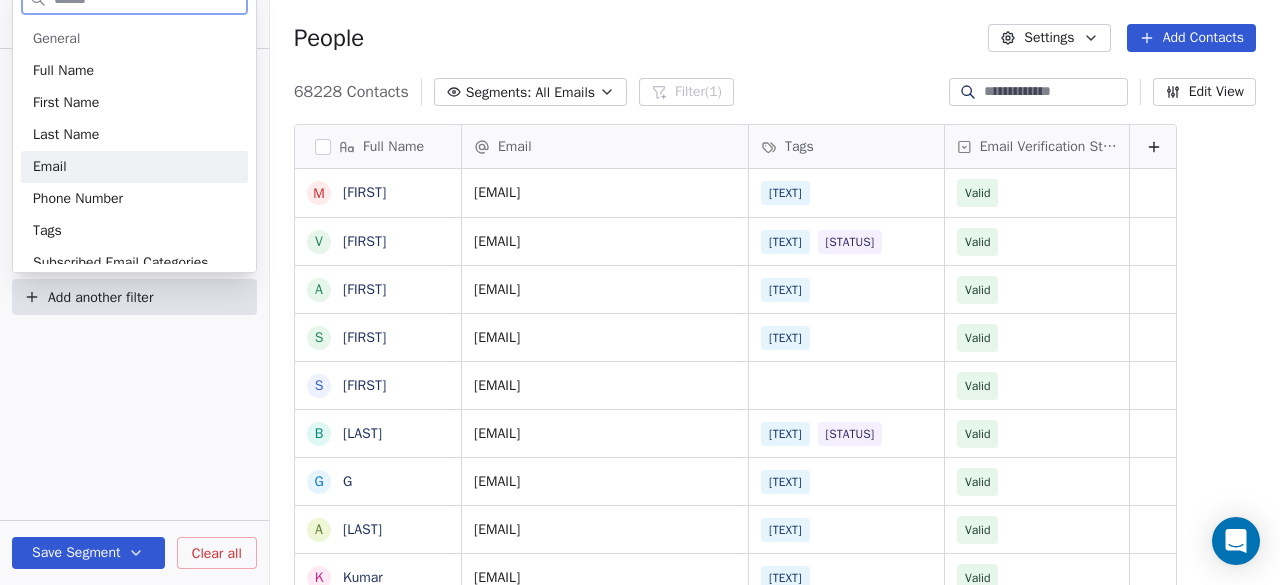 click on "Email" at bounding box center (134, 167) 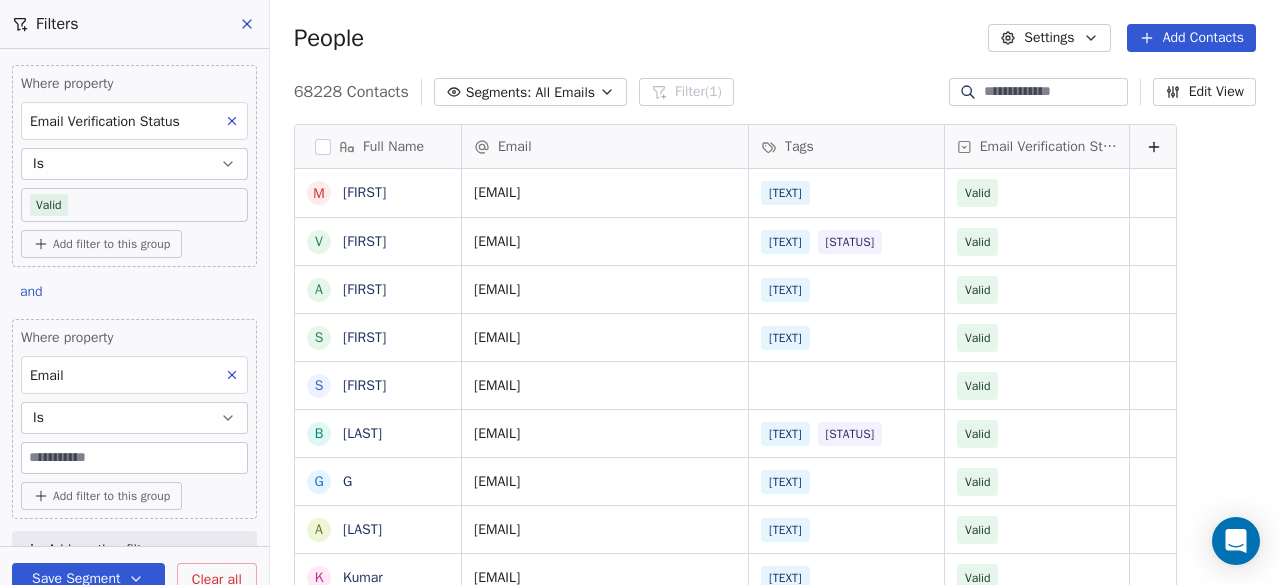 click on "Where property Email Verification Status Is Valid Add filter to this group and Where property Email Is Add filter to this group Add another filter" at bounding box center [134, 297] 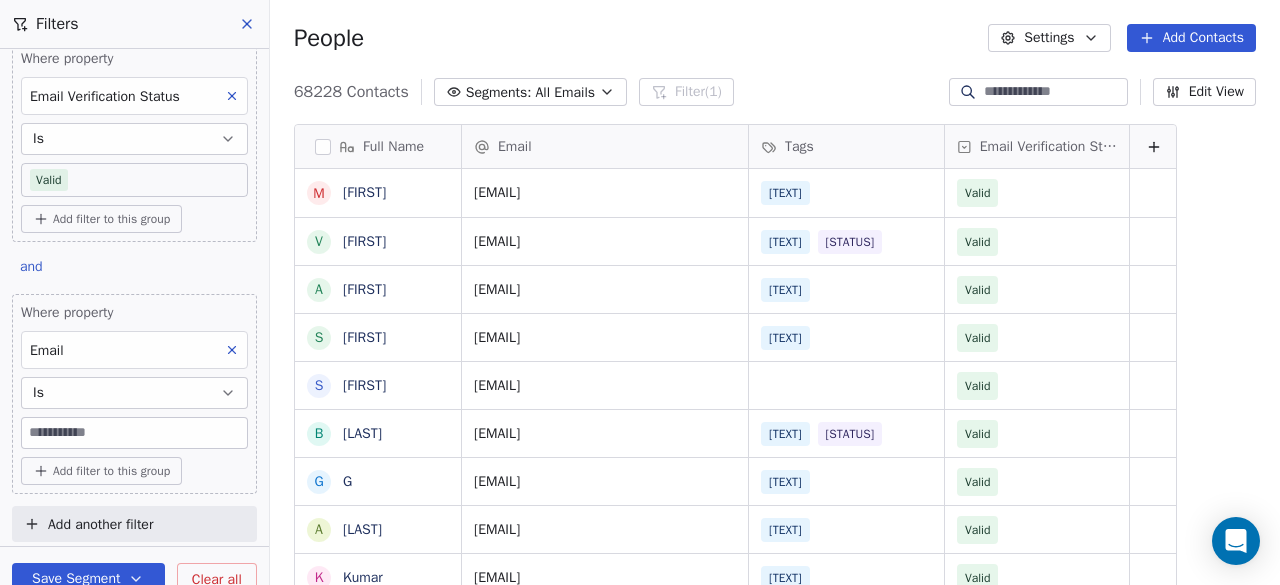 click on "Is" at bounding box center [134, 393] 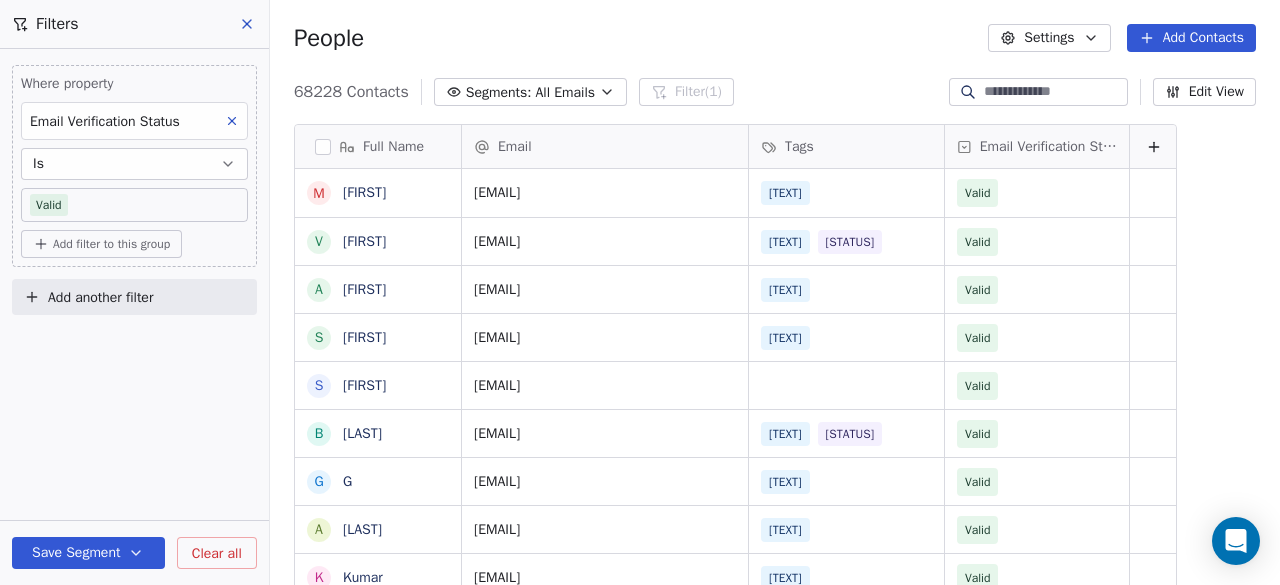 scroll, scrollTop: 0, scrollLeft: 0, axis: both 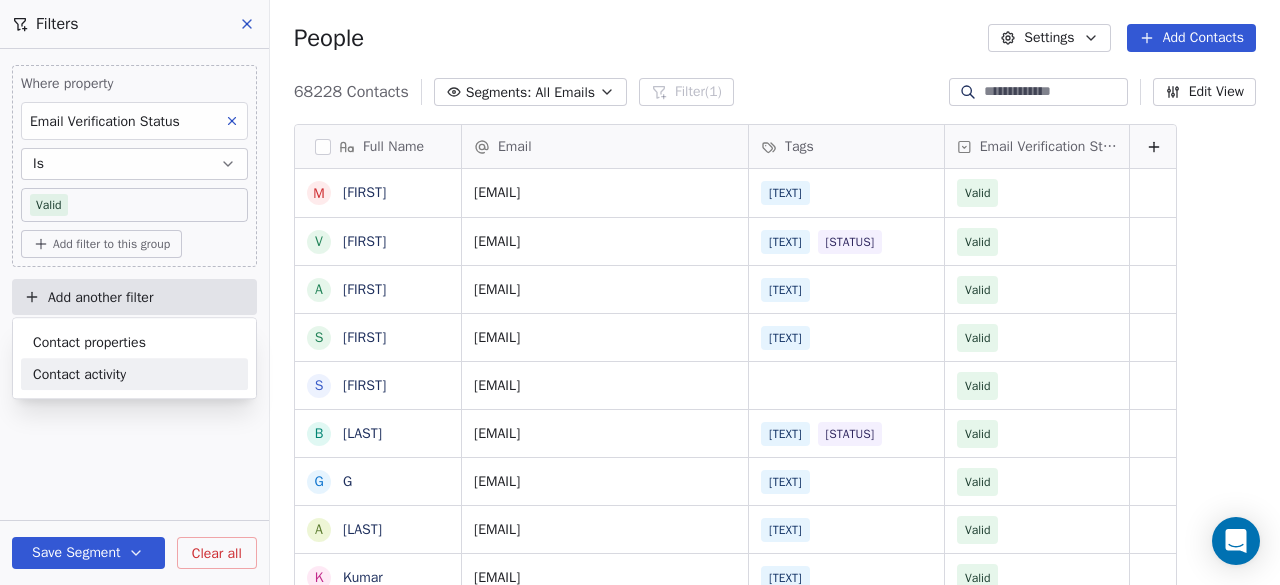 click on "Contact activity" at bounding box center [79, 374] 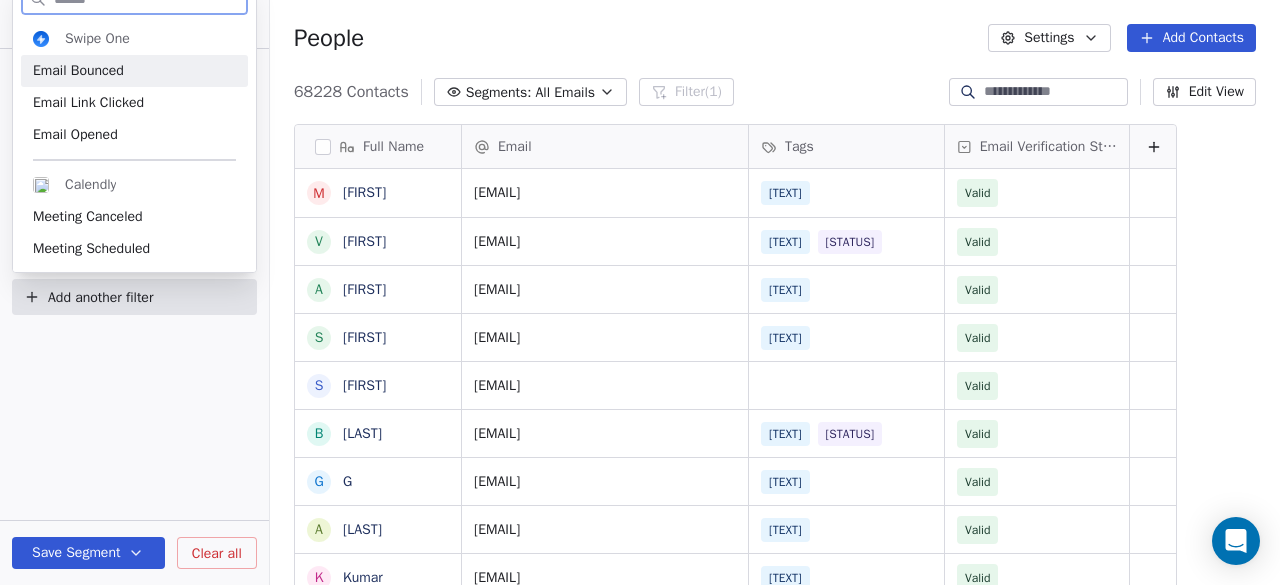 click on "Email Bounced" at bounding box center [134, 71] 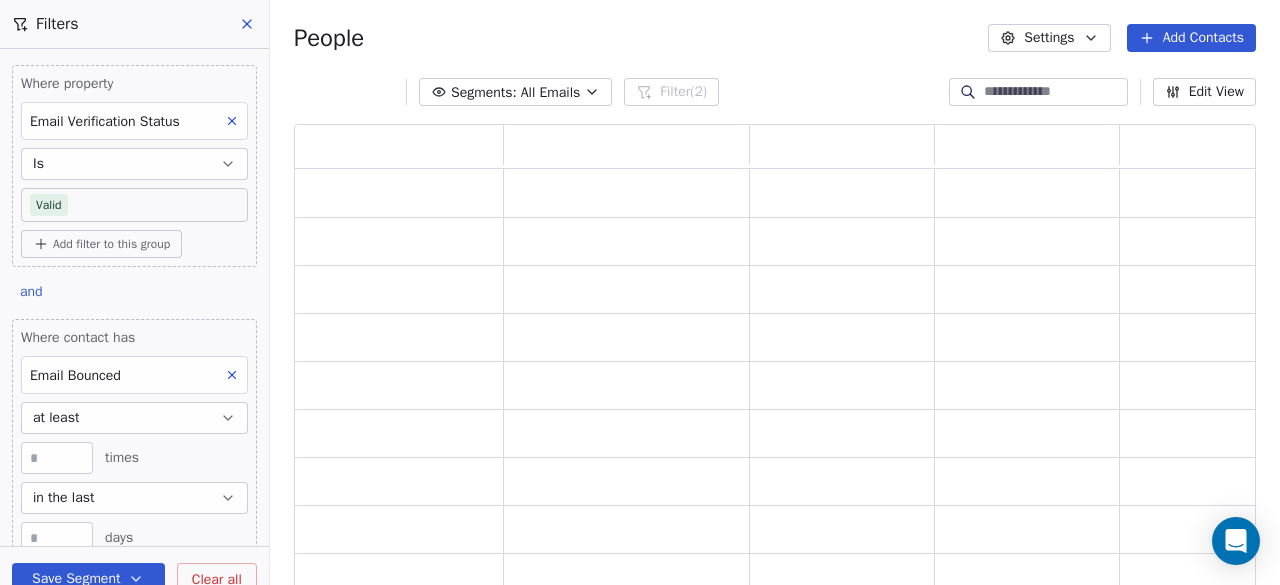 scroll, scrollTop: 16, scrollLeft: 16, axis: both 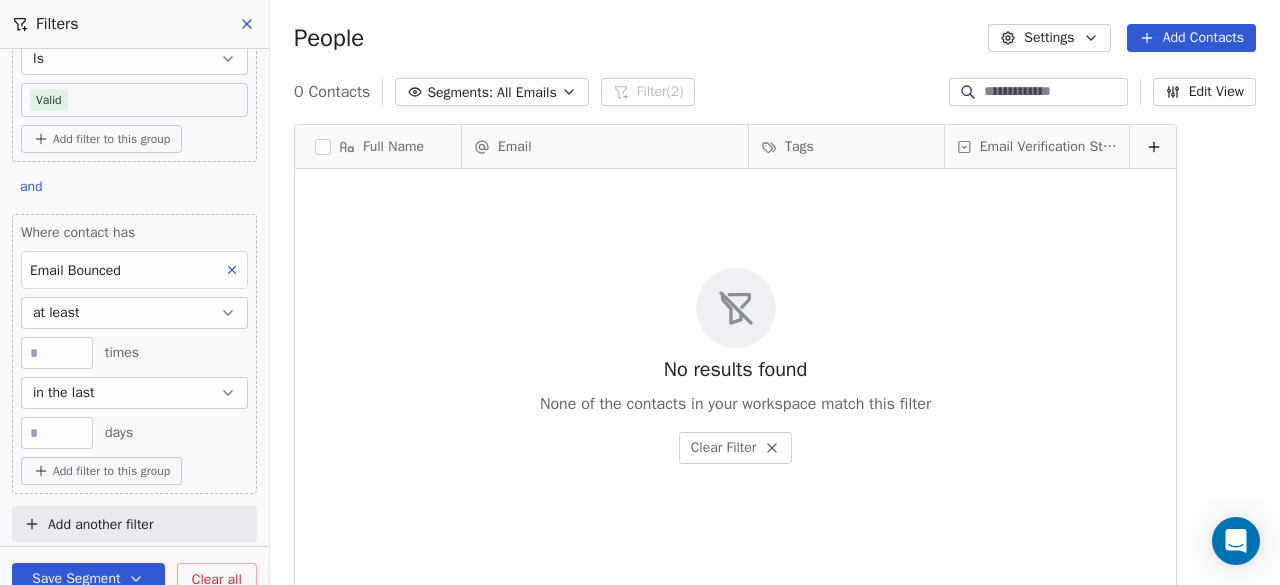 click on "at least" at bounding box center [134, 313] 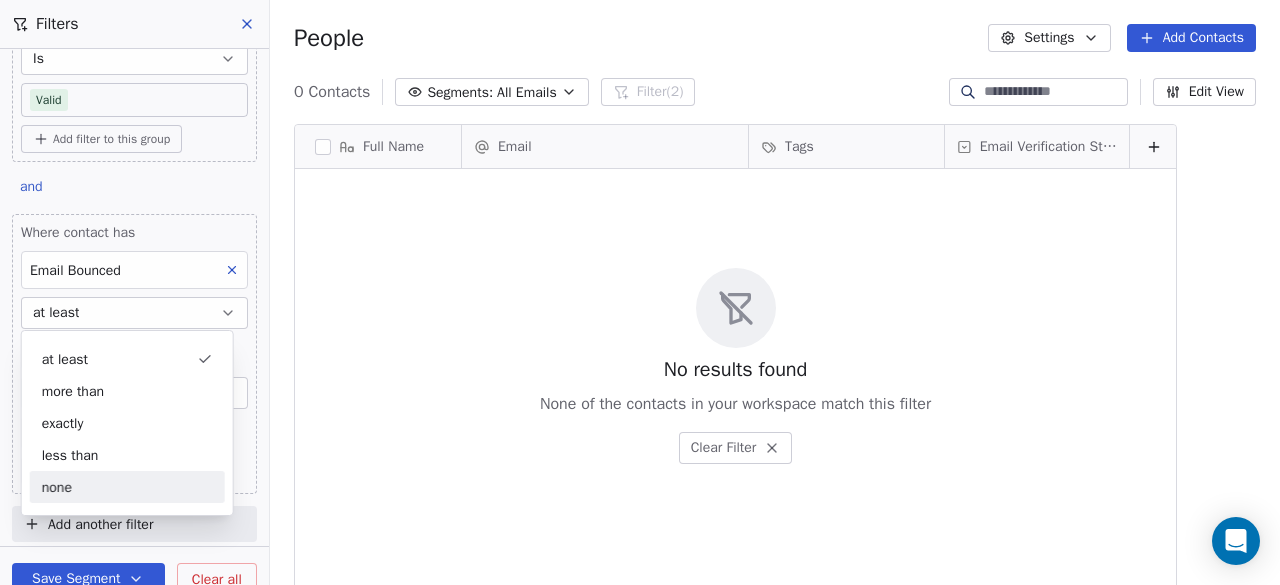 click on "none" at bounding box center [127, 487] 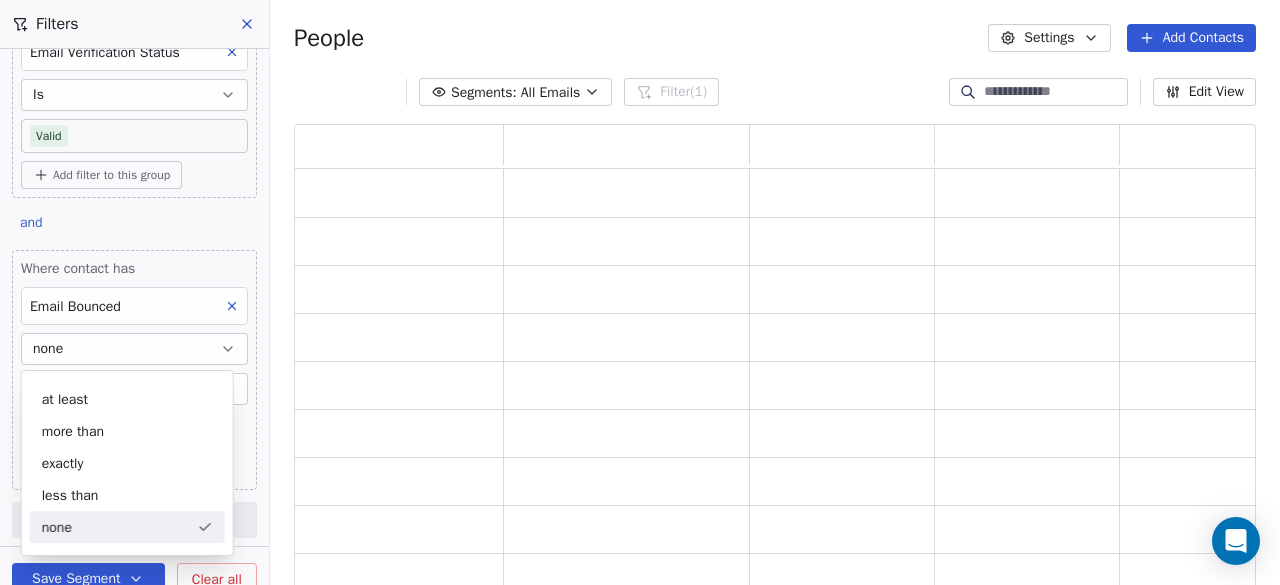 scroll, scrollTop: 65, scrollLeft: 0, axis: vertical 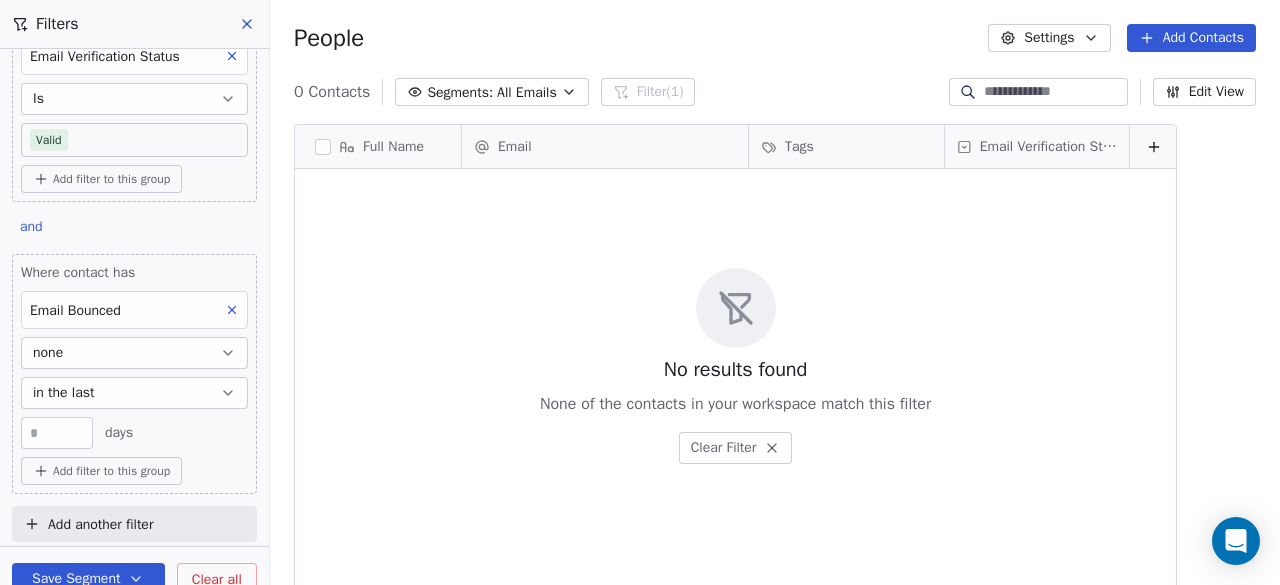 click on "in the last" at bounding box center [134, 393] 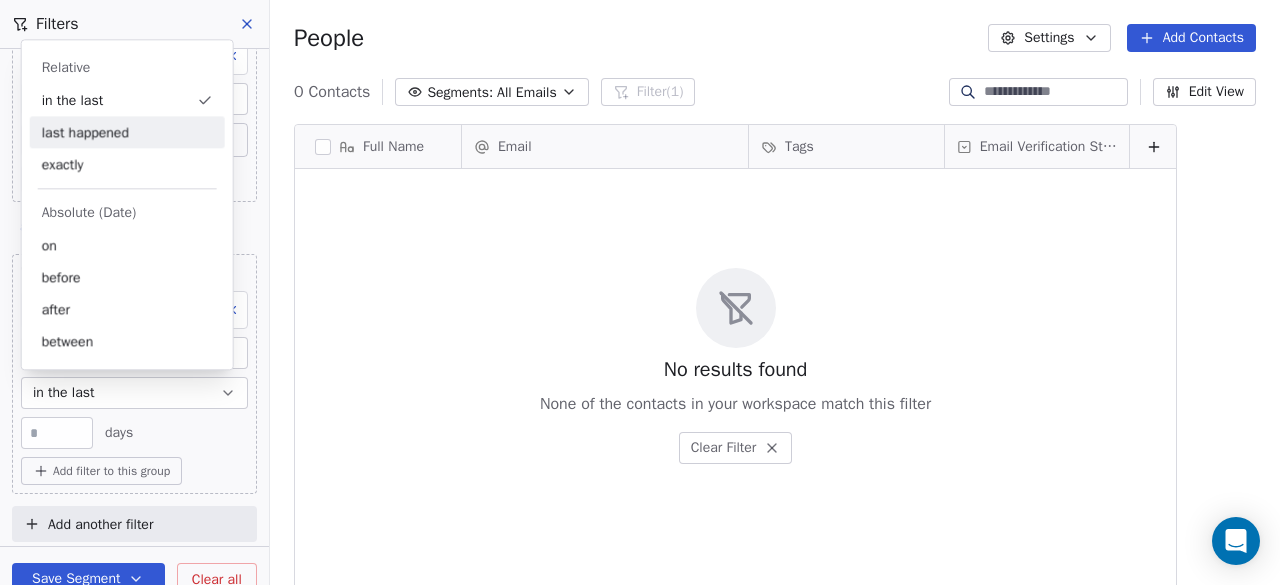 click on "last happened" at bounding box center [127, 132] 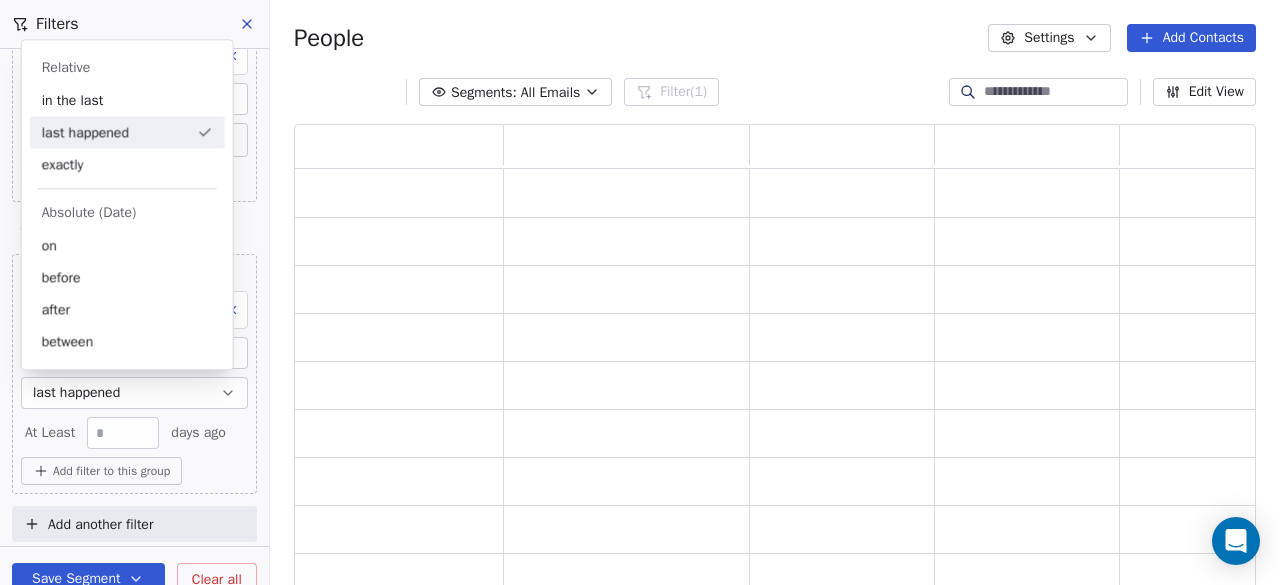 scroll, scrollTop: 16, scrollLeft: 16, axis: both 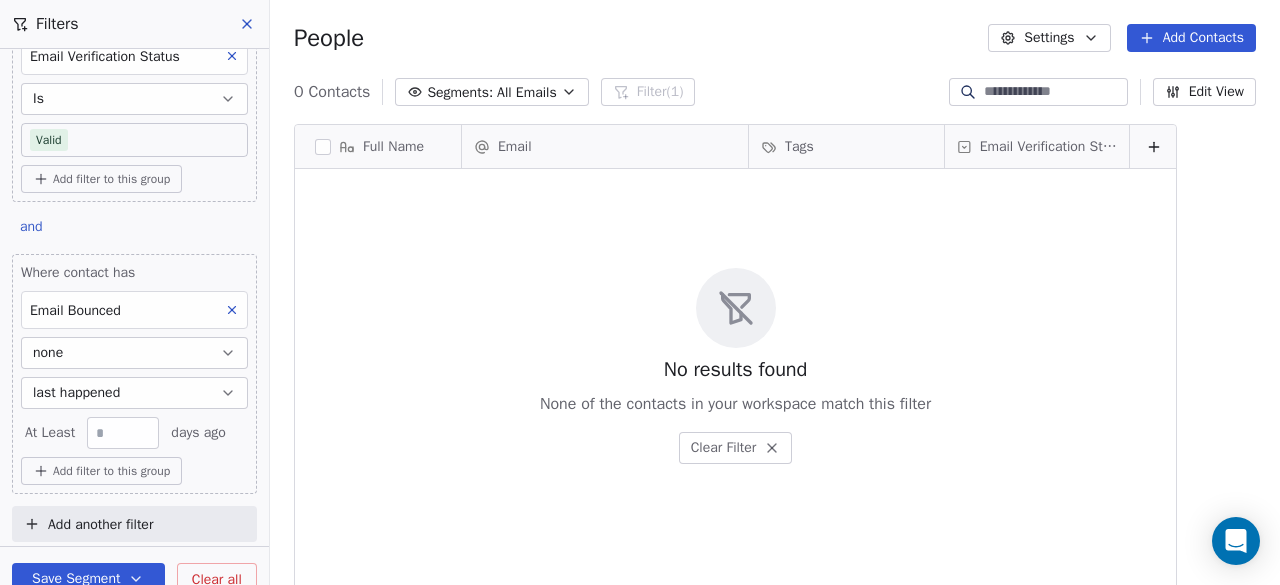 click on "last happened" at bounding box center (134, 393) 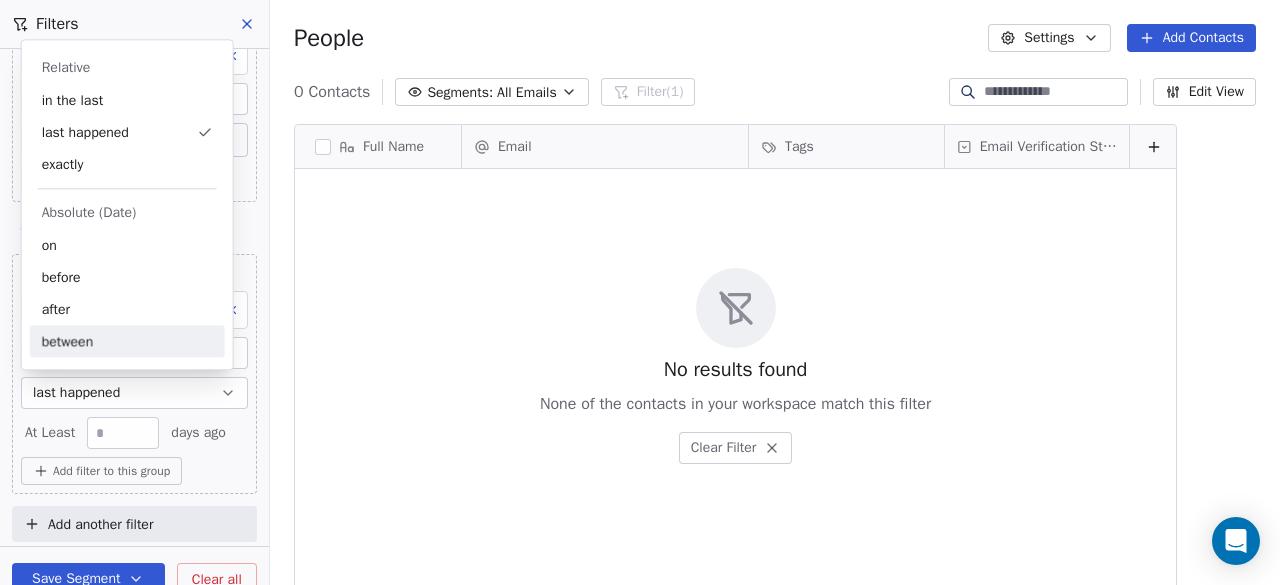 click on "between" at bounding box center (127, 341) 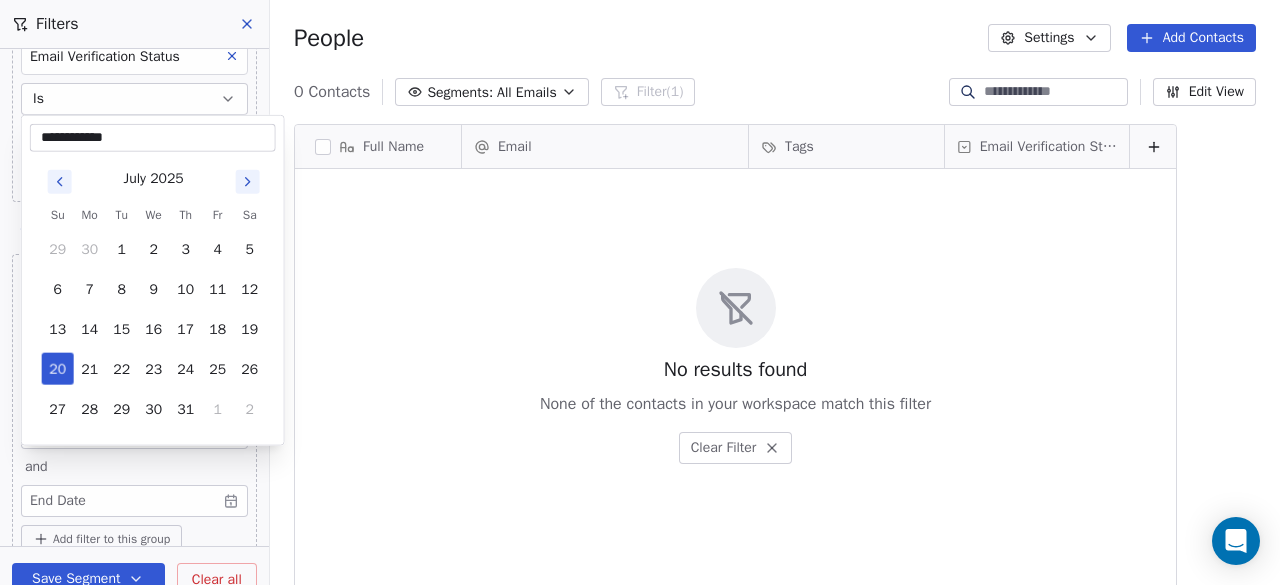 click on "[DATE]" at bounding box center (640, 292) 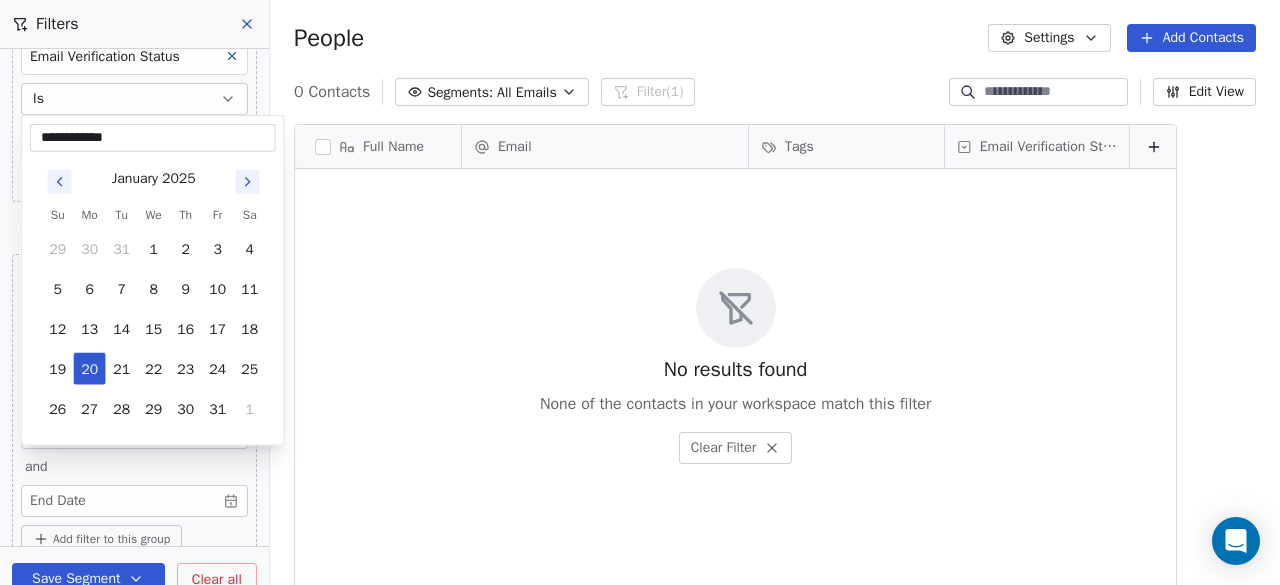 click on "**********" at bounding box center [153, 138] 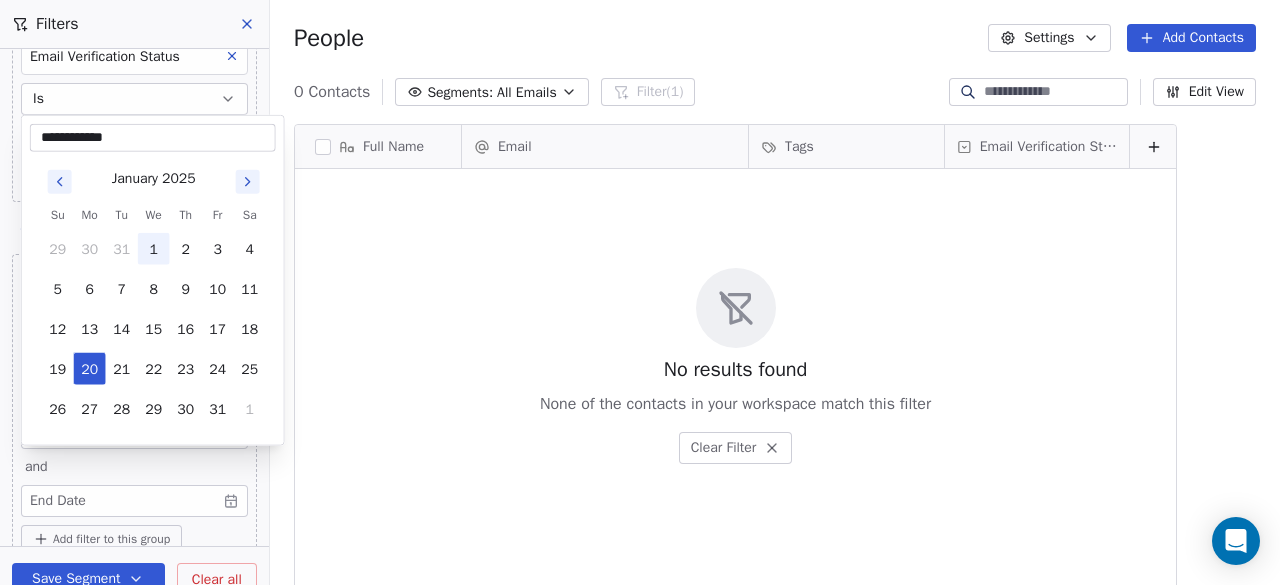 click on "1" at bounding box center [154, 249] 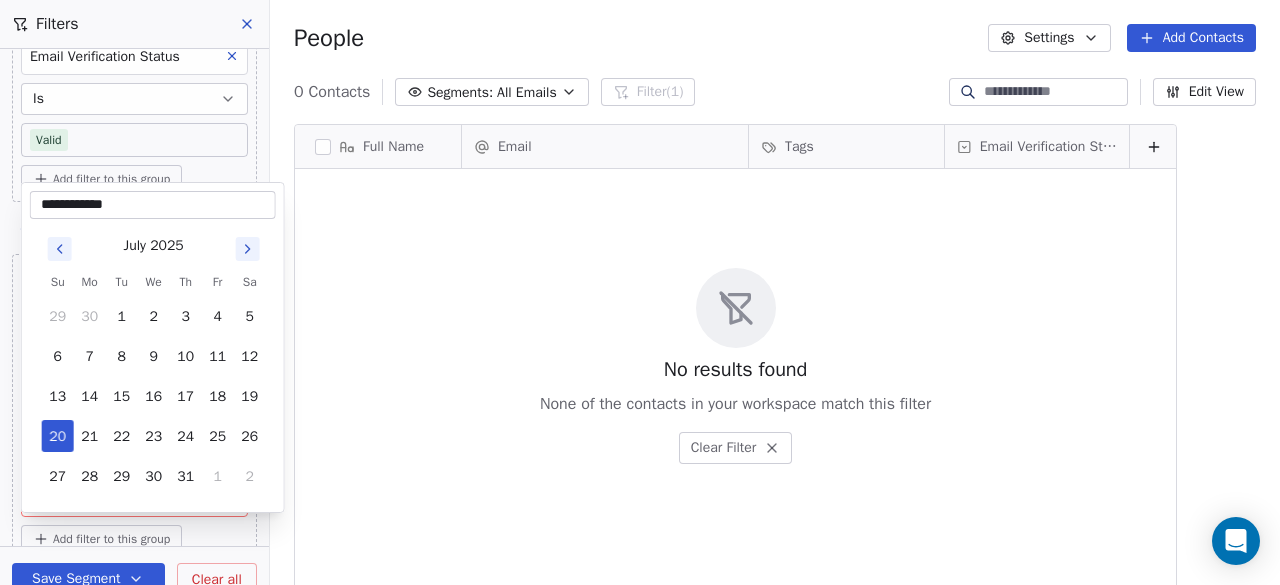click on "**********" at bounding box center (640, 292) 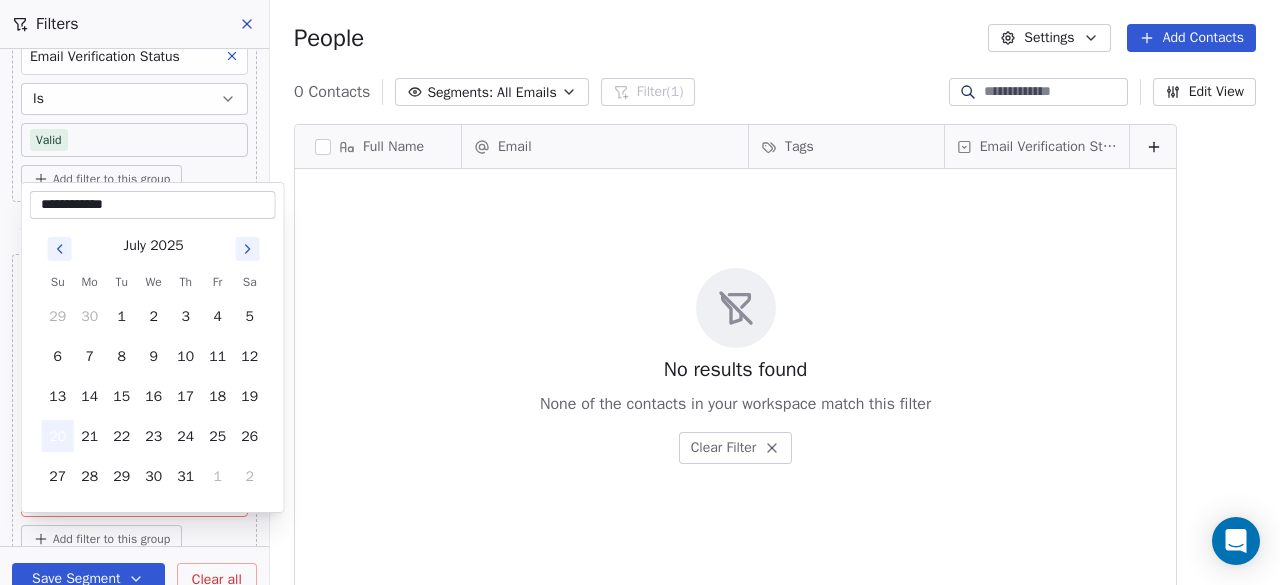 click on "20" at bounding box center (58, 436) 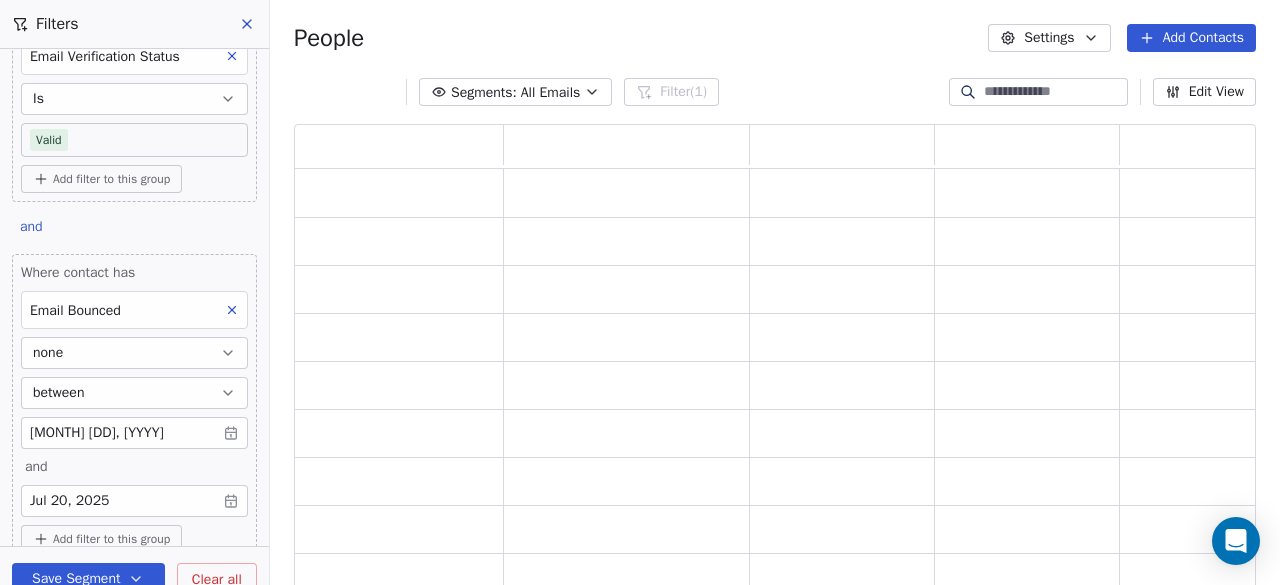 scroll, scrollTop: 16, scrollLeft: 16, axis: both 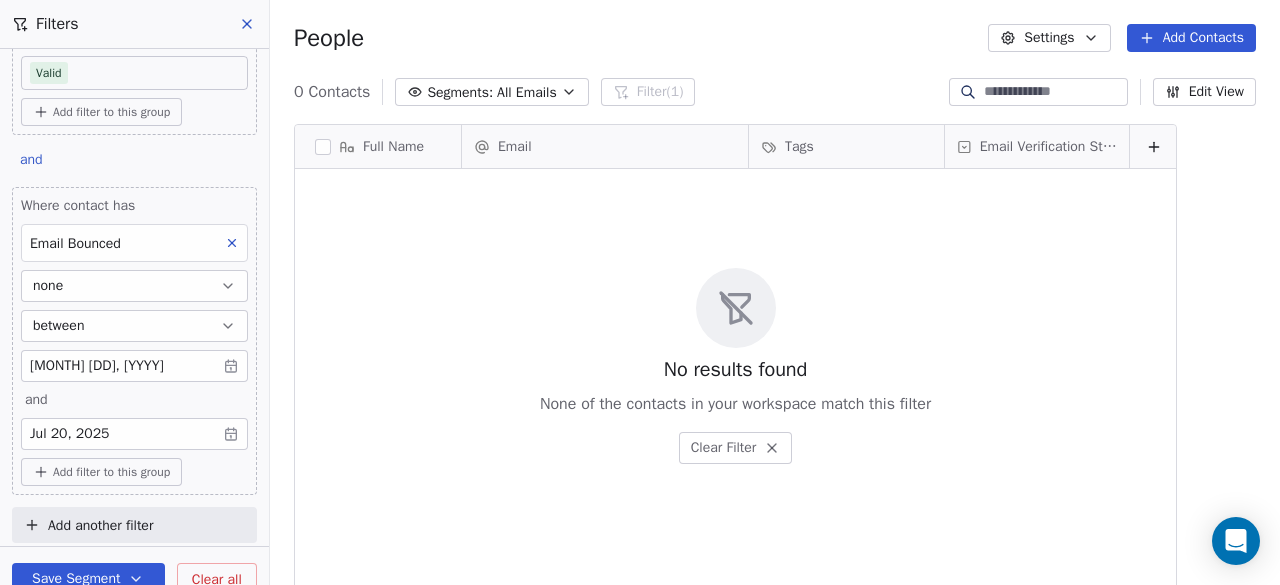 click on "none" at bounding box center [134, 286] 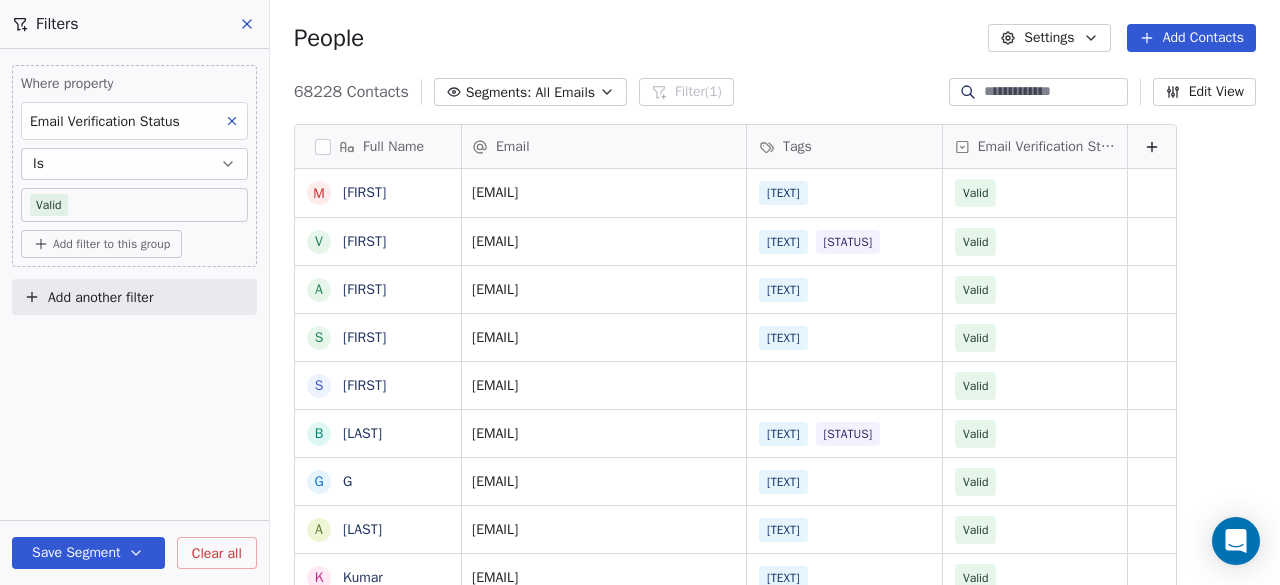 scroll, scrollTop: 0, scrollLeft: 0, axis: both 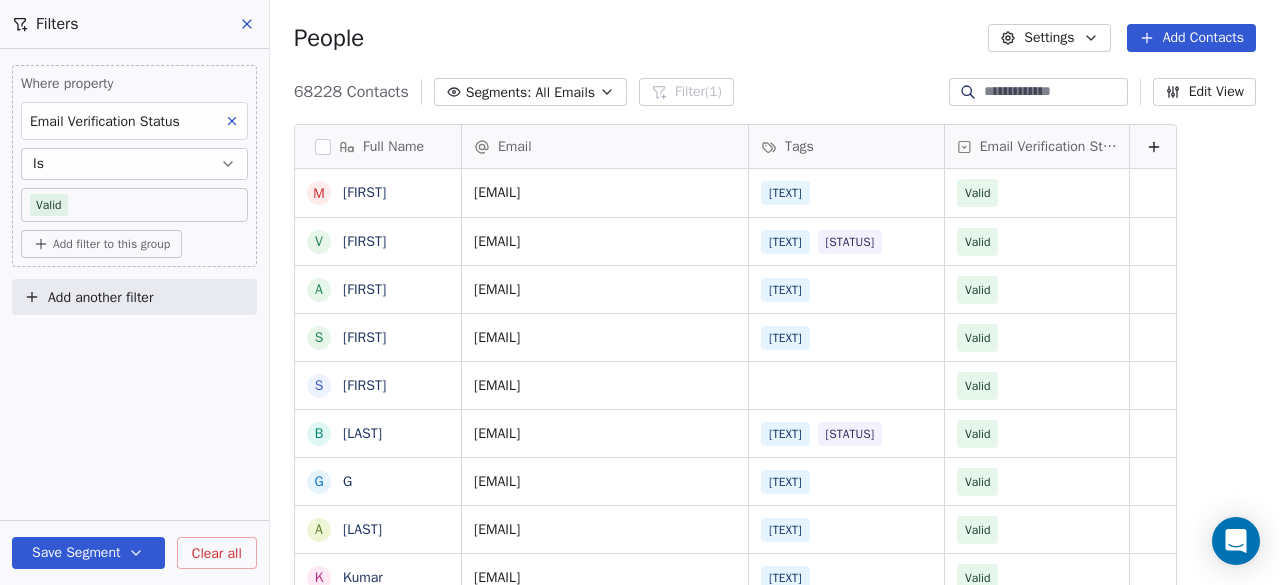 click on "Add filter to this group" at bounding box center (101, 244) 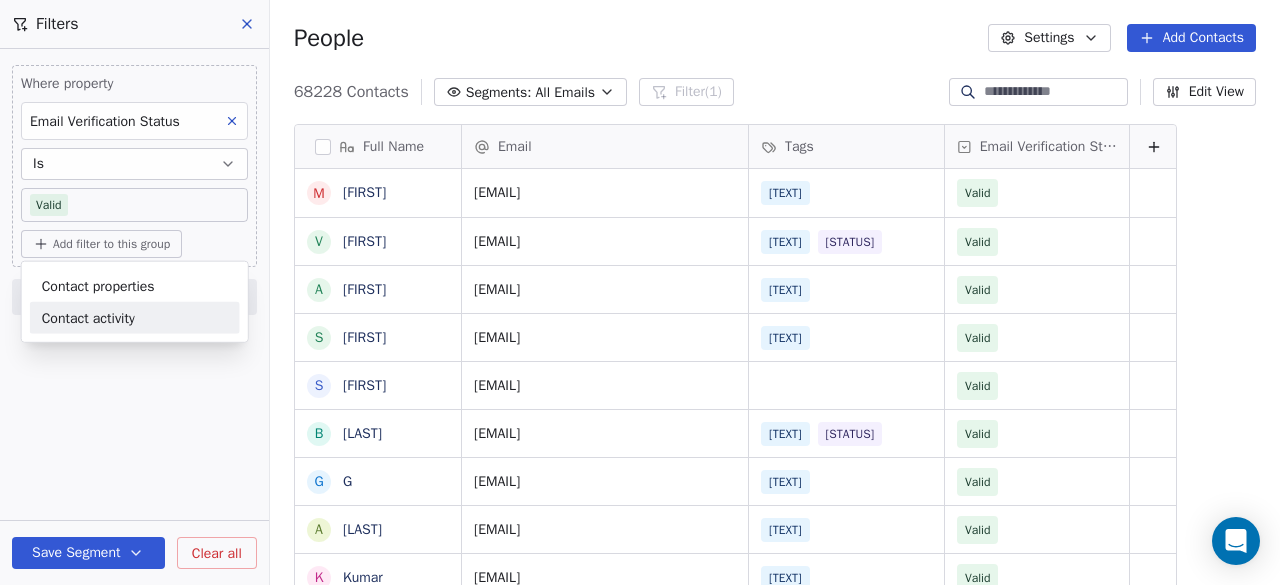 click on "Contact activity" at bounding box center (135, 317) 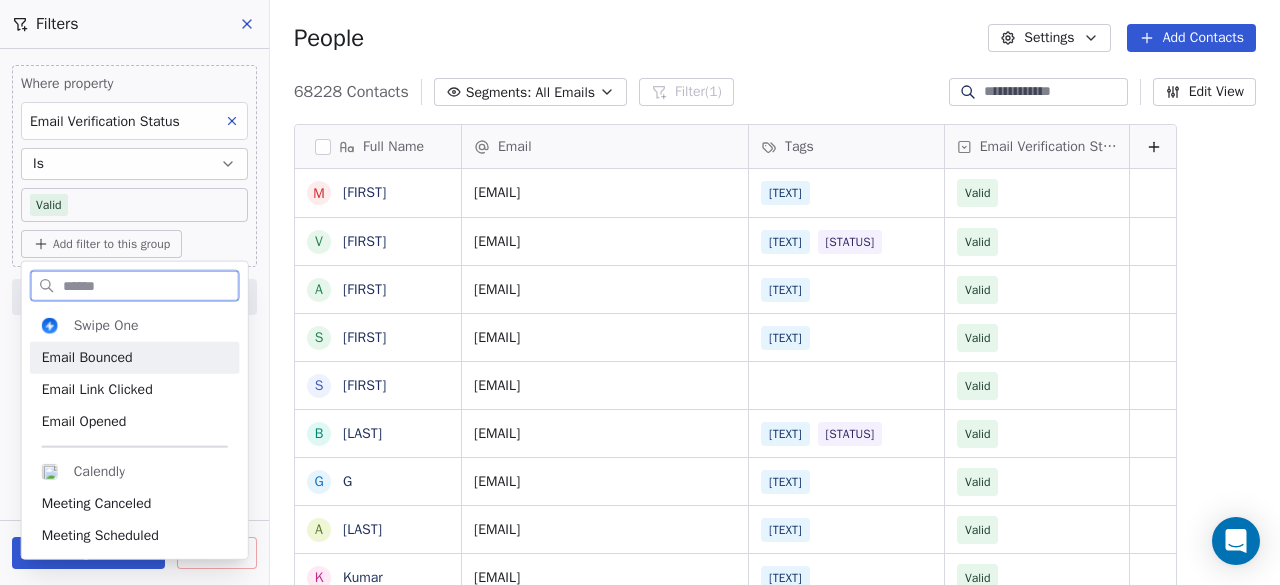 click on "Email Bounced" at bounding box center [87, 358] 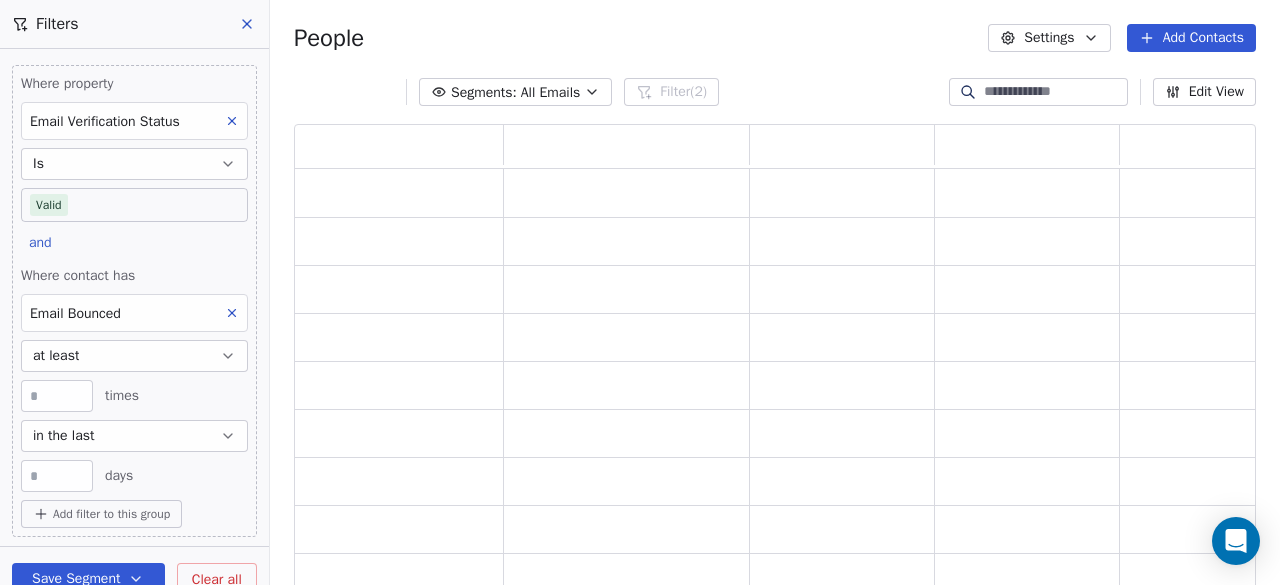 scroll, scrollTop: 16, scrollLeft: 16, axis: both 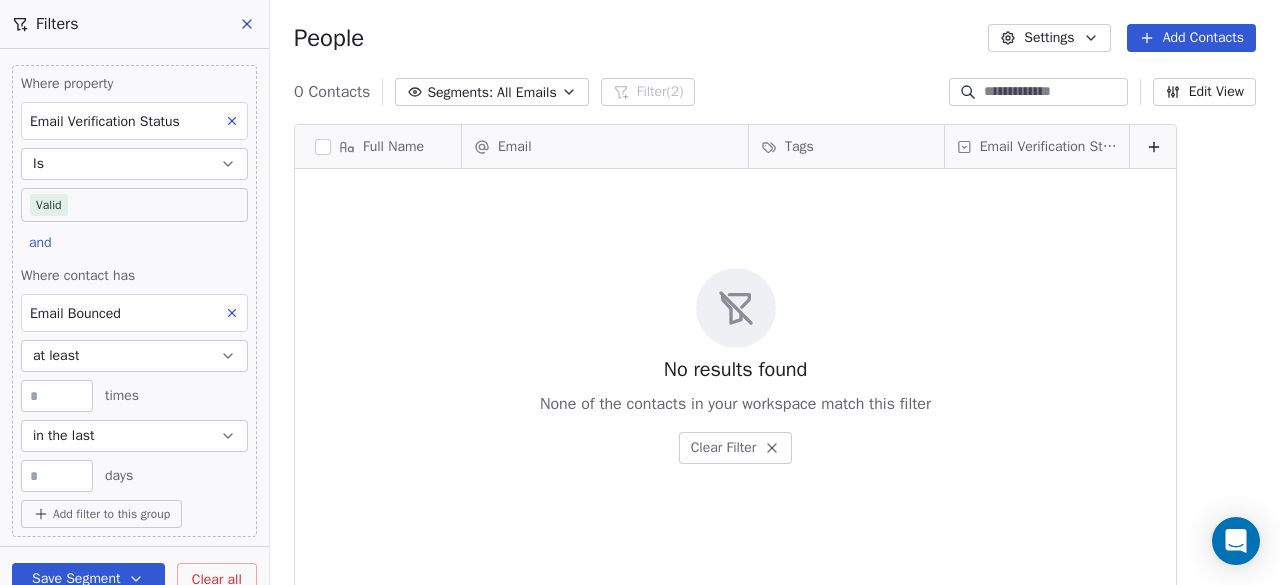 click 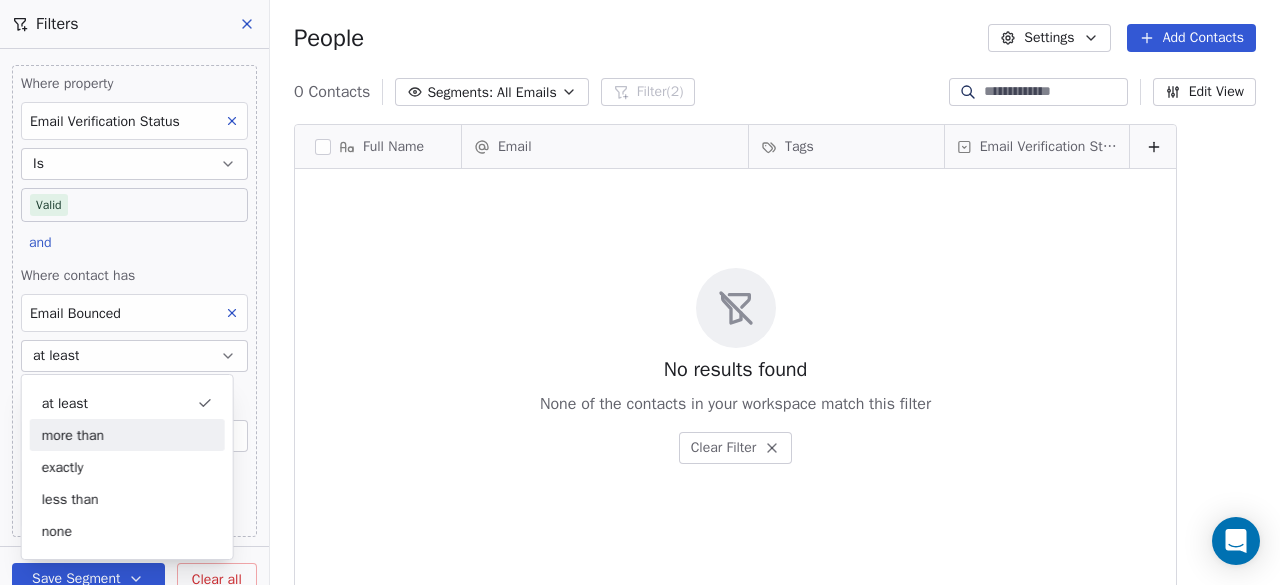 click on "more than" at bounding box center [127, 435] 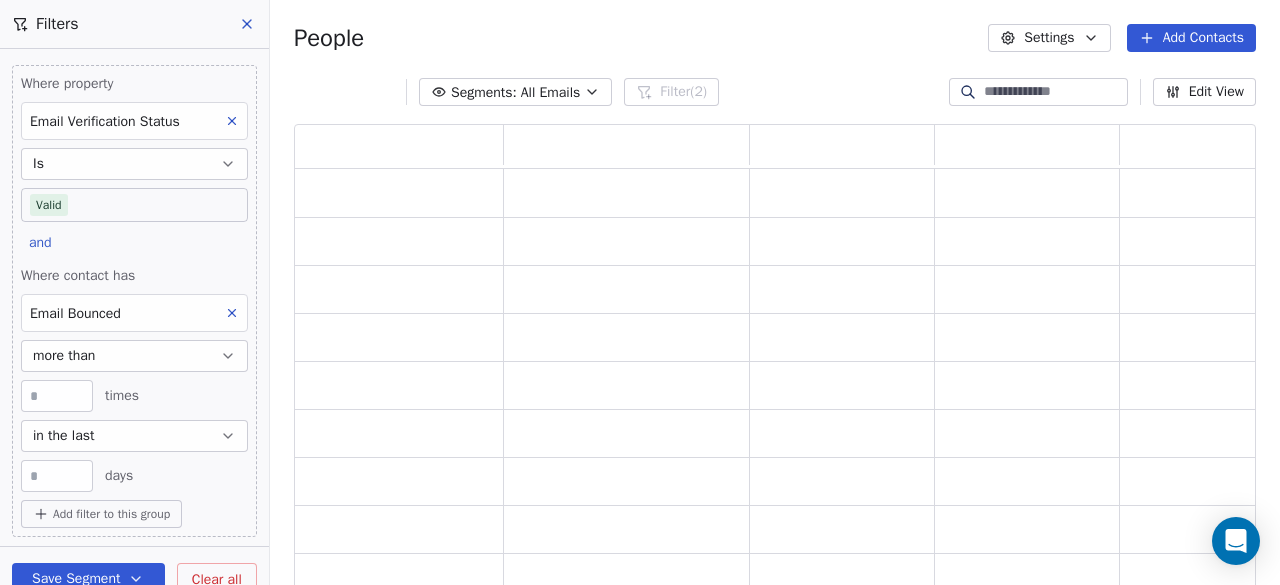 scroll, scrollTop: 16, scrollLeft: 16, axis: both 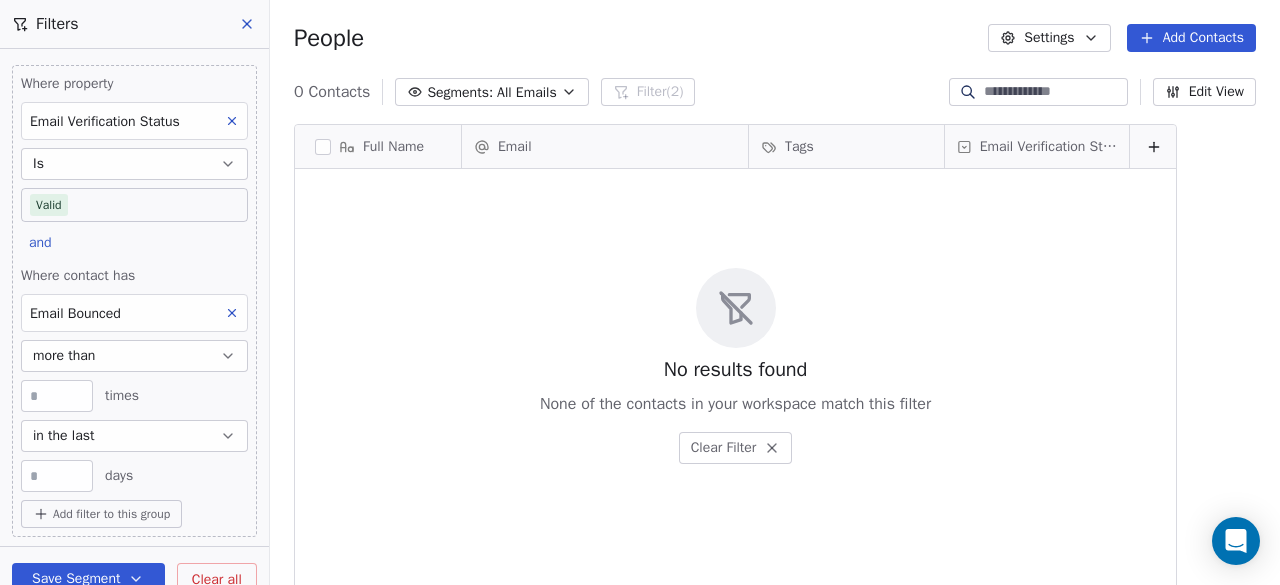 click on "**" at bounding box center (57, 476) 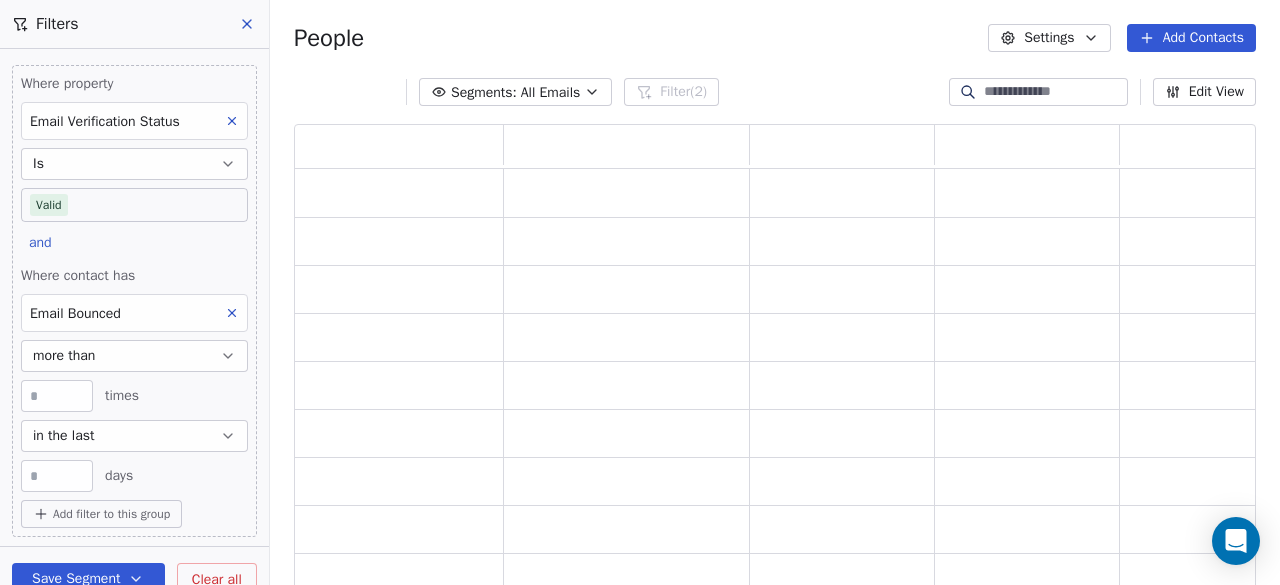scroll, scrollTop: 16, scrollLeft: 16, axis: both 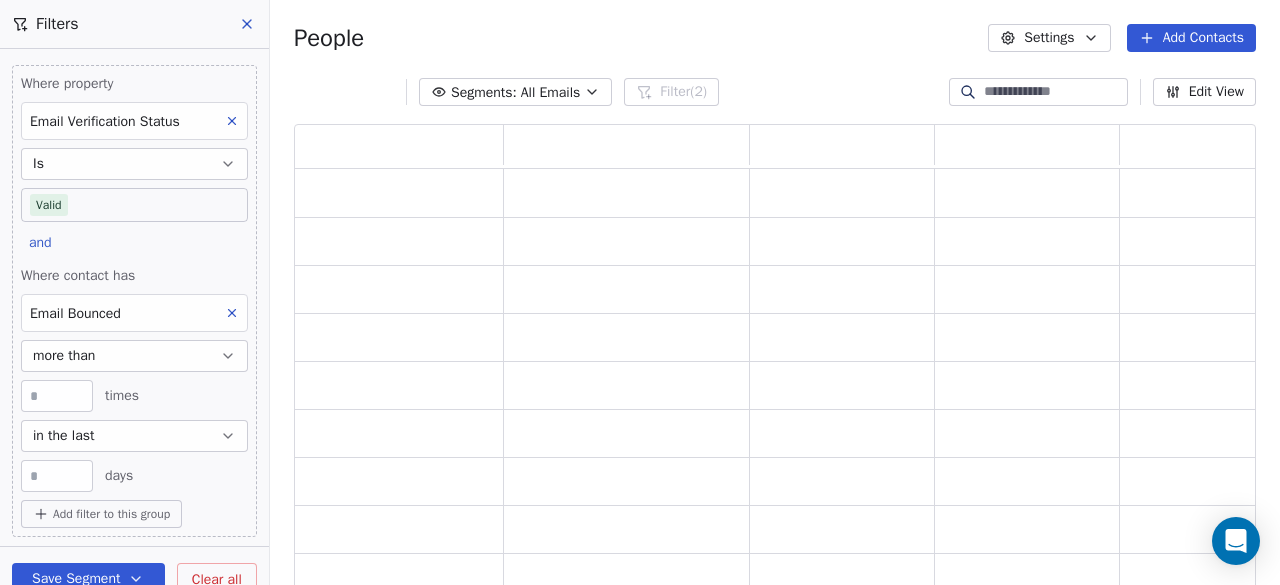 click on "* times" at bounding box center (134, 396) 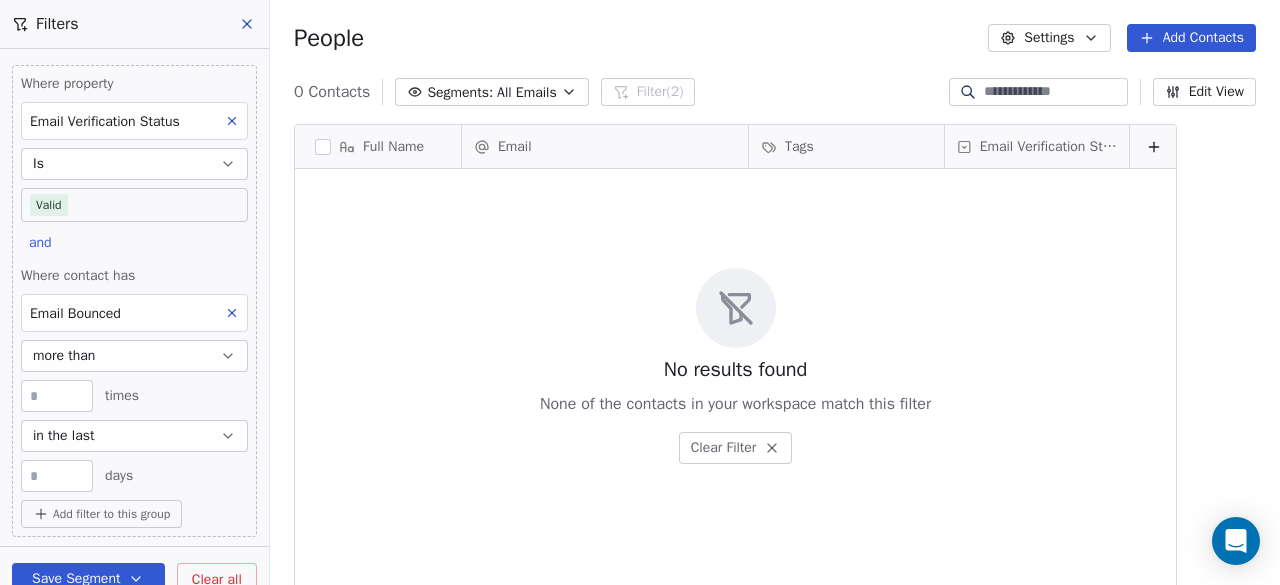 scroll, scrollTop: 16, scrollLeft: 16, axis: both 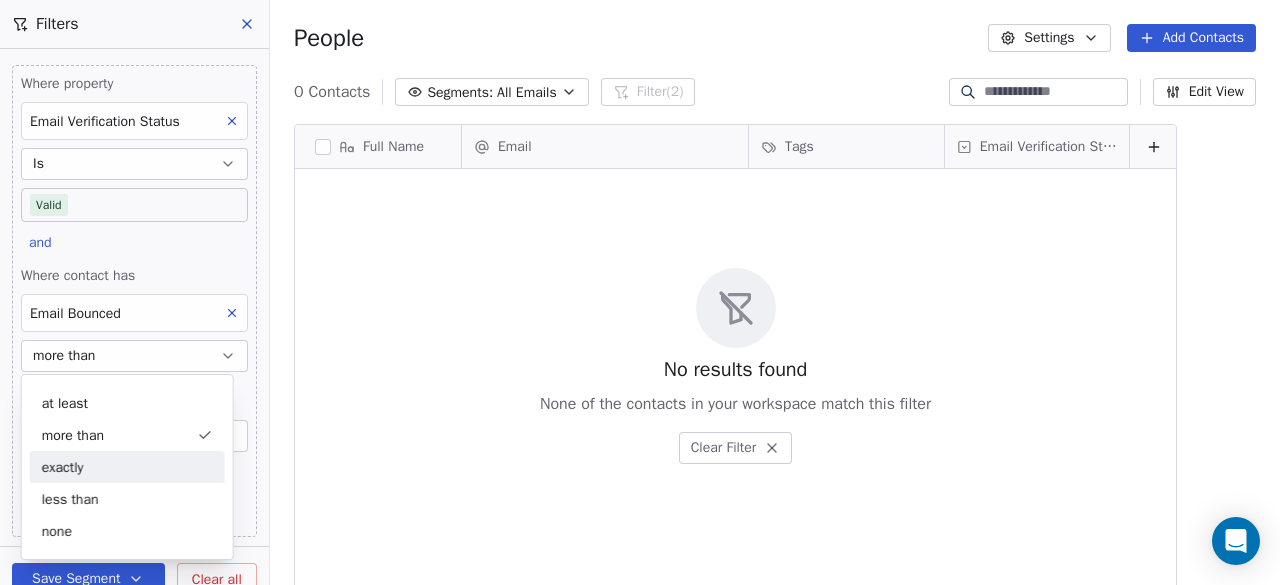 click on "exactly" at bounding box center [127, 467] 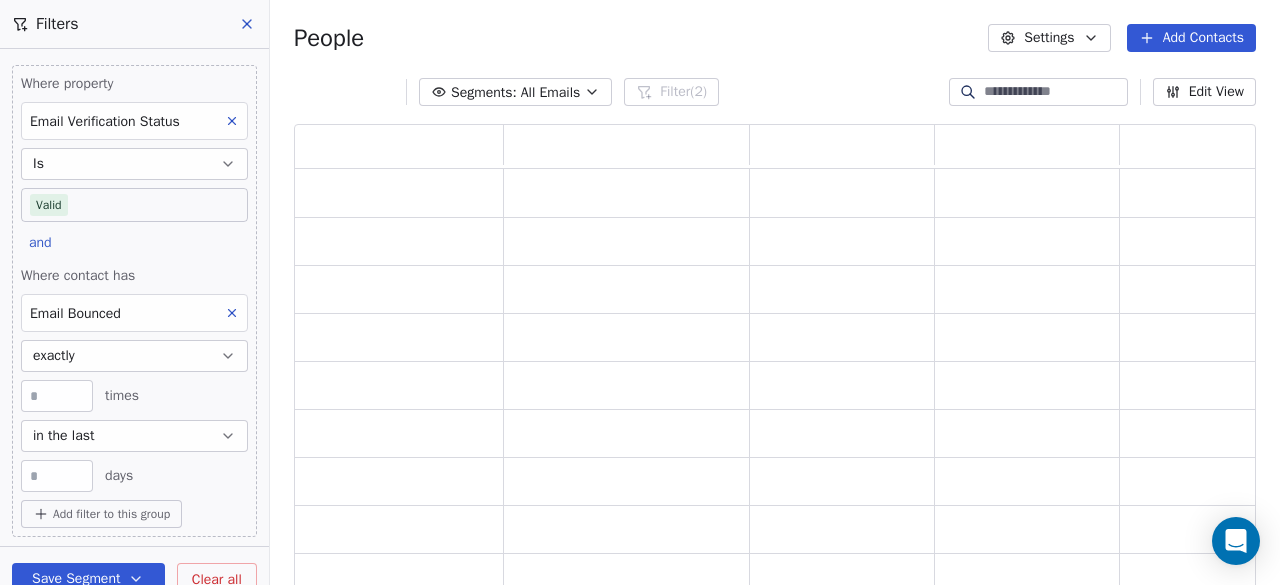 scroll, scrollTop: 16, scrollLeft: 16, axis: both 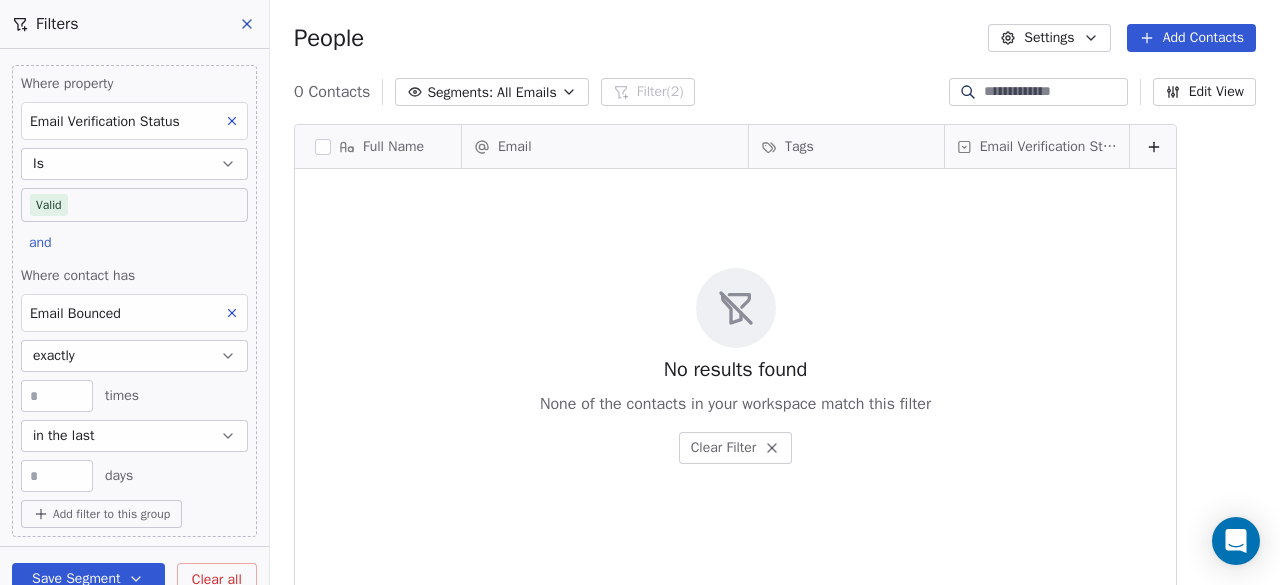 click on "exactly" at bounding box center [134, 356] 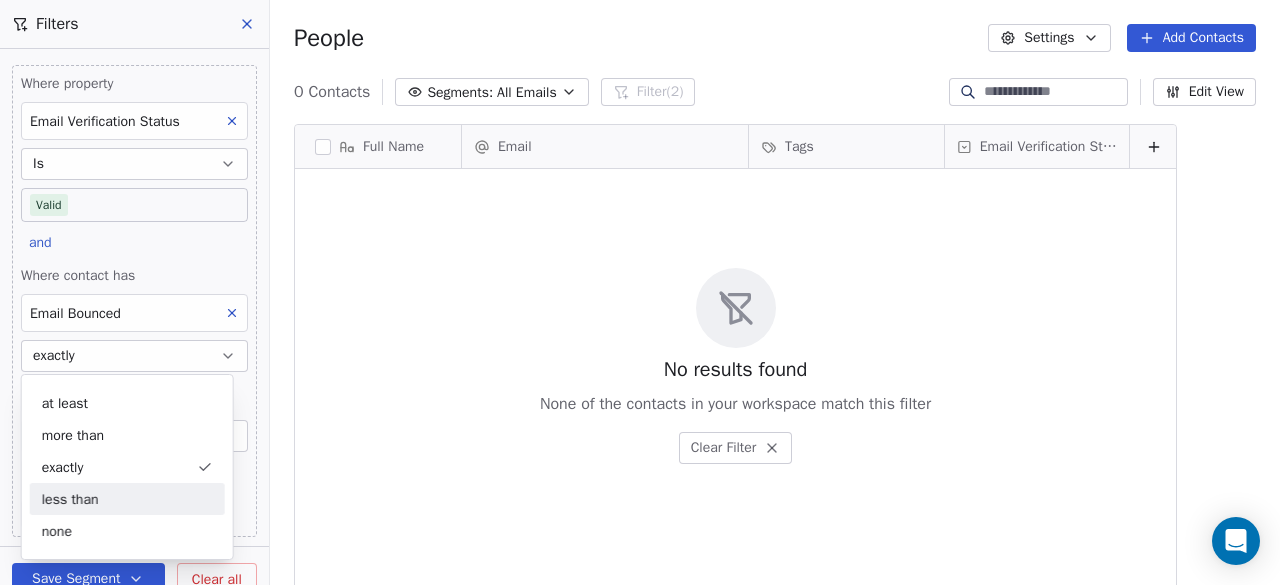click on "less than" at bounding box center [127, 499] 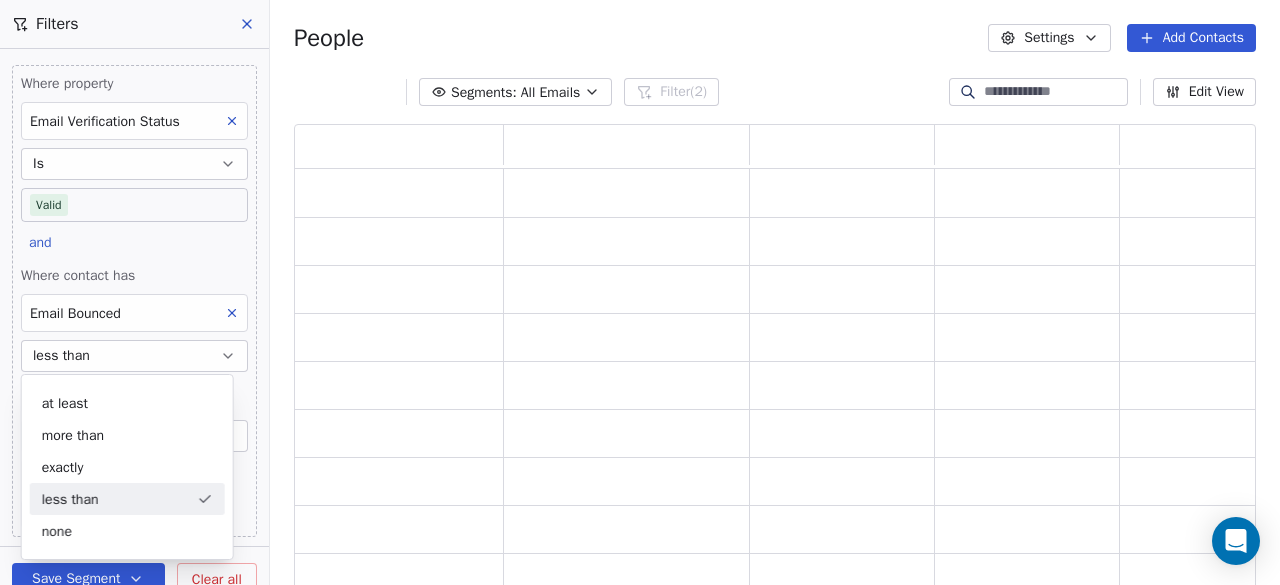 scroll, scrollTop: 16, scrollLeft: 16, axis: both 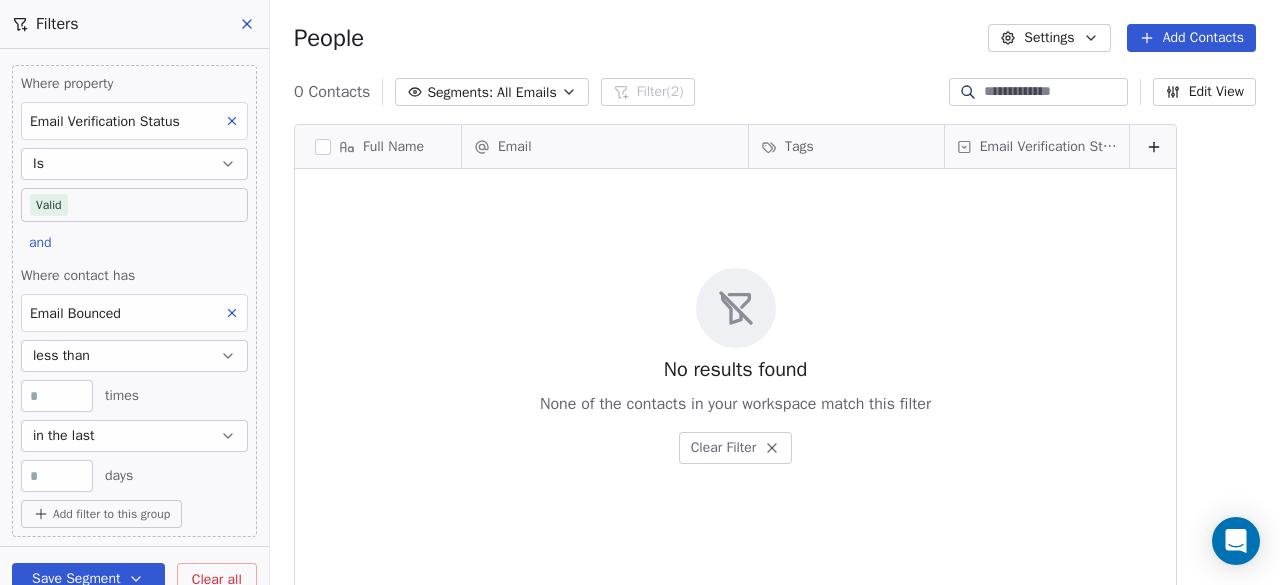 click 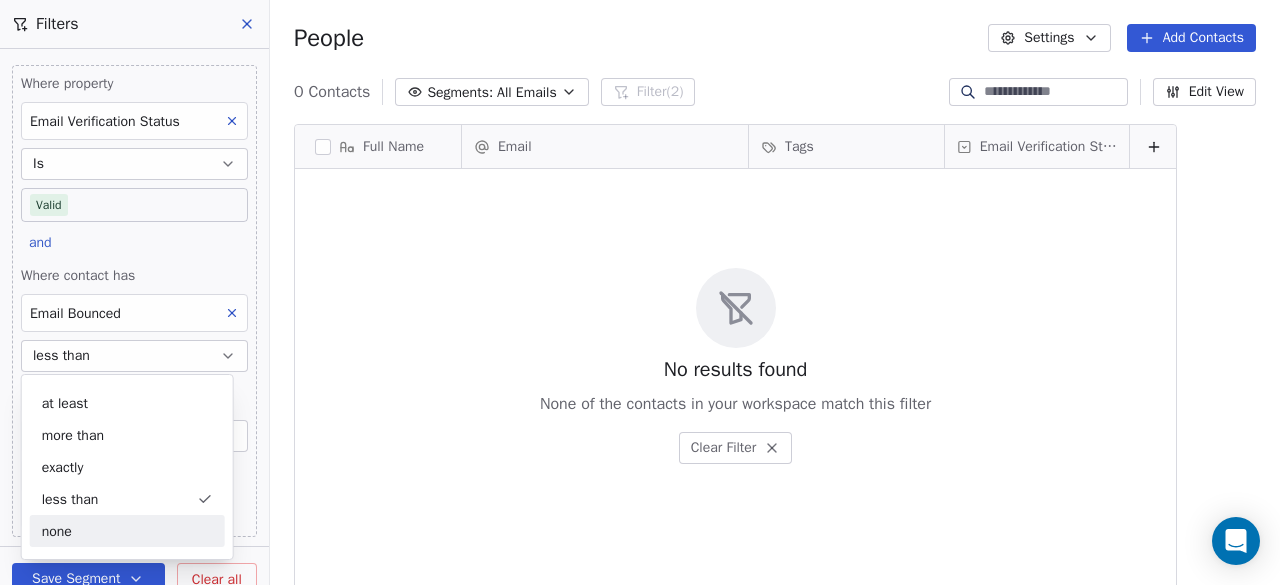 click on "none" at bounding box center (127, 531) 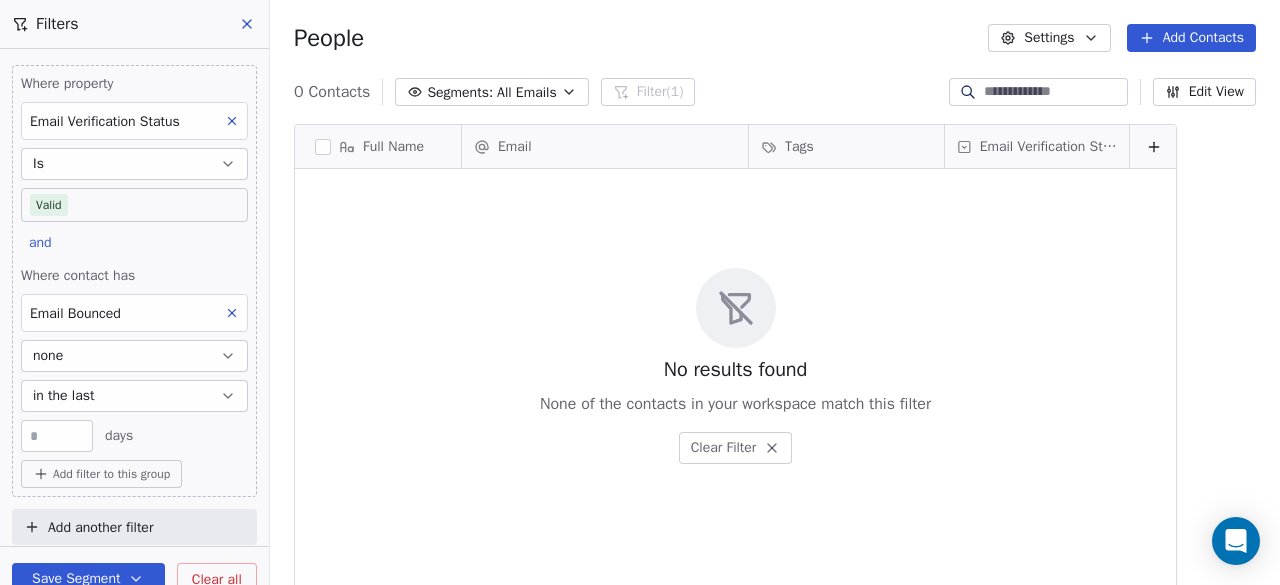 click on "none" at bounding box center (134, 356) 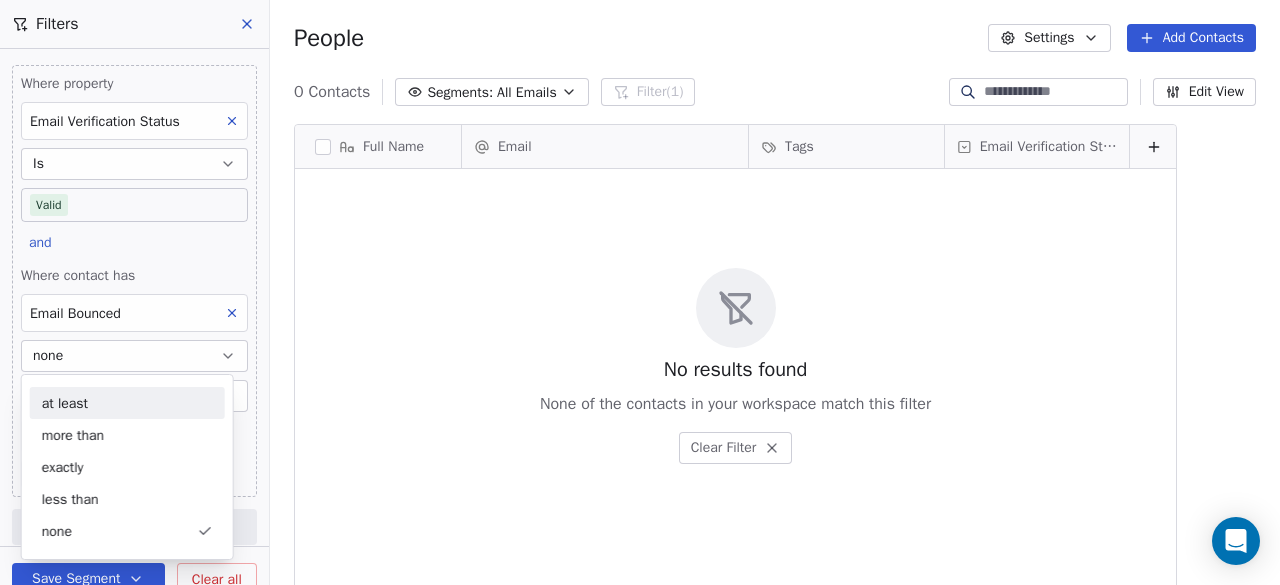 click on "at least" at bounding box center (127, 403) 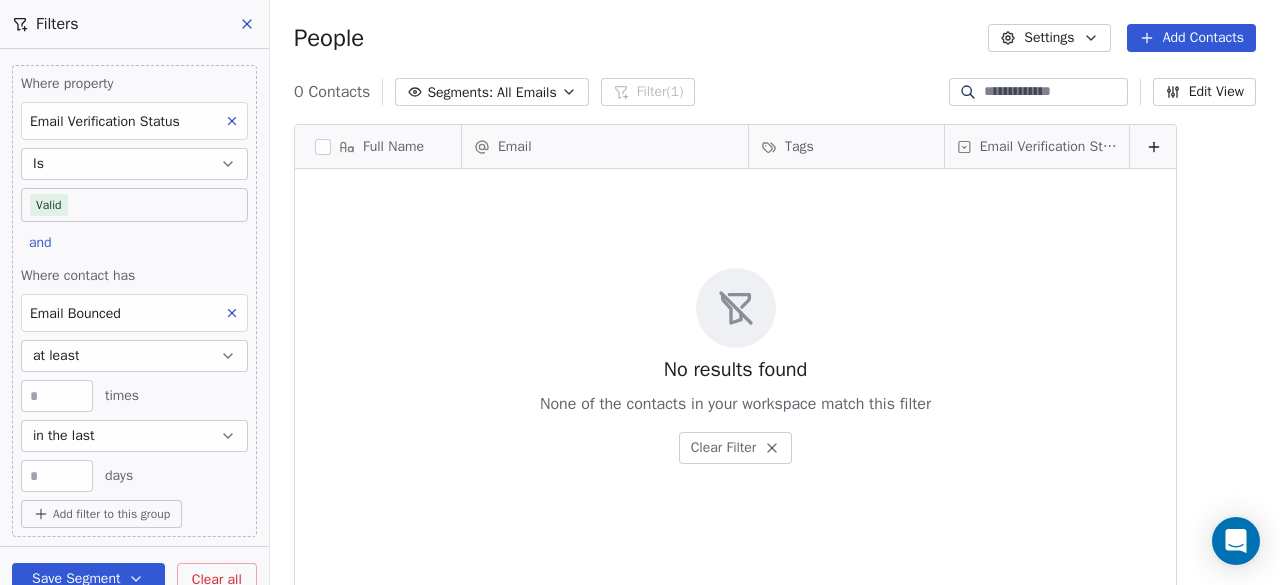 click at bounding box center (57, 396) 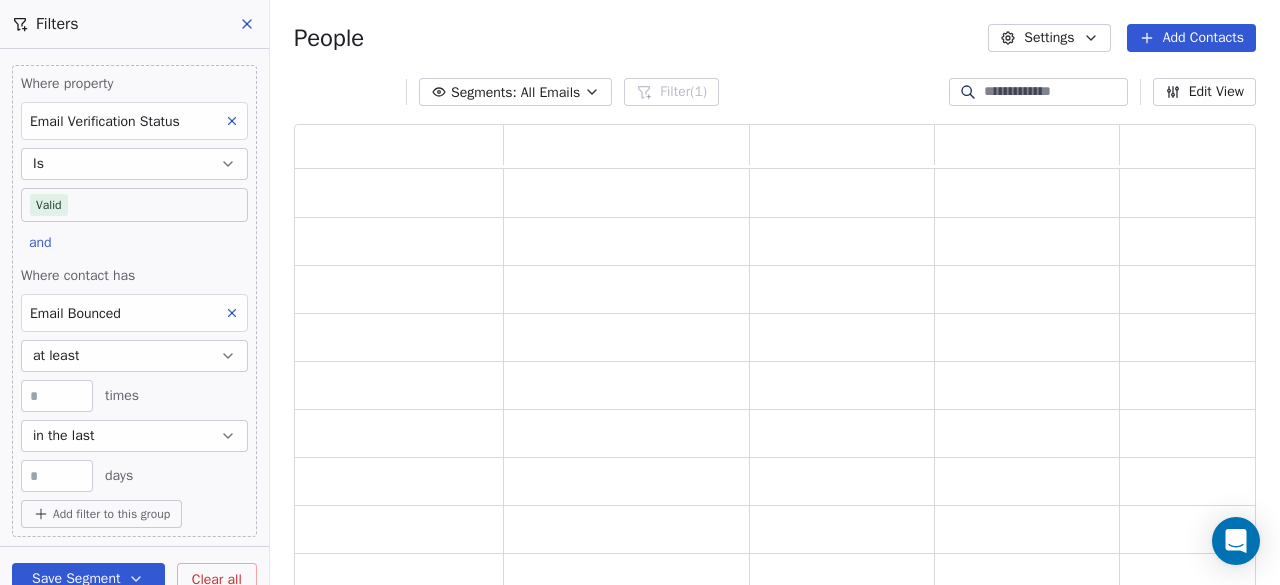 click on "* times" at bounding box center (134, 396) 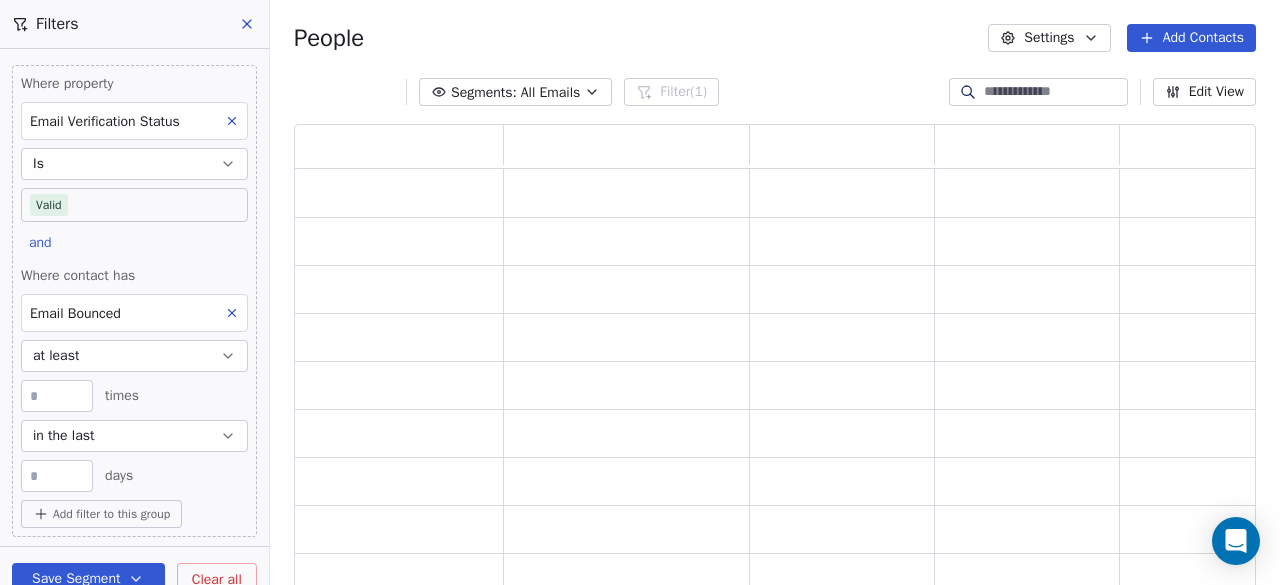 scroll, scrollTop: 16, scrollLeft: 16, axis: both 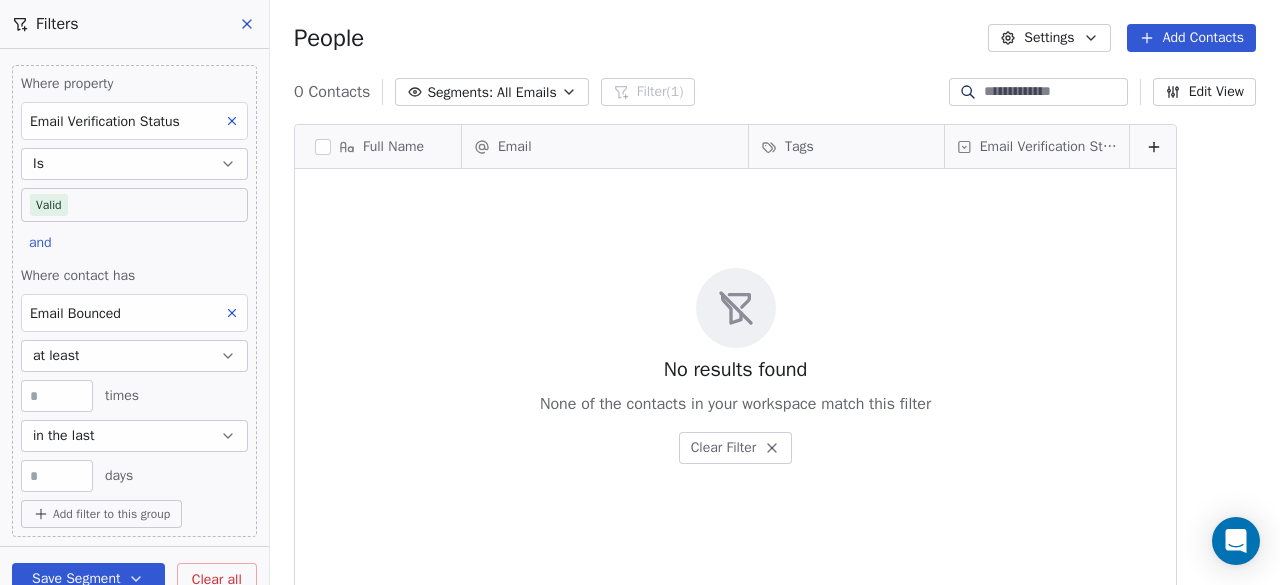 click on "*" at bounding box center [57, 396] 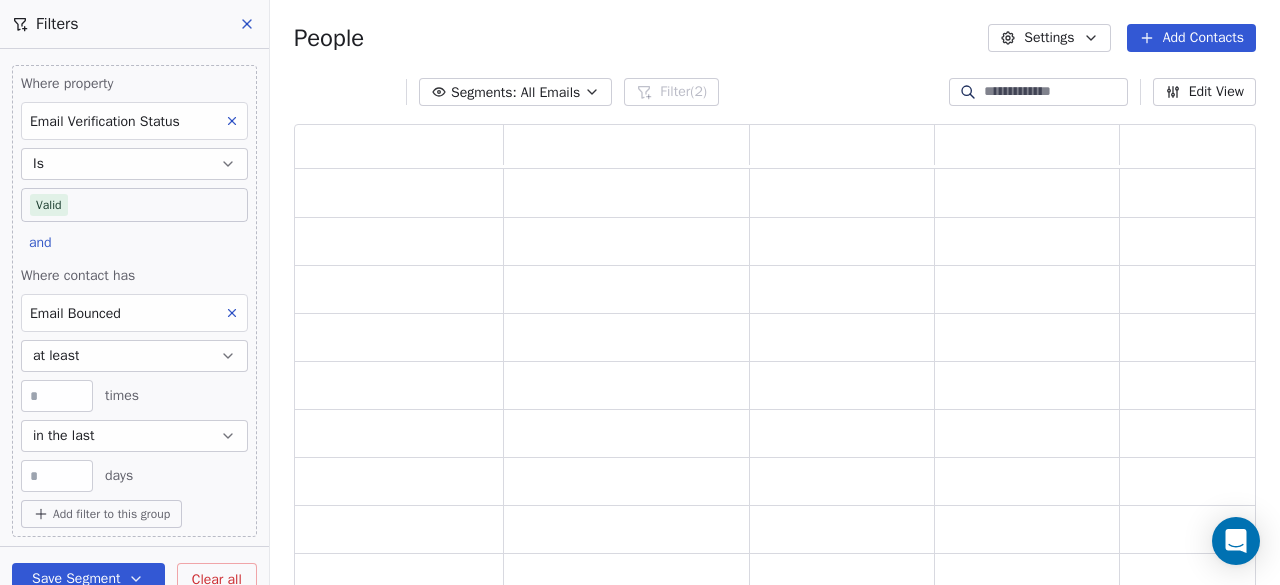 scroll, scrollTop: 16, scrollLeft: 16, axis: both 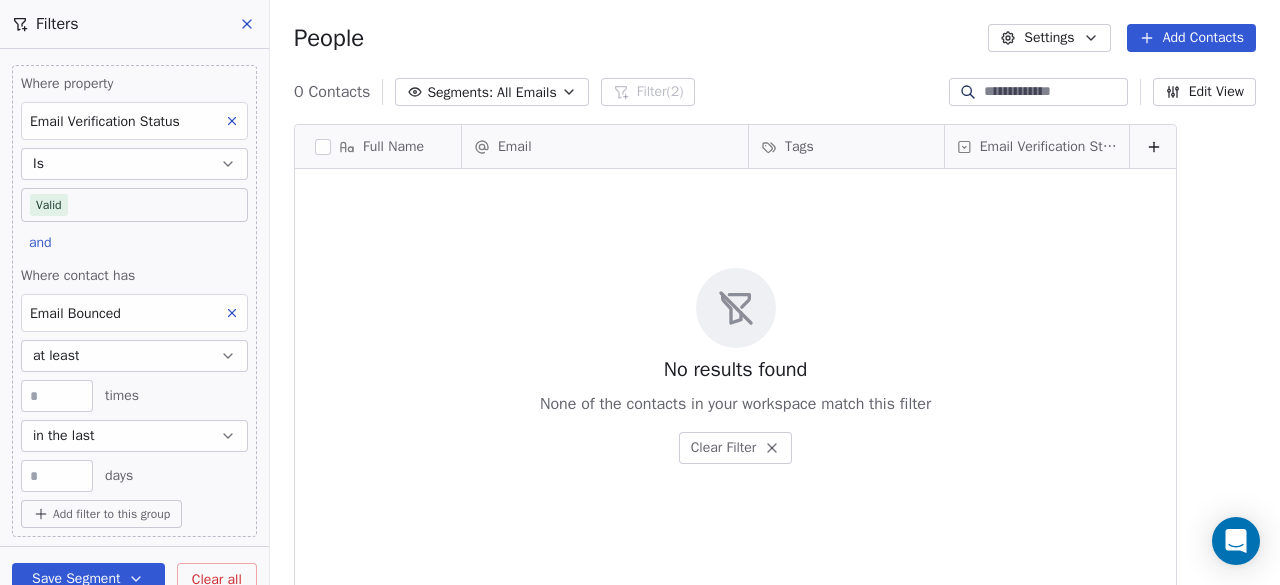 click 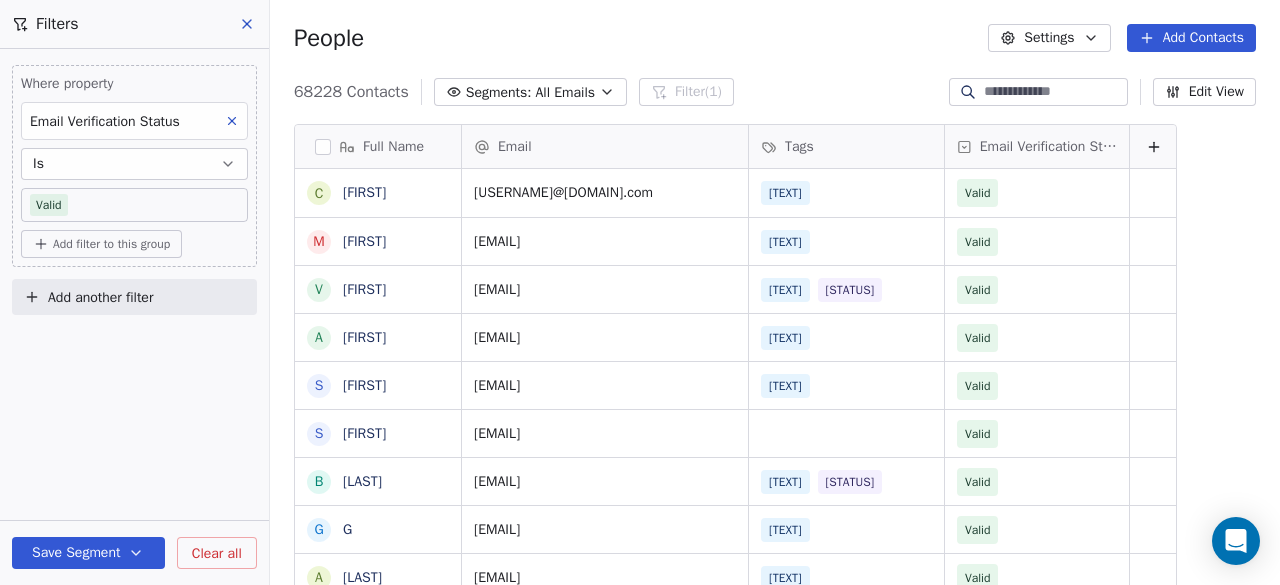 click on "Add another filter" at bounding box center (134, 297) 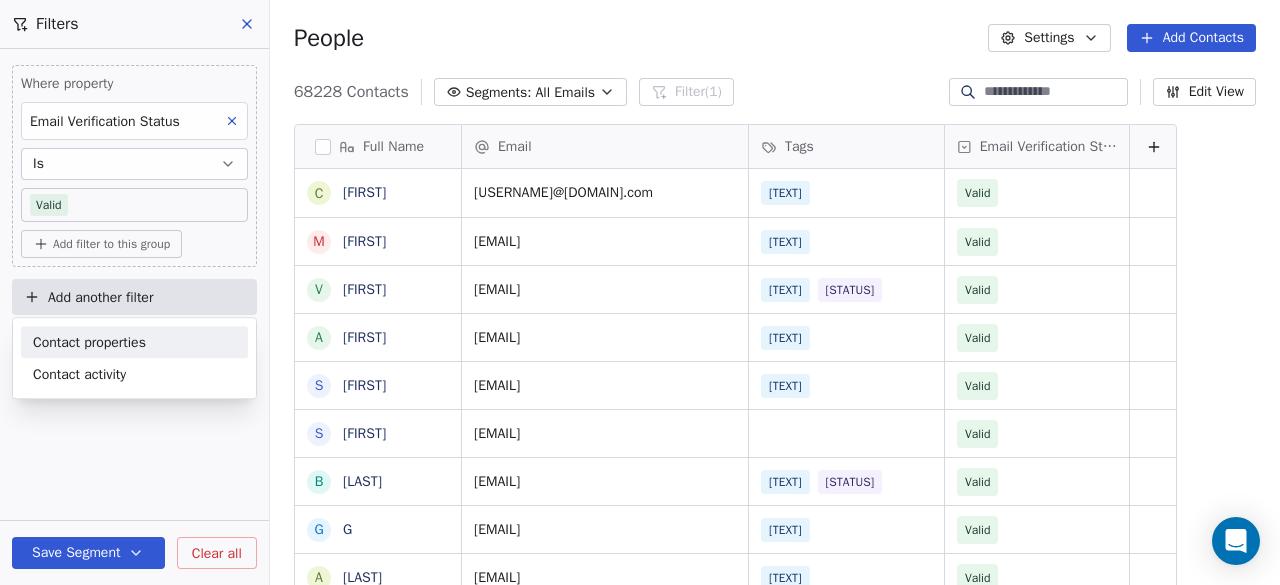 click on "[FIRST] [LAST] [FIRST] [LAST] [FIRST] [LAST] [FIRST] [FIRST] [LAST] [FIRST] [FIRST] [FIRST] [FIRST] [FIRST] [FIRST] [FIRST] [FIRST] [FIRST] [FIRST] [FIRST] [FIRST] [FIRST] [FIRST] [FIRST] [FIRST] [FIRST] [EMAIL] [EMAIL] [EMAIL] [EMAIL] [EMAIL] [EMAIL] [EMAIL] [EMAIL]" at bounding box center (640, 292) 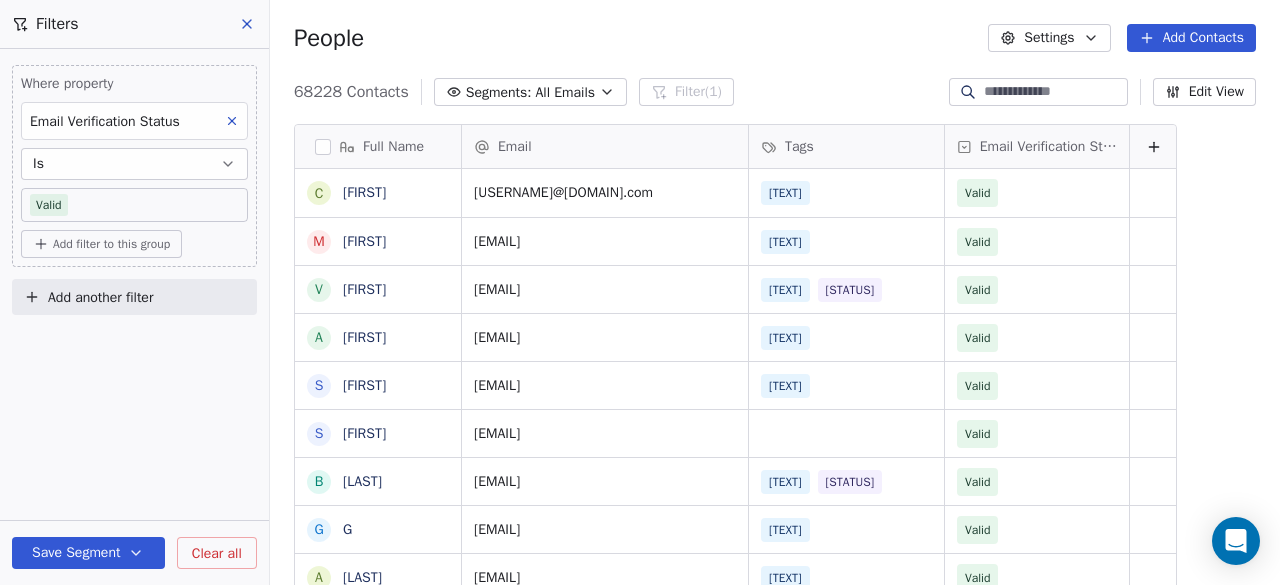 click on "Segments:" at bounding box center [499, 92] 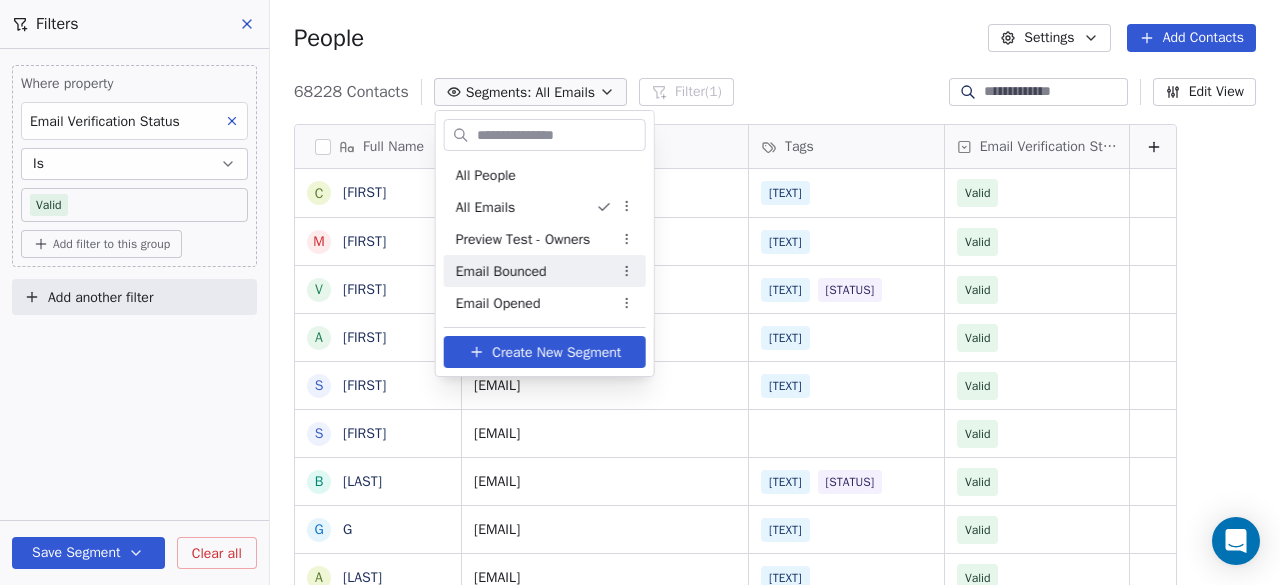 click on "Email Bounced" at bounding box center [501, 271] 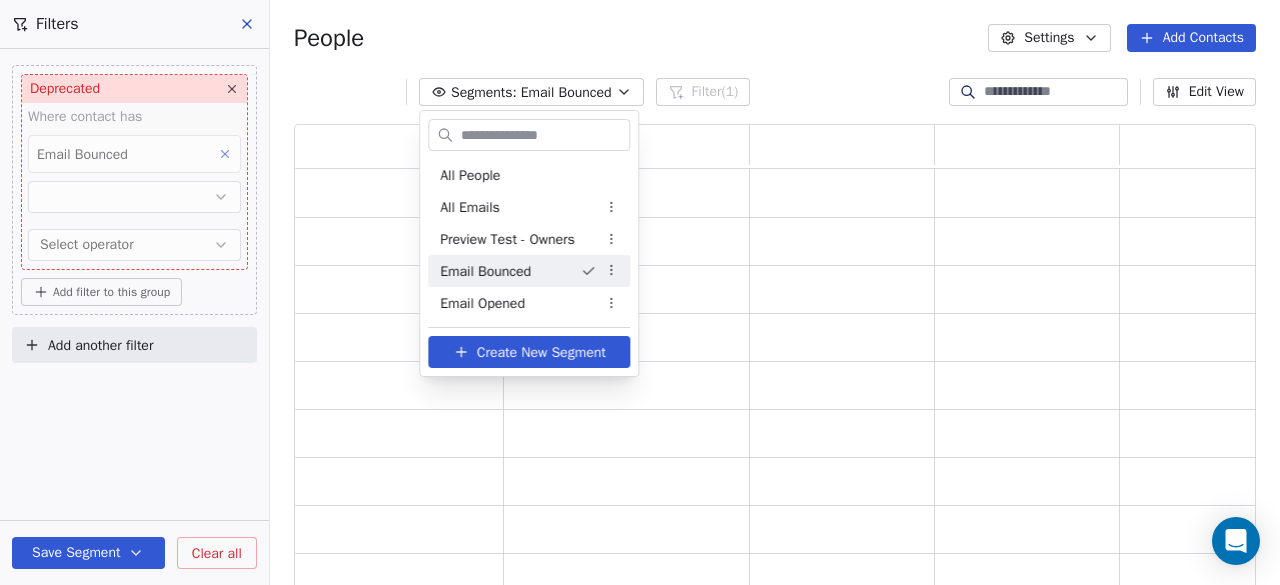 scroll, scrollTop: 16, scrollLeft: 16, axis: both 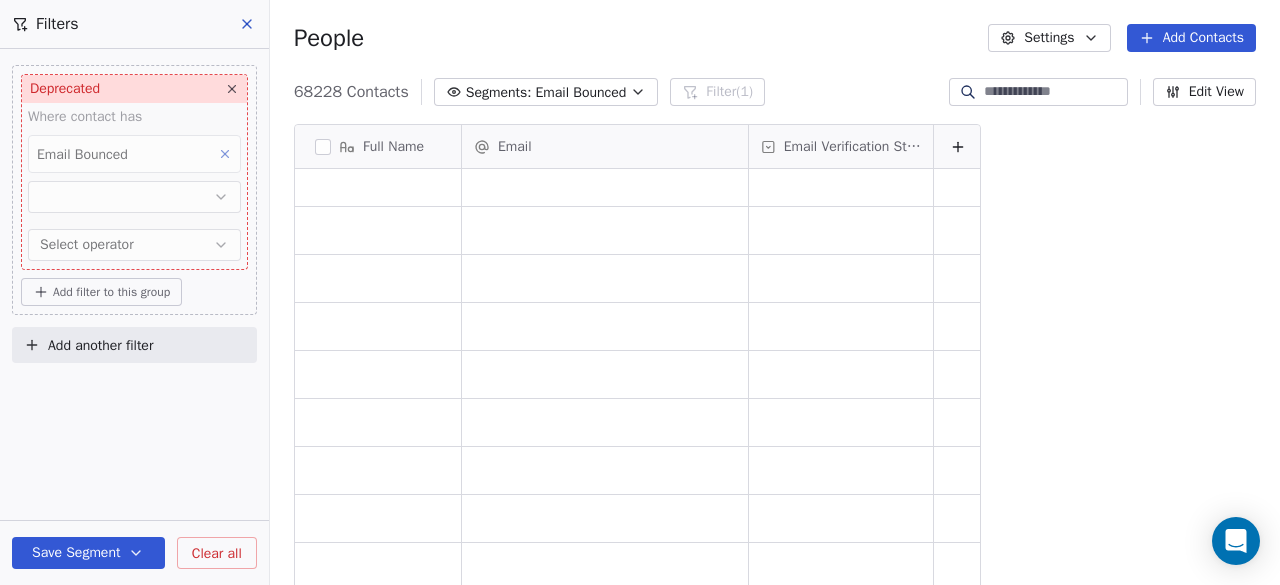 click 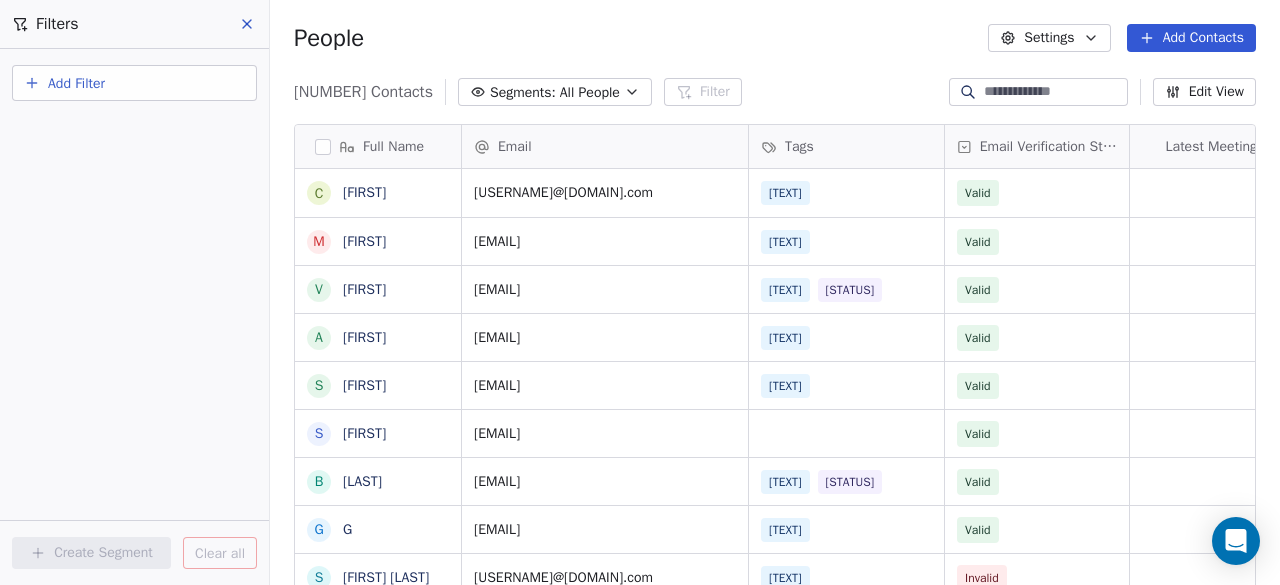 click on "All People" at bounding box center (590, 92) 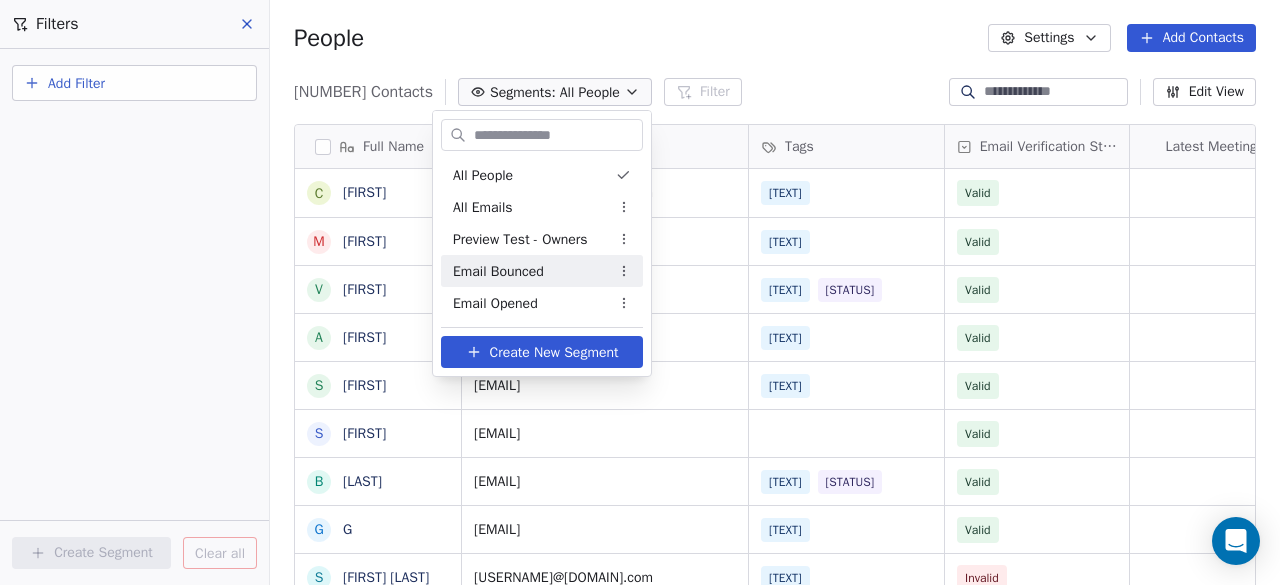 click on "Email Bounced" at bounding box center (498, 271) 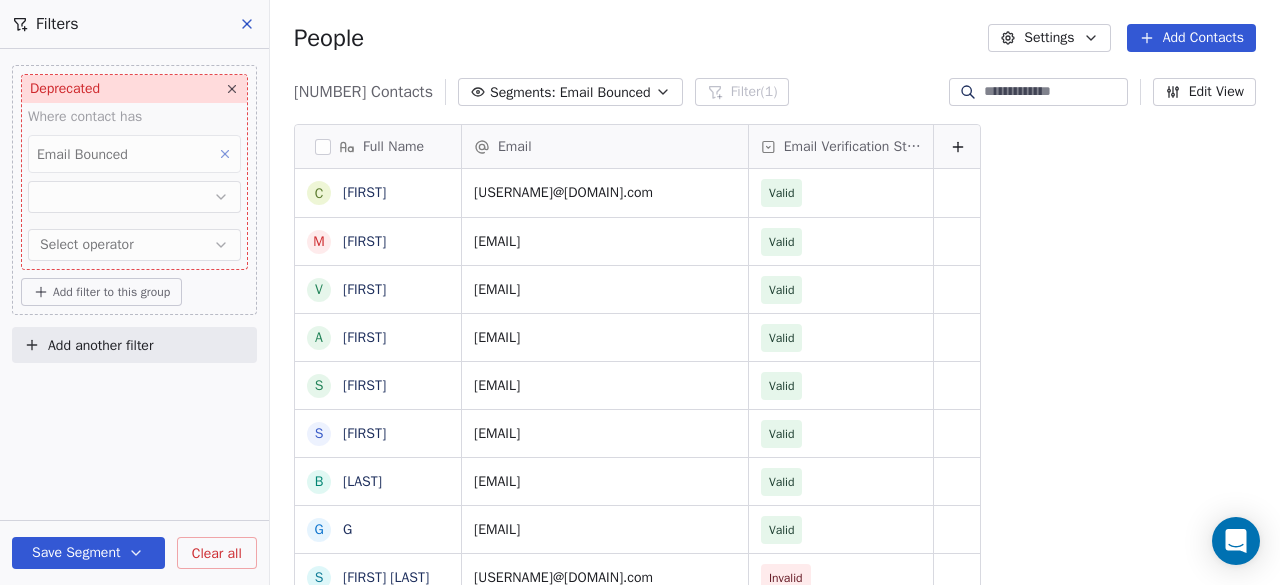 click on "Add filter to this group" at bounding box center [111, 292] 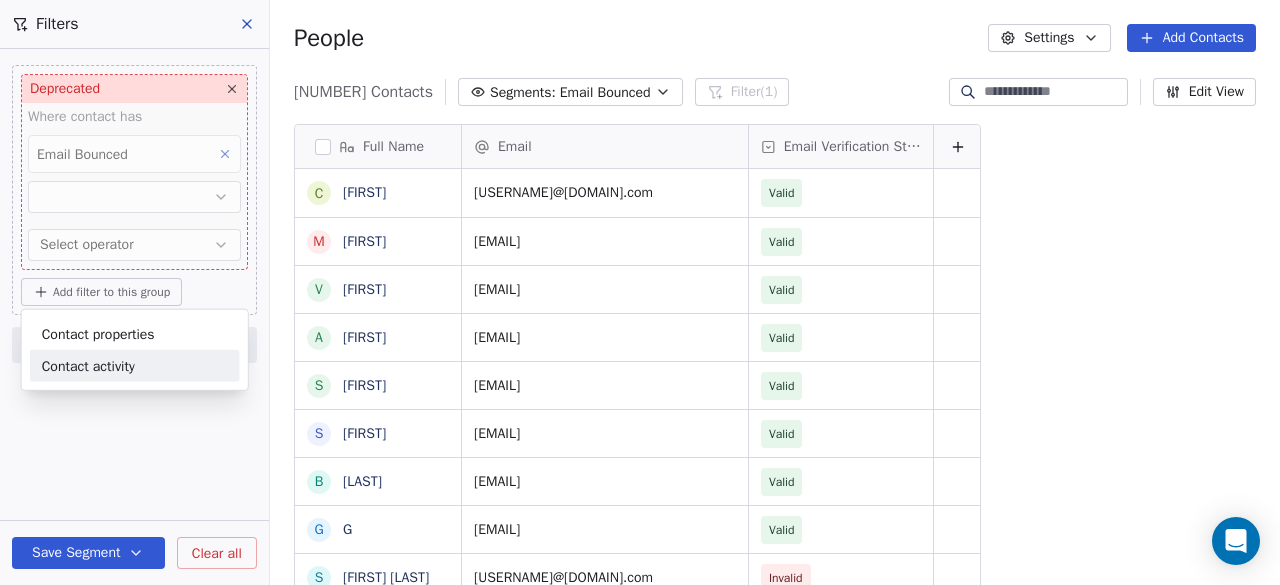 click on "Contact activity" at bounding box center [88, 365] 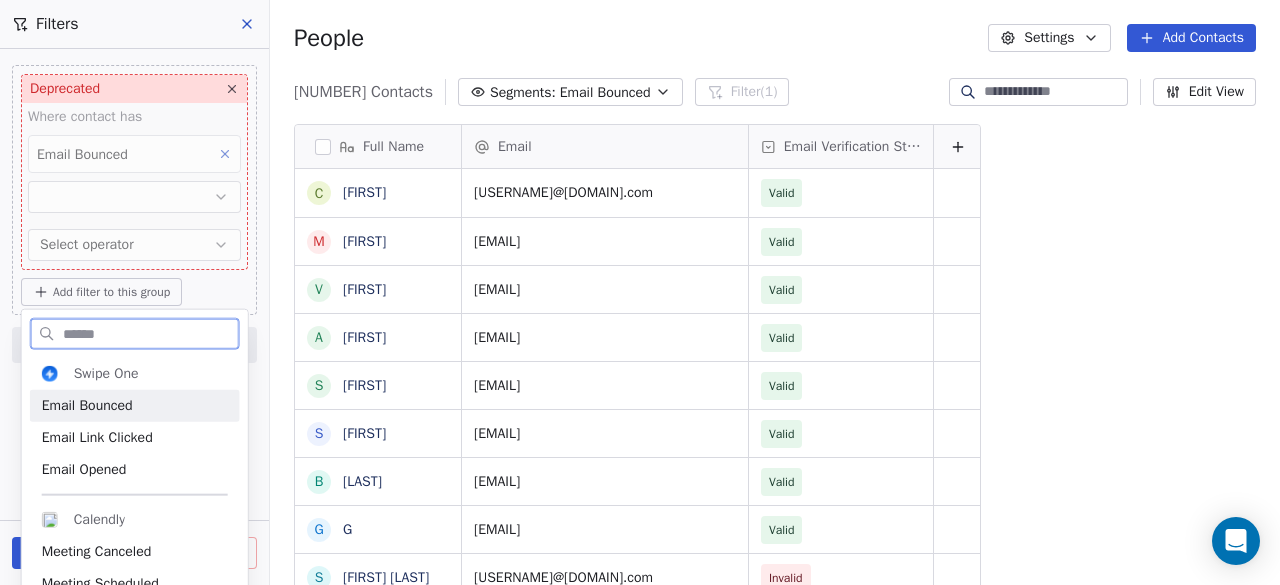 click on "Email Bounced" at bounding box center (135, 406) 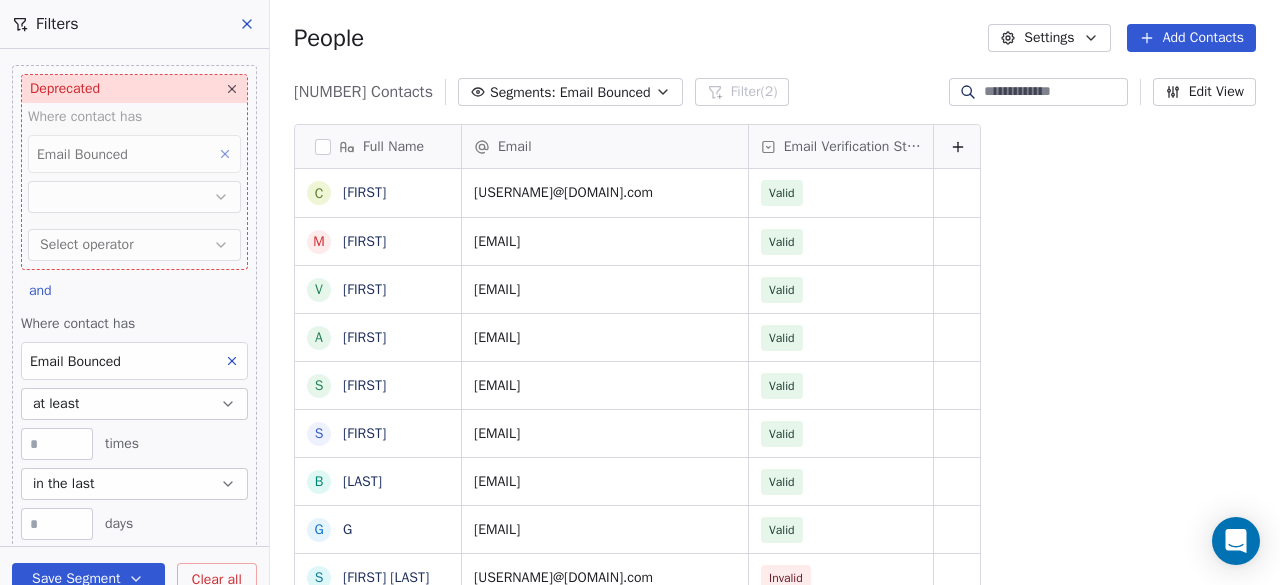 click at bounding box center [232, 89] 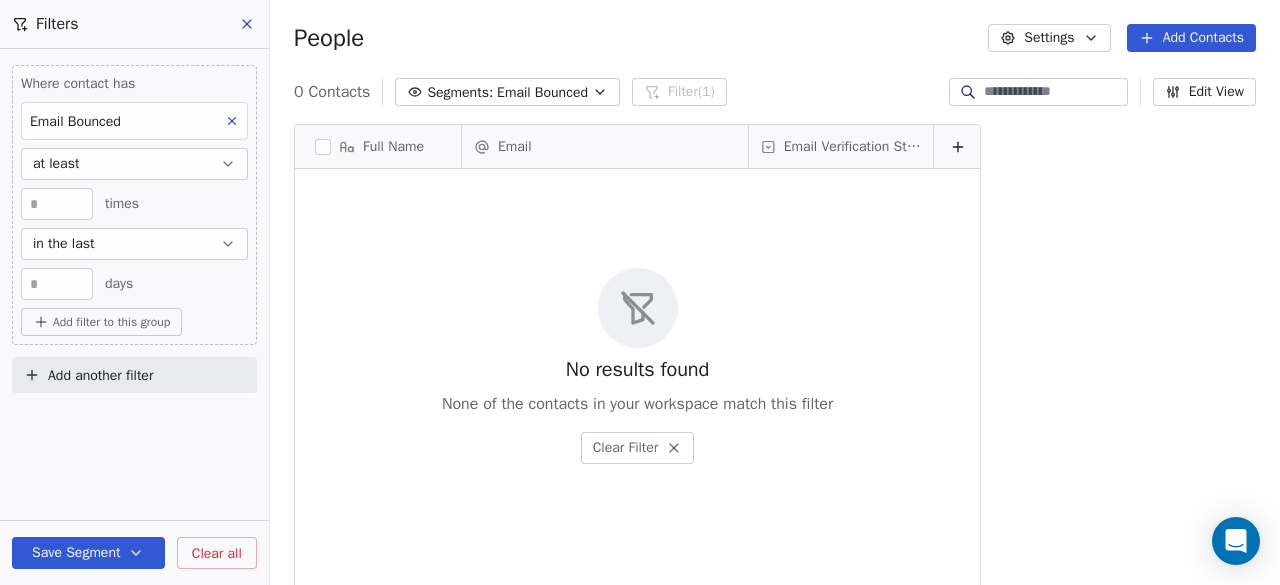 click 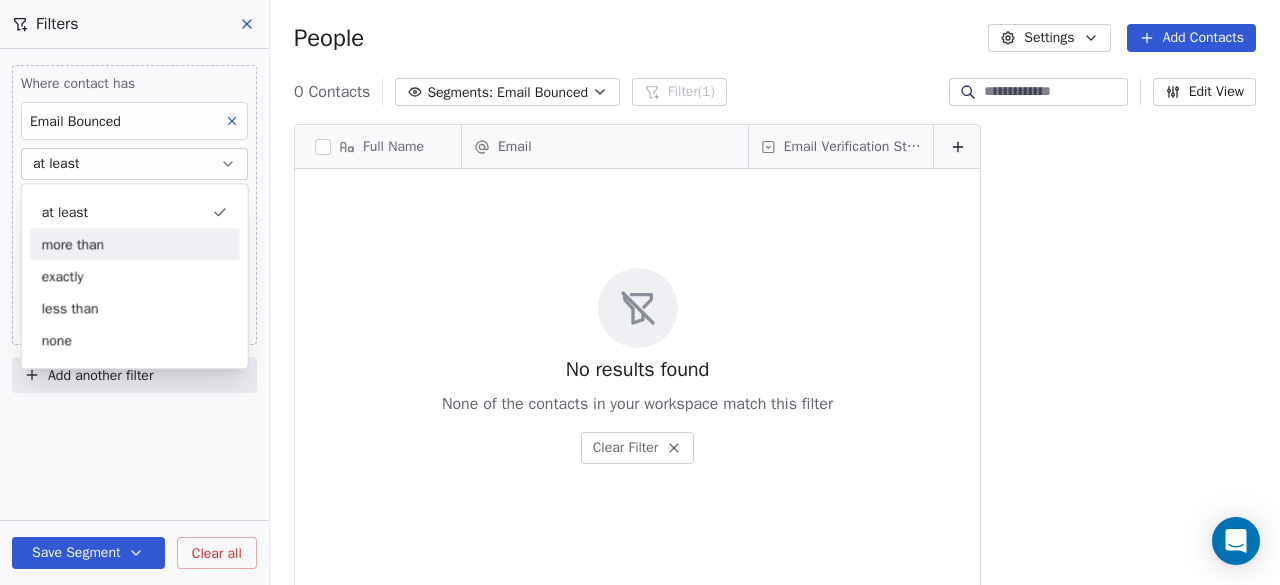 click on "more than" at bounding box center [135, 244] 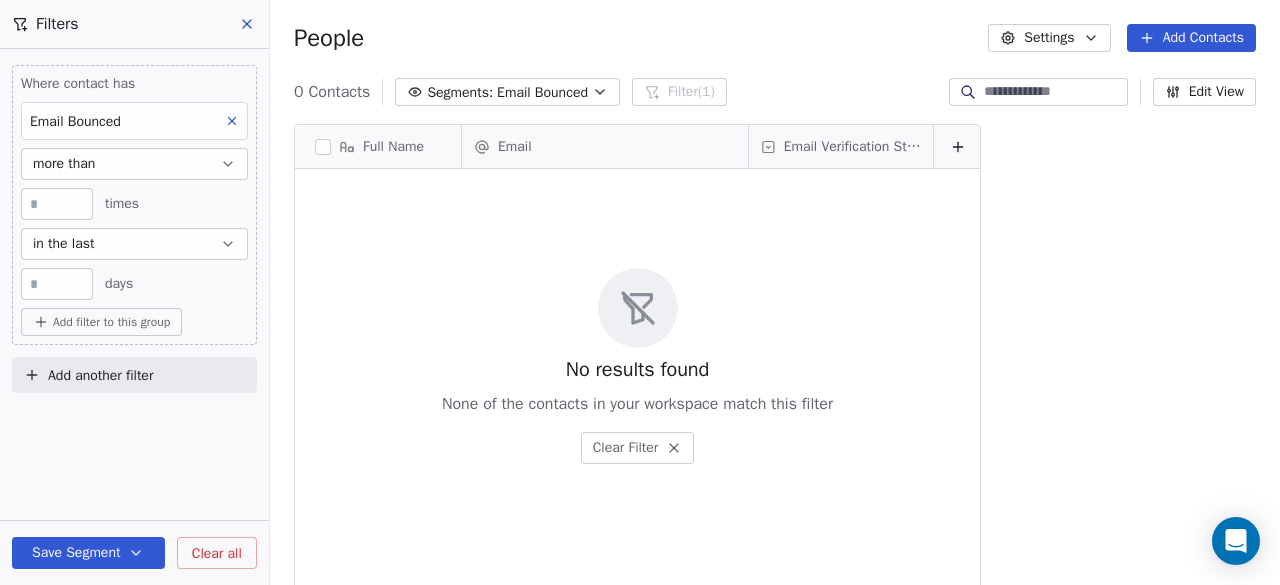 click 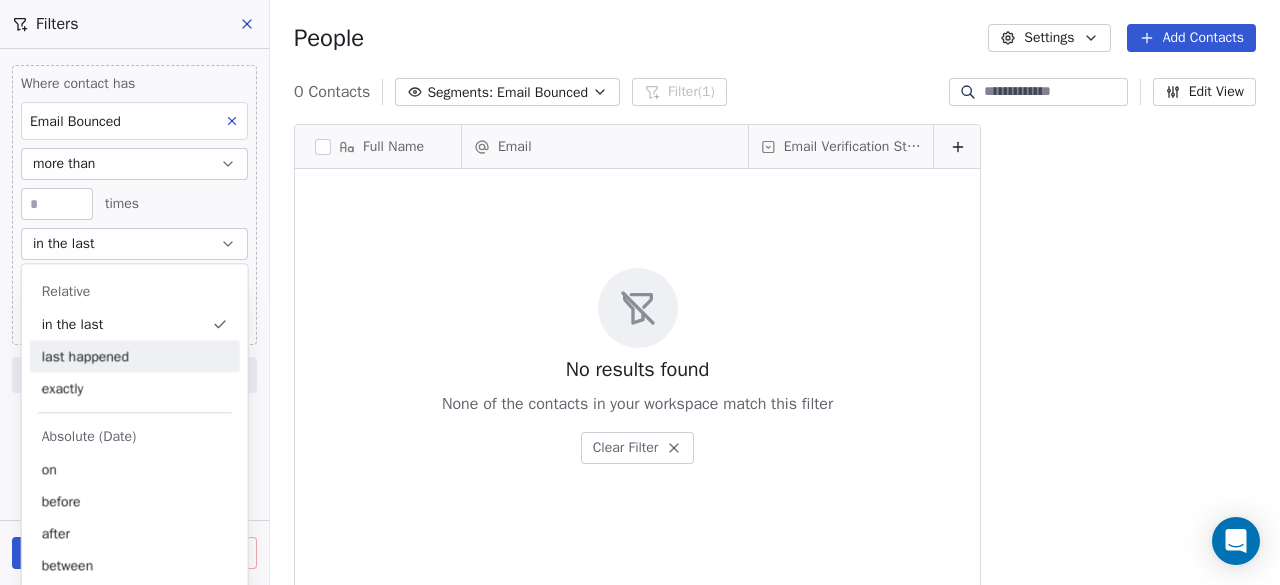 click on "last happened" at bounding box center (135, 356) 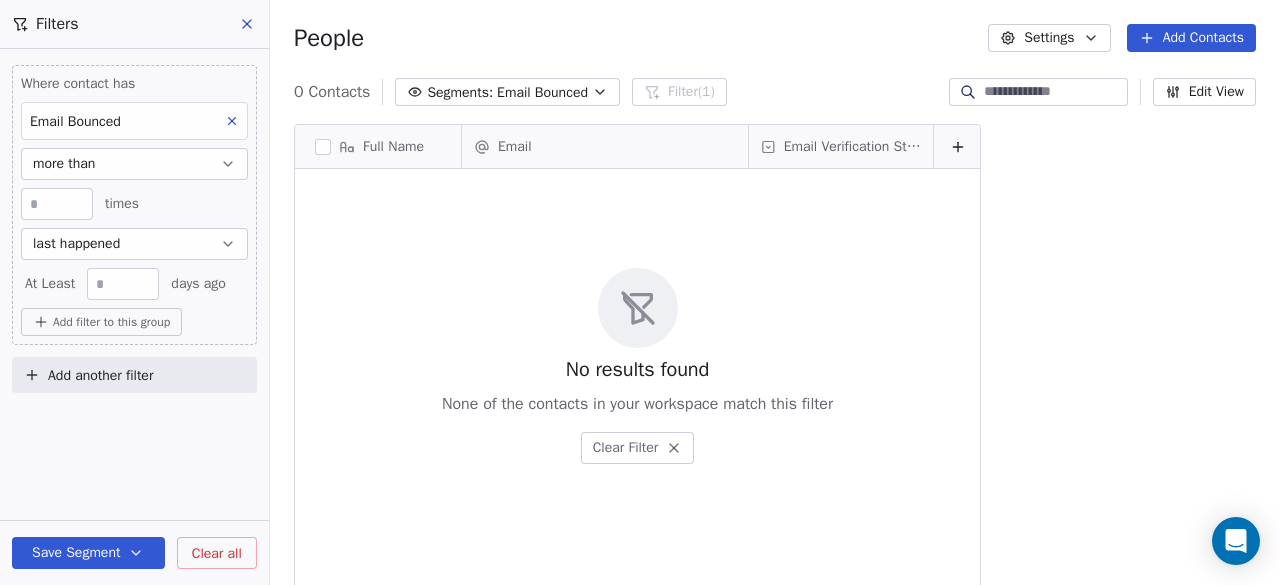 click on "**" at bounding box center [123, 284] 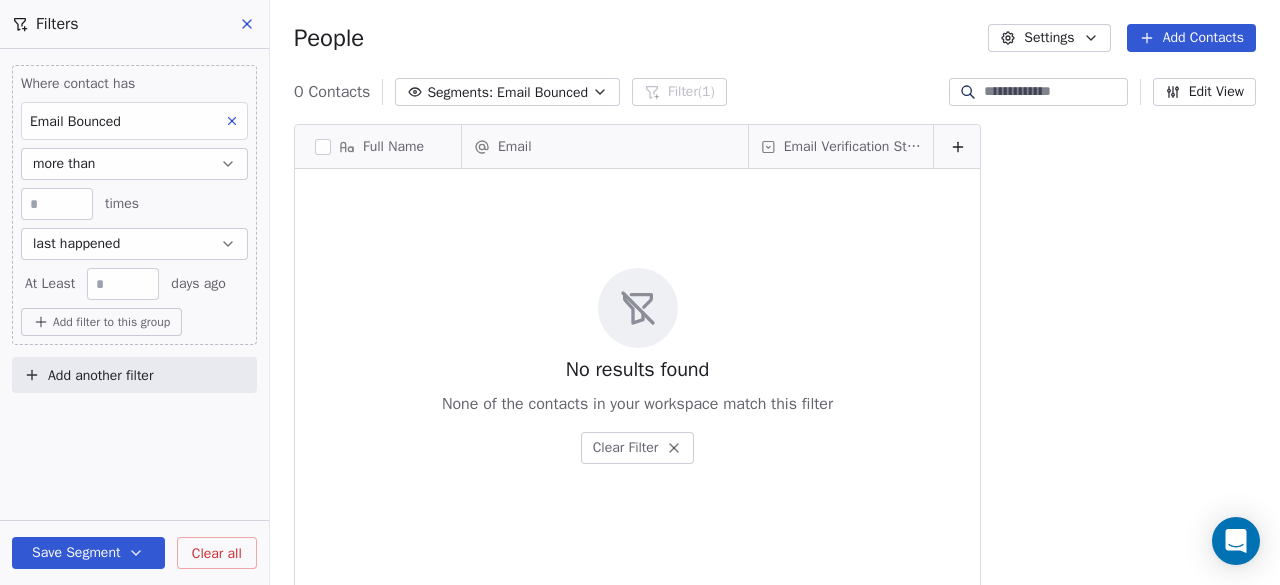 type on "***" 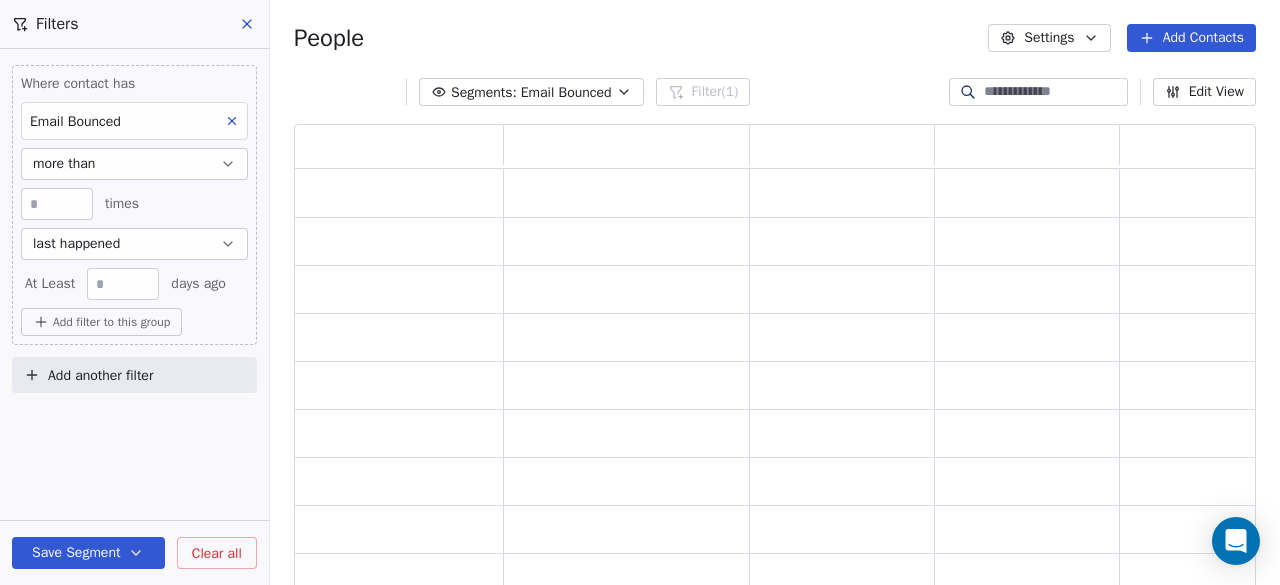 click on "Where contact has Email Bounced more than * times last happened At Least *** days ago" at bounding box center [134, 187] 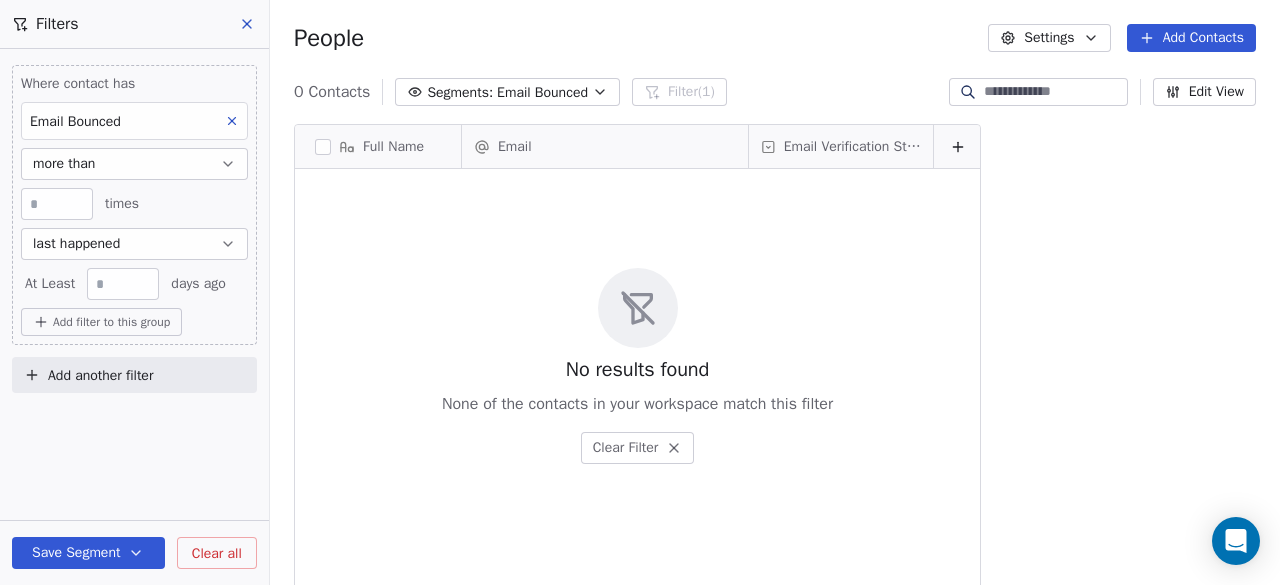 click on "***" at bounding box center [123, 284] 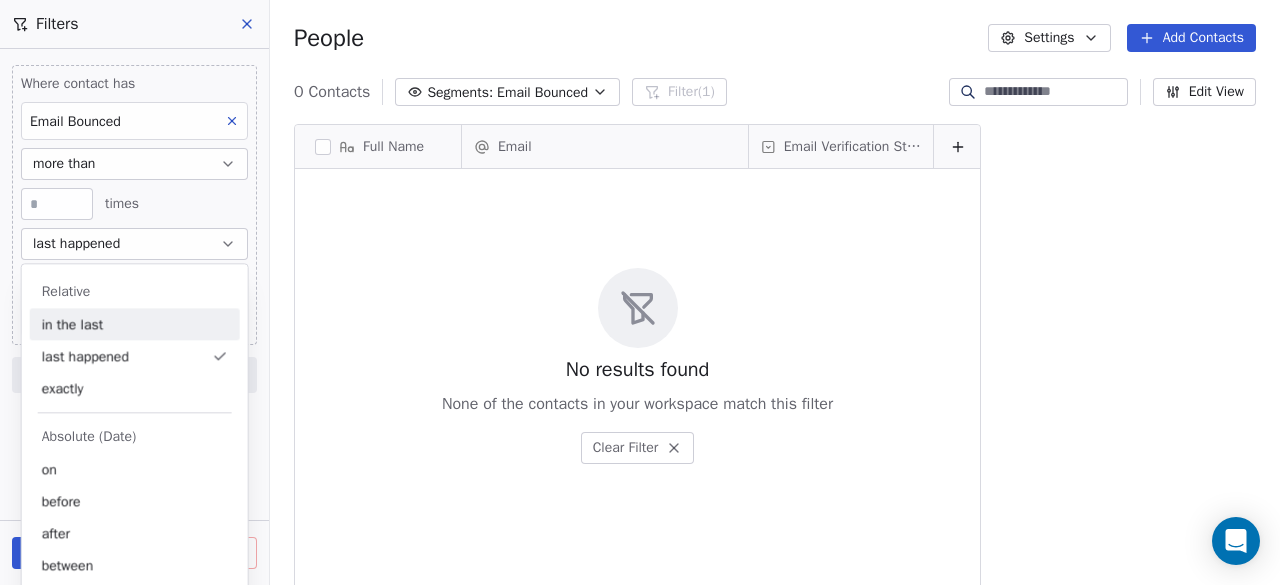 click on "Where contact has Email Bounced more than * times last happened At Least *** days ago Add filter to this group Add another filter" at bounding box center [134, 225] 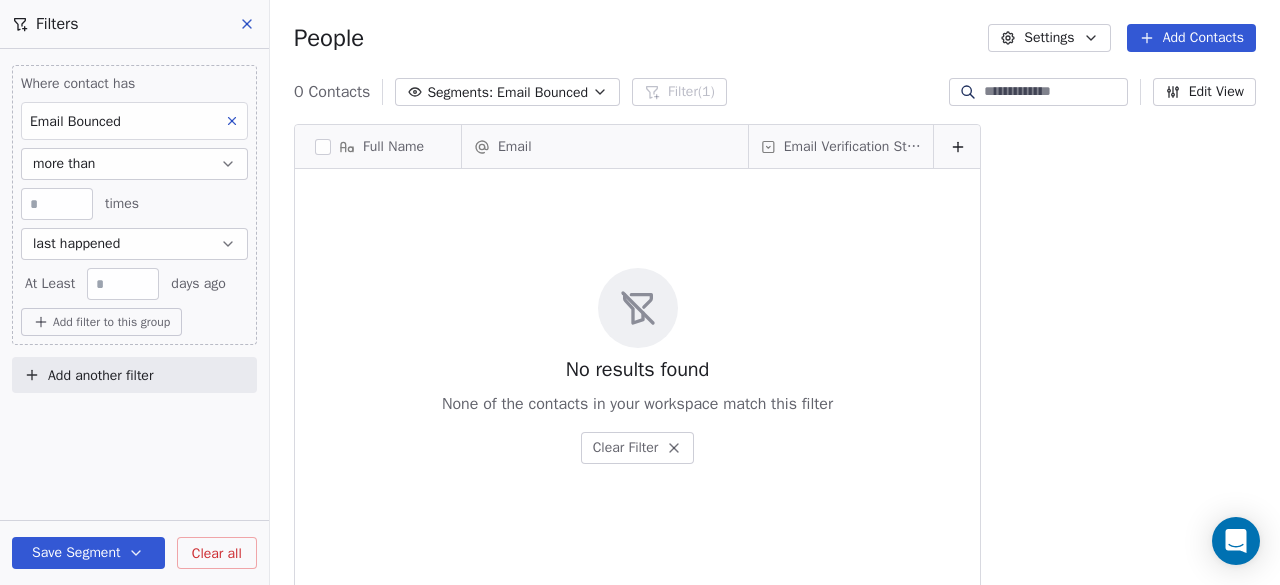 click on "last happened" at bounding box center (134, 244) 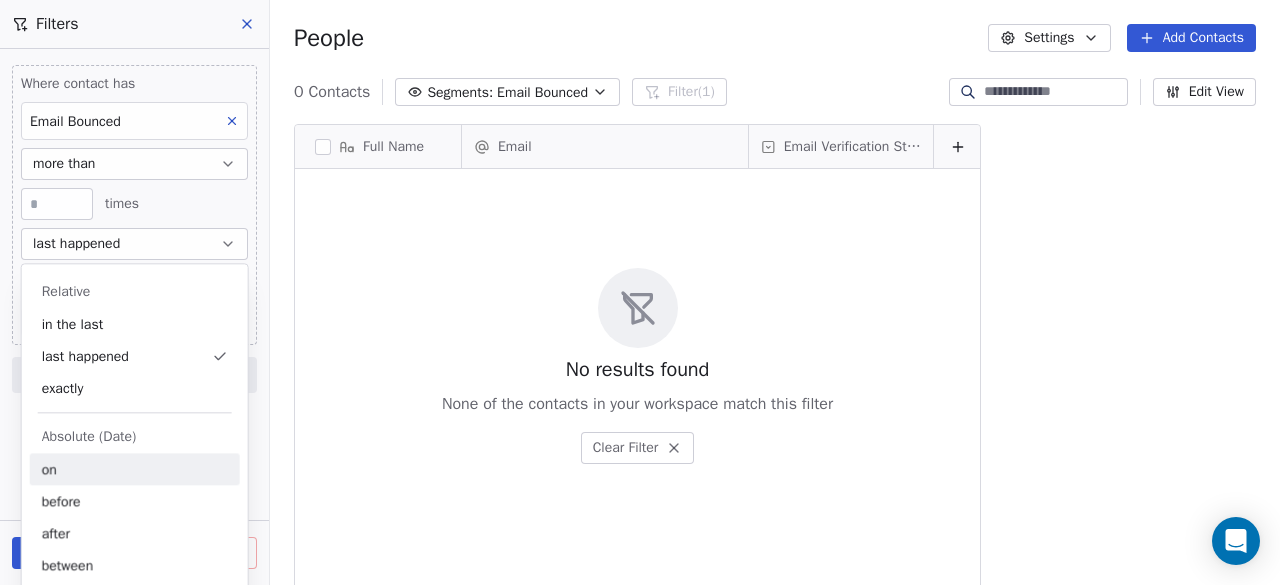click on "on" at bounding box center (135, 469) 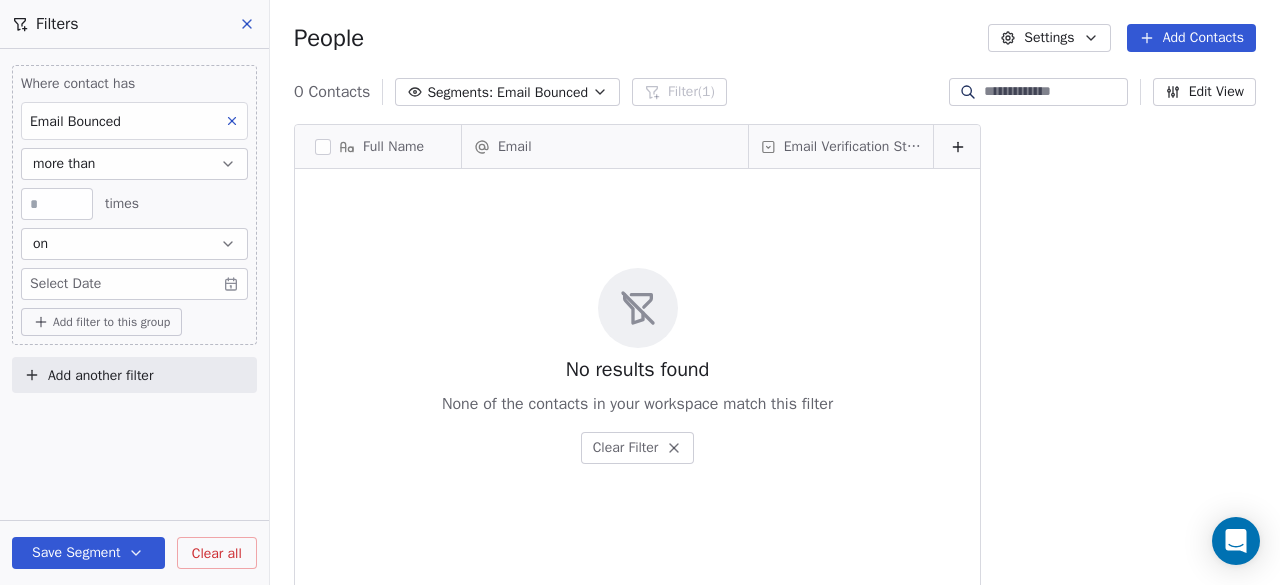 click on "on" at bounding box center (134, 244) 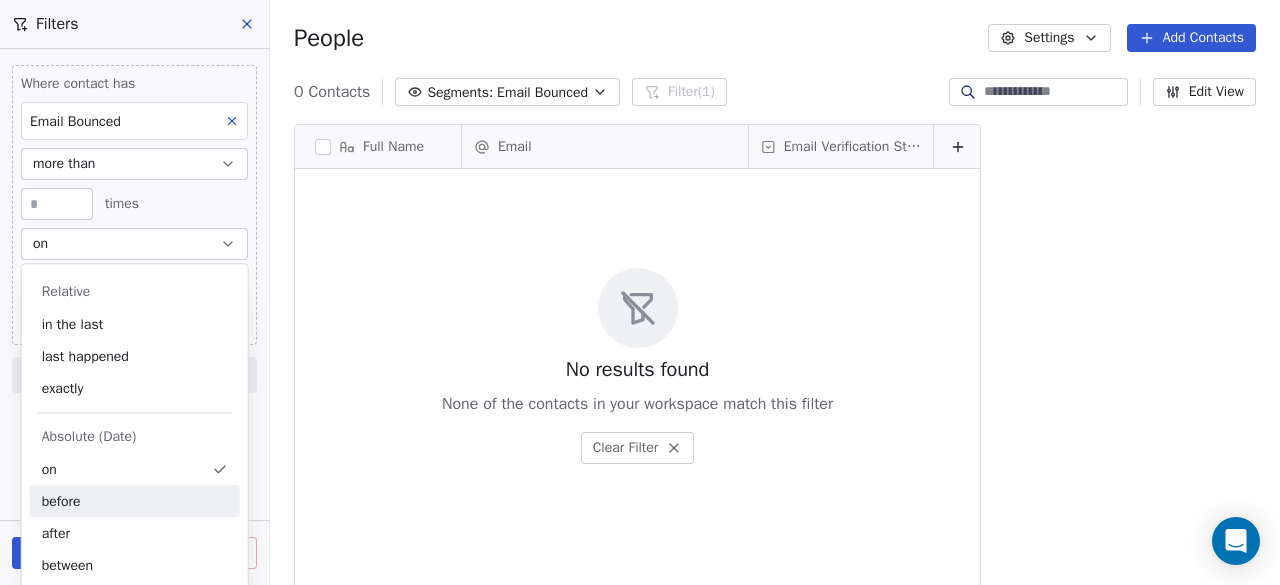 click on "before" at bounding box center [135, 501] 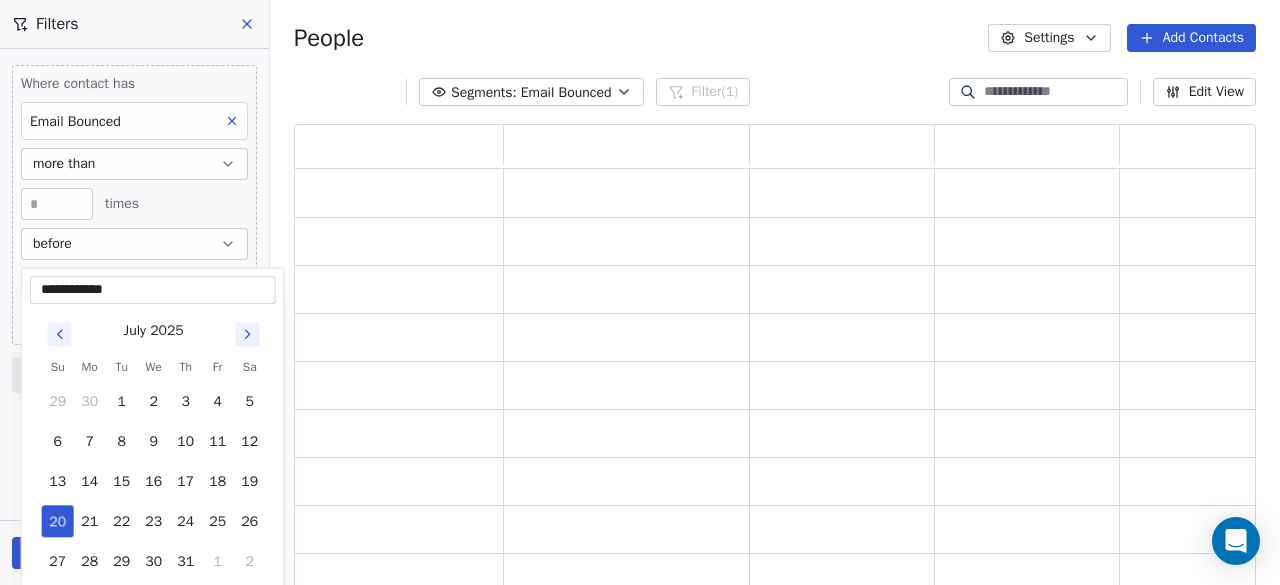 click on "**********" at bounding box center [640, 292] 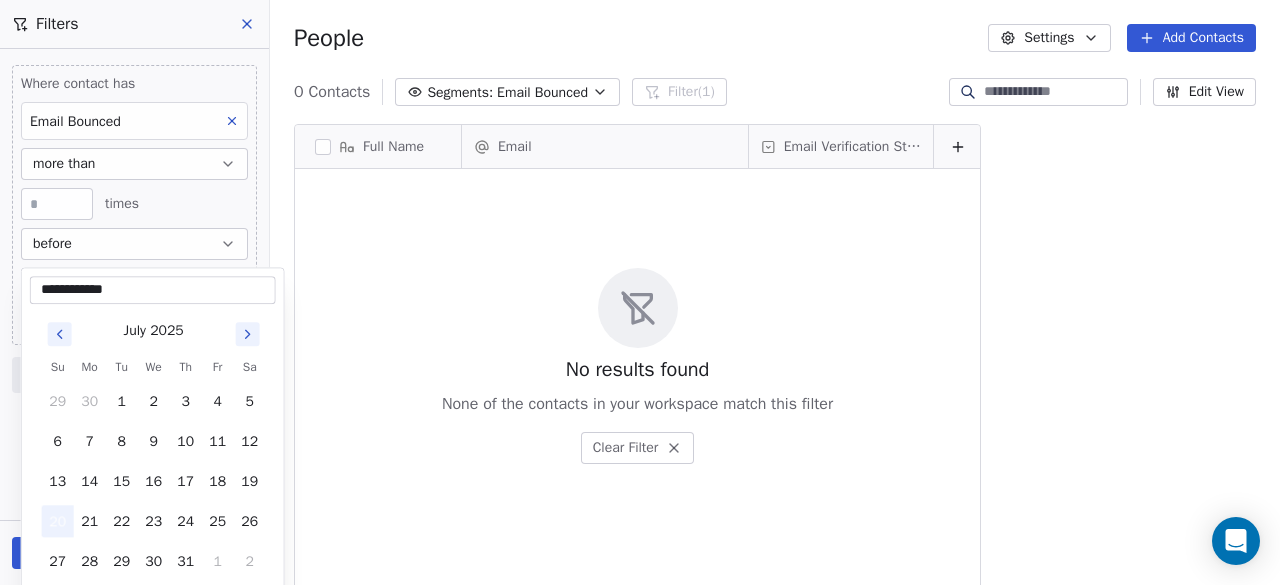 click on "20" at bounding box center (58, 521) 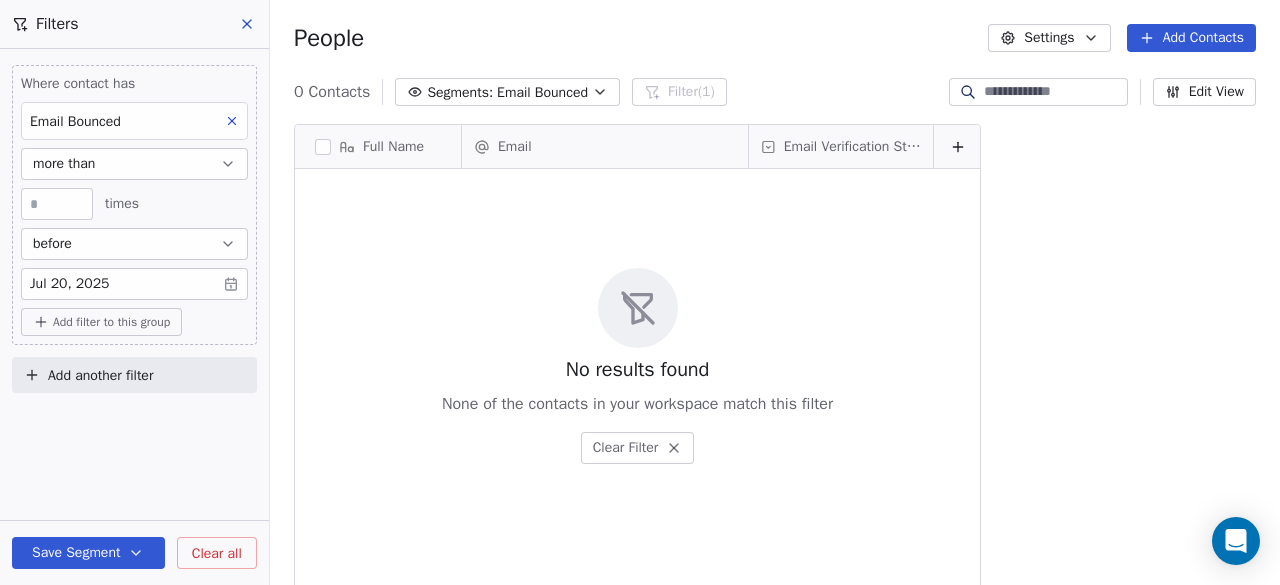 click on "No results found None of the contacts in your workspace match this filter Clear Filter" at bounding box center [637, 365] 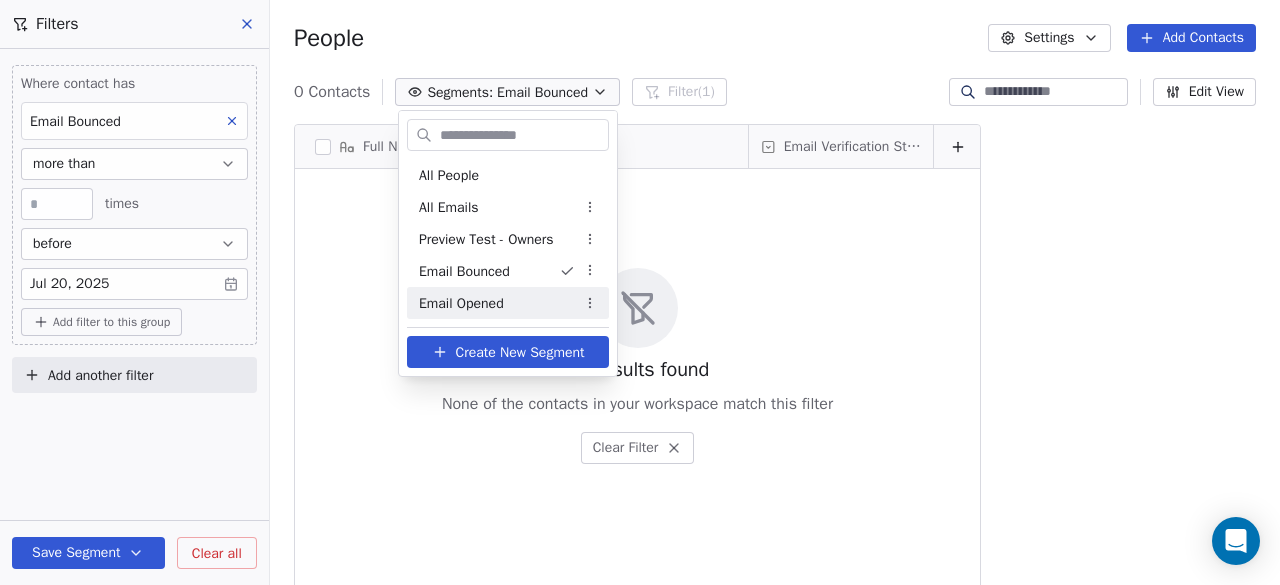 click on "Email Opened" at bounding box center [461, 303] 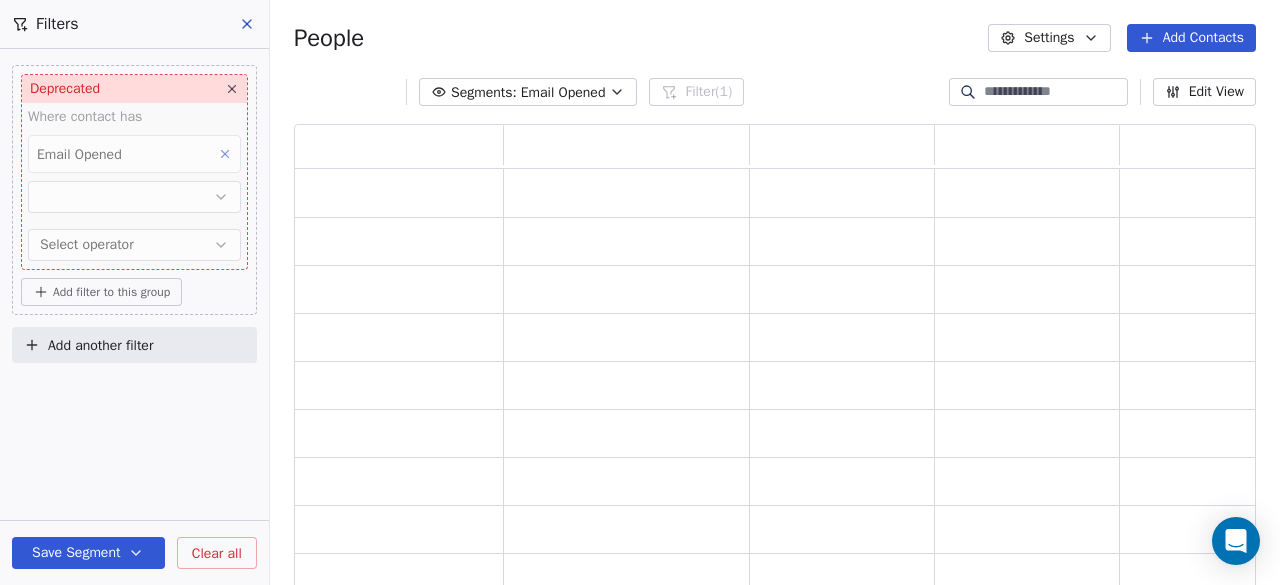 scroll, scrollTop: 16, scrollLeft: 16, axis: both 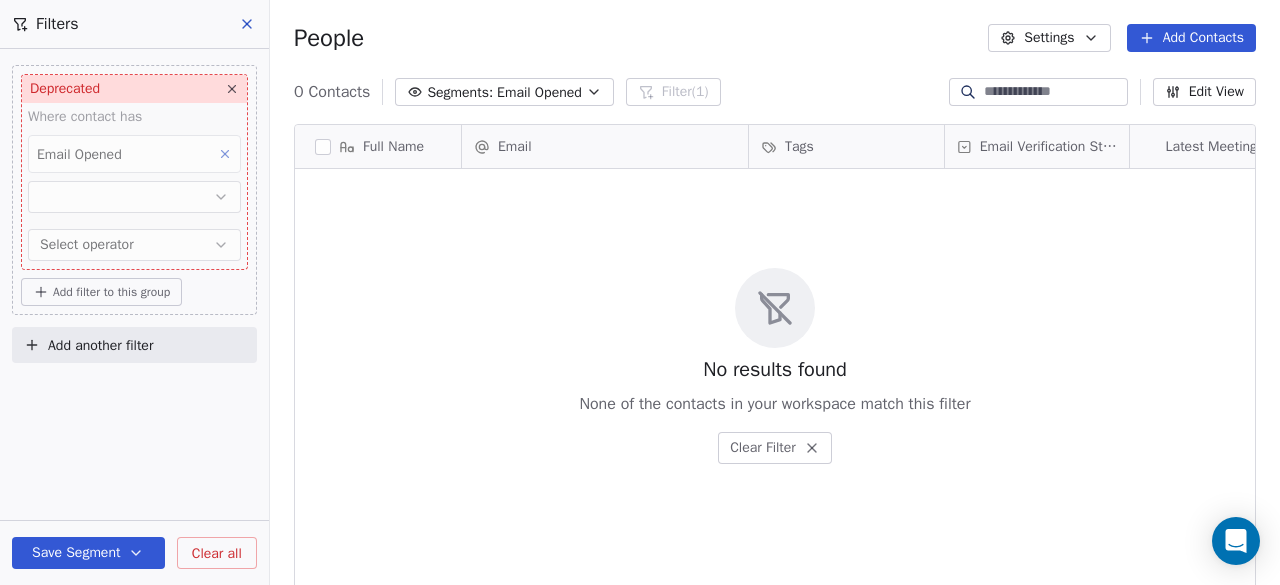 click on "Add filter to this group" at bounding box center [101, 292] 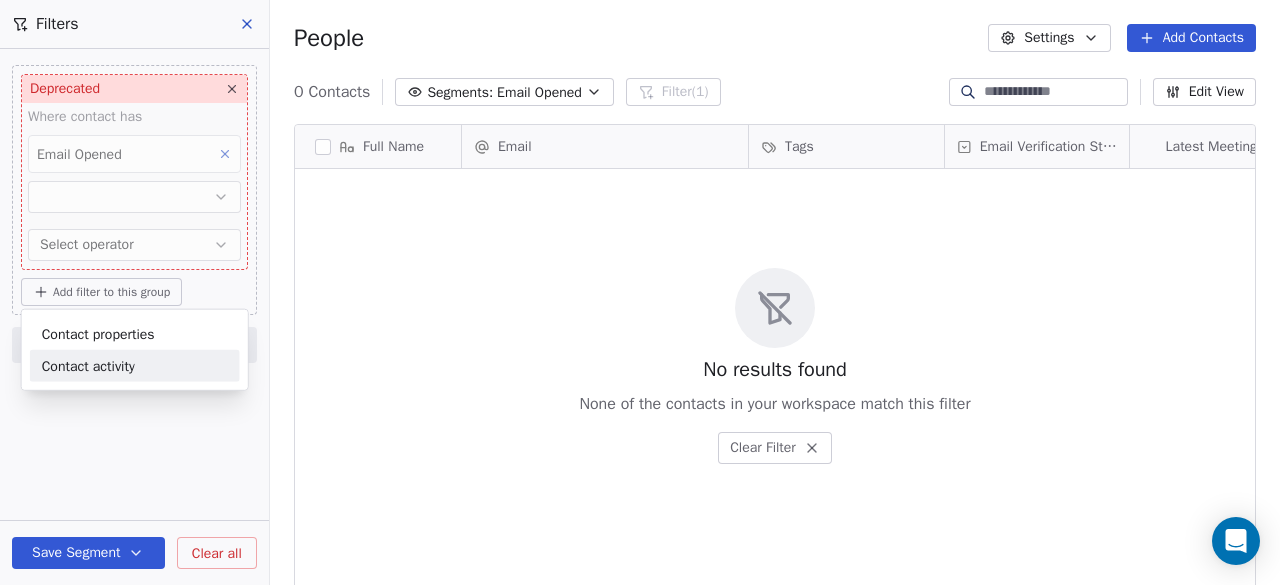 click on "Contact activity" at bounding box center (135, 365) 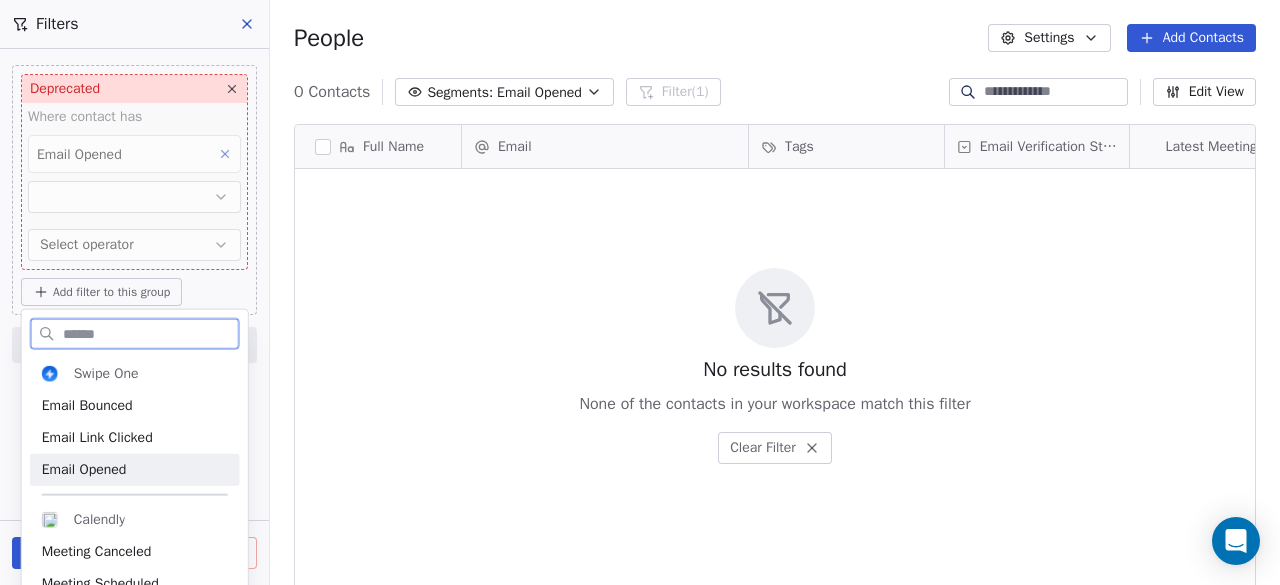 click on "Email Opened" at bounding box center [135, 470] 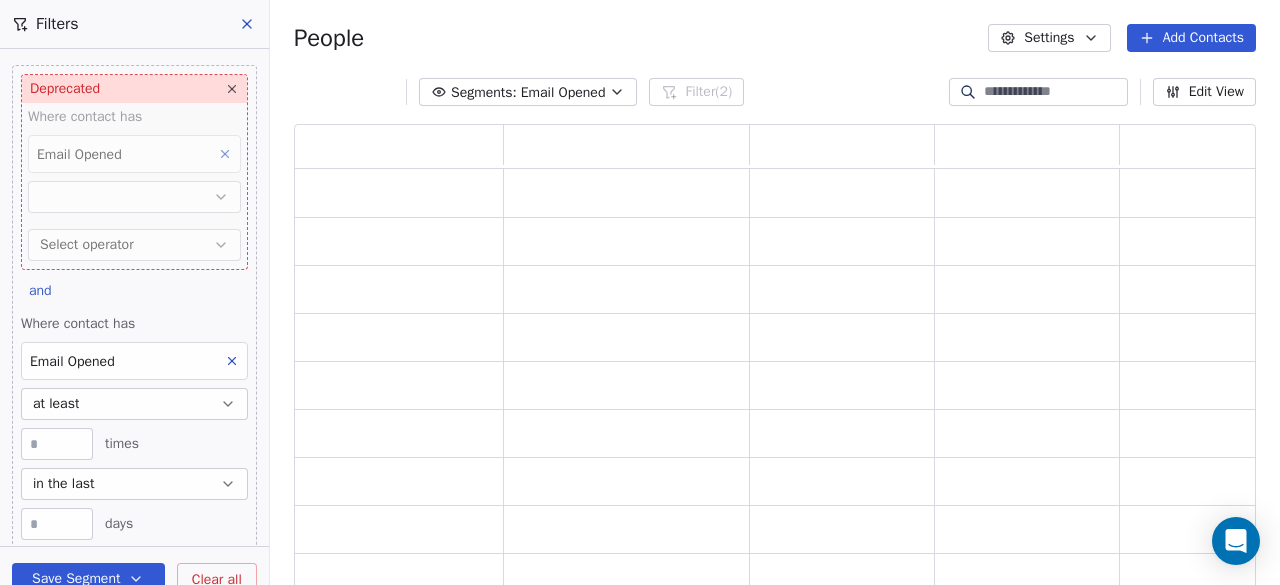 scroll, scrollTop: 16, scrollLeft: 16, axis: both 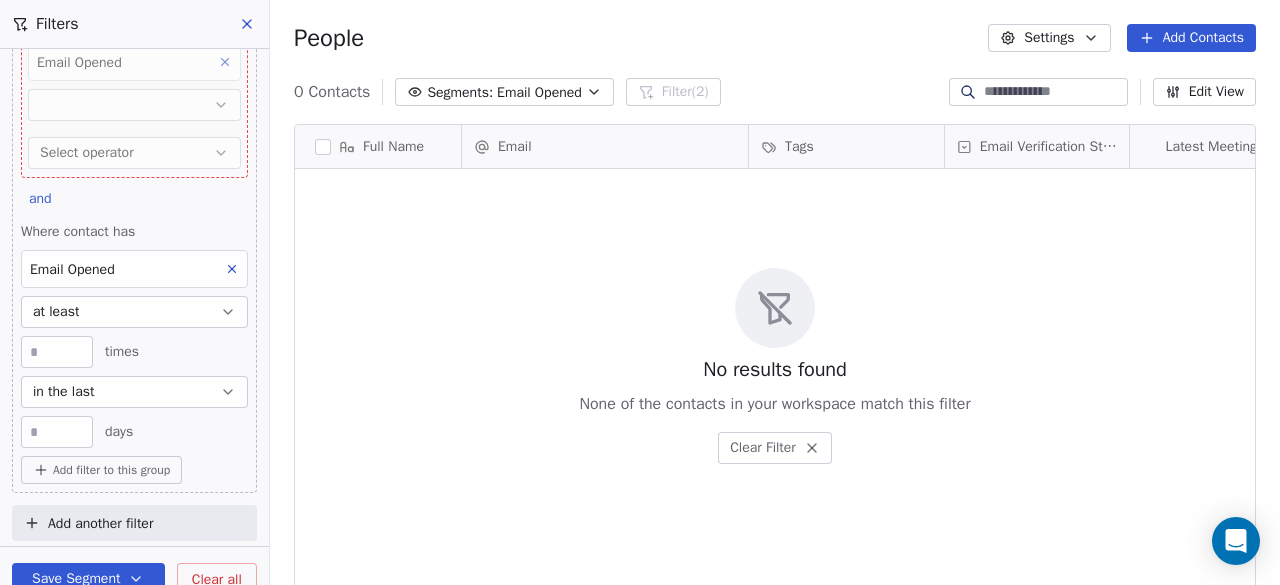 click on "at least" at bounding box center [134, 312] 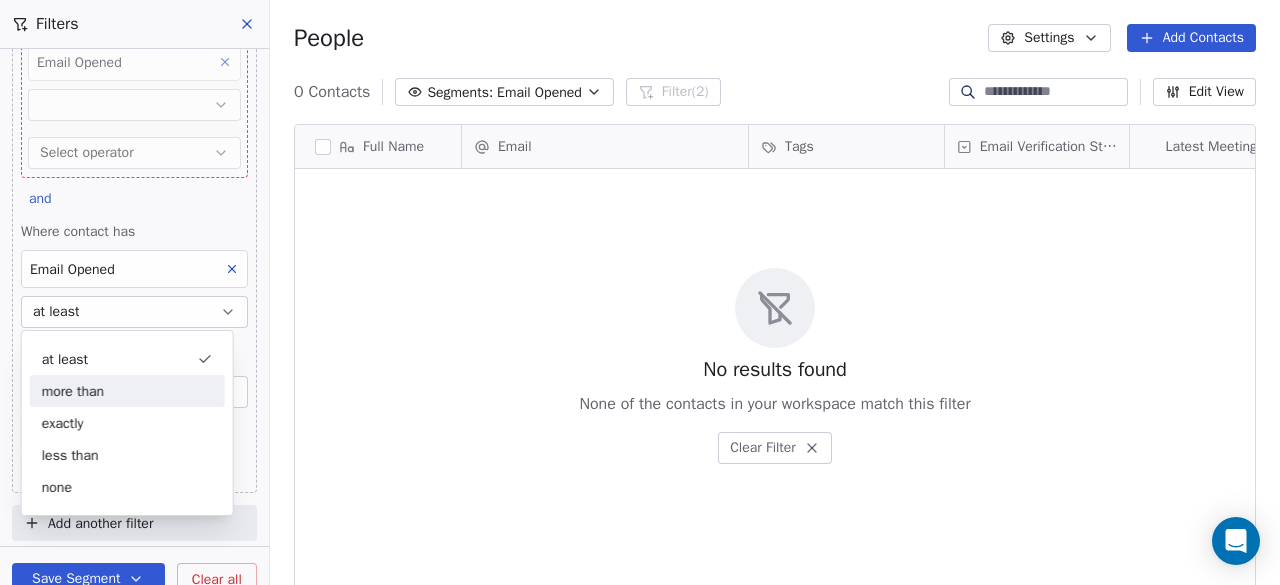 click on "more than" at bounding box center [127, 391] 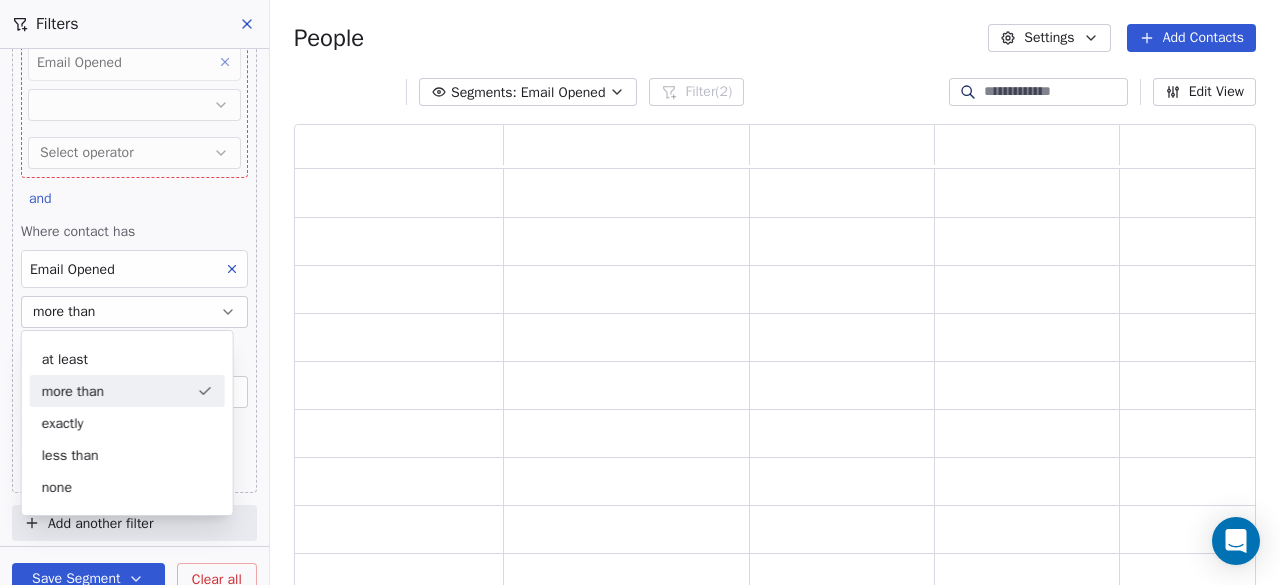 scroll, scrollTop: 16, scrollLeft: 16, axis: both 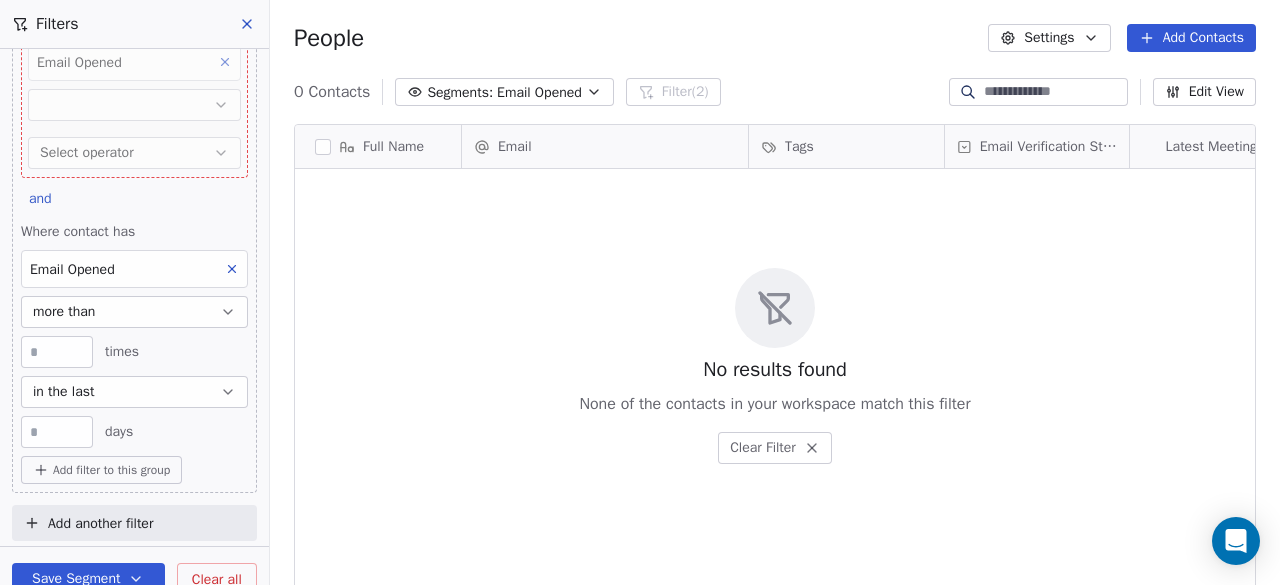 click on "in the last" at bounding box center (134, 392) 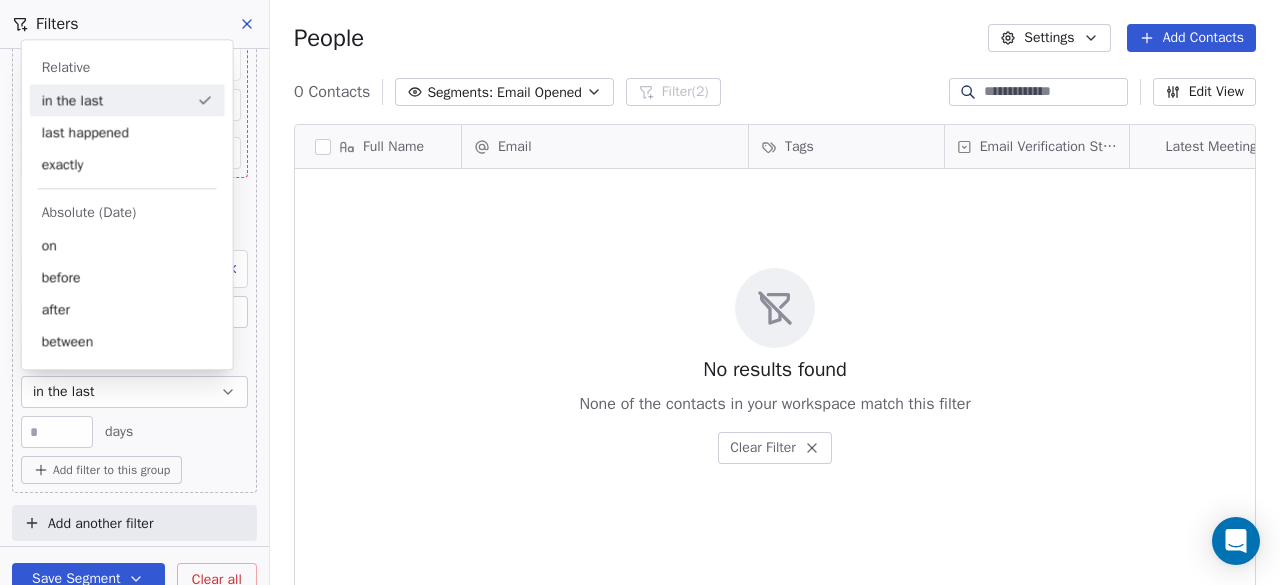 click on "in the last" at bounding box center [134, 392] 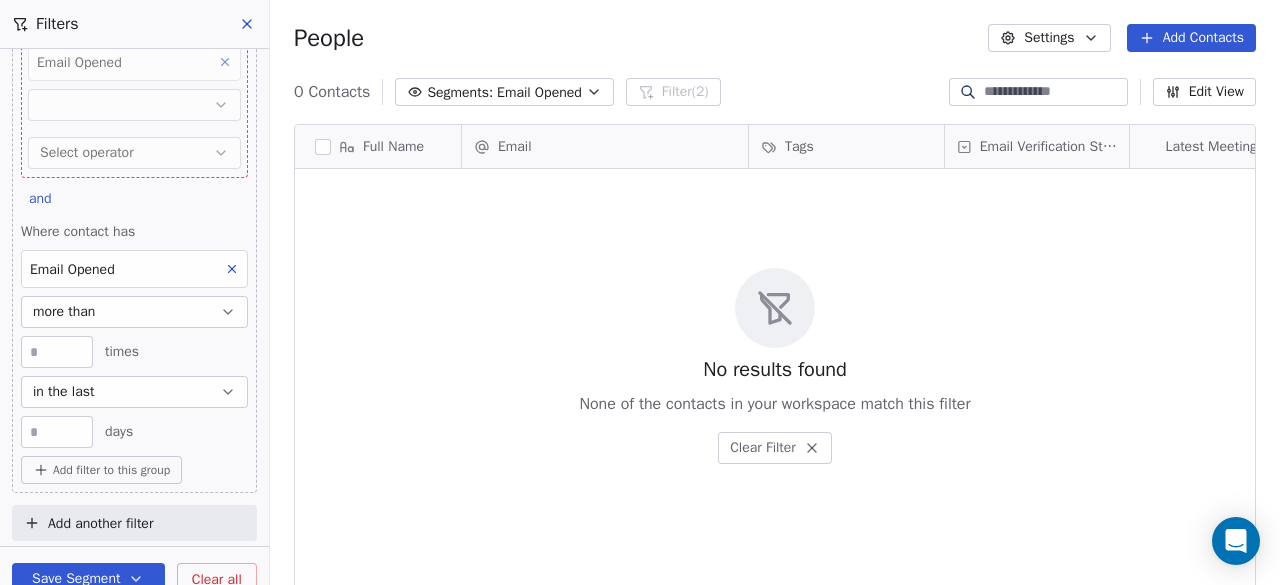 scroll, scrollTop: 0, scrollLeft: 0, axis: both 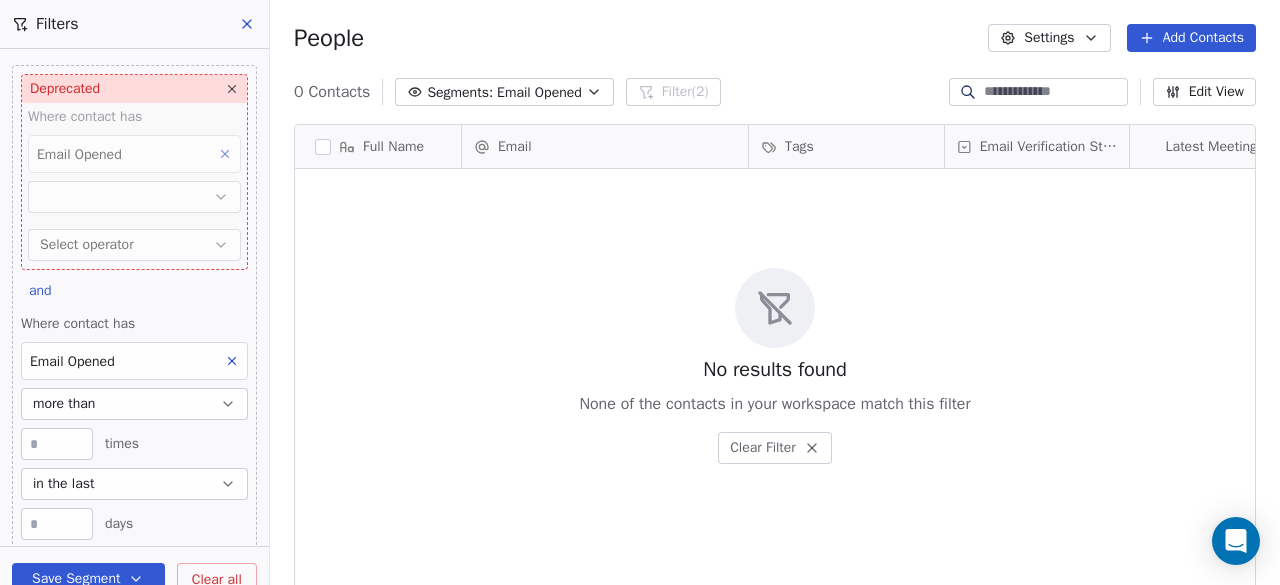 click at bounding box center (232, 89) 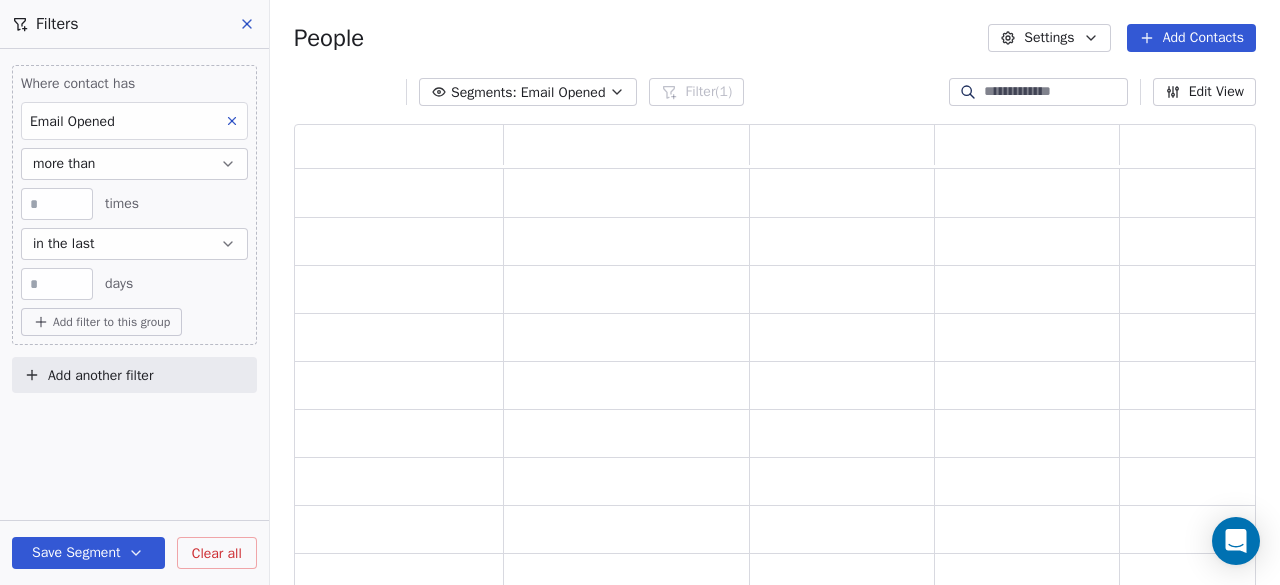 scroll, scrollTop: 16, scrollLeft: 16, axis: both 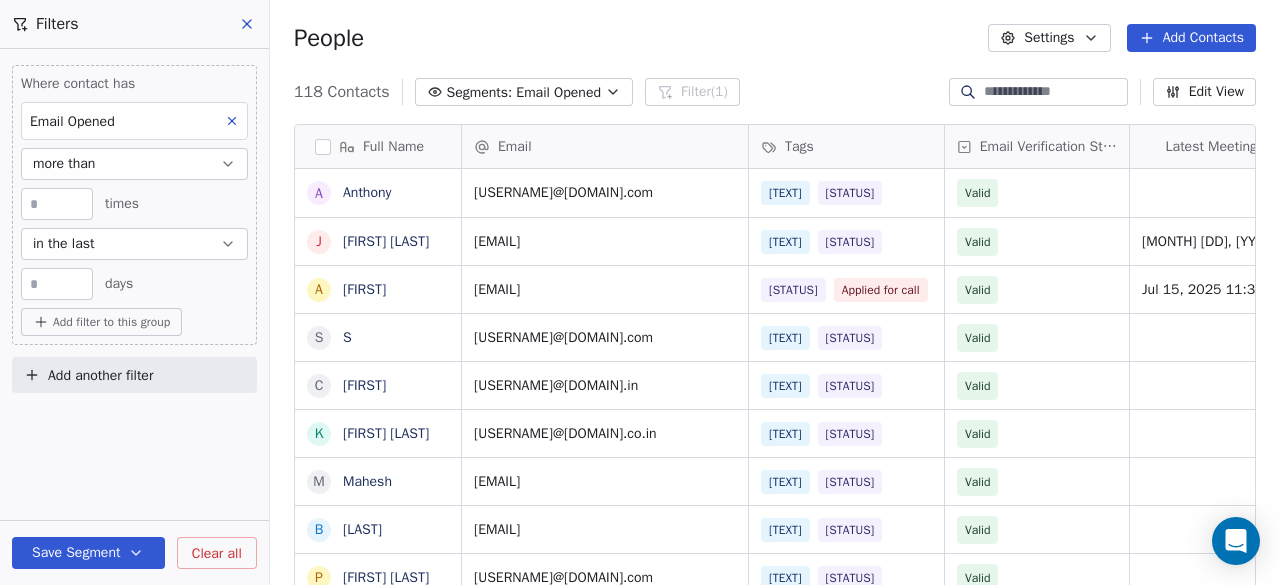 click on "**" at bounding box center [57, 284] 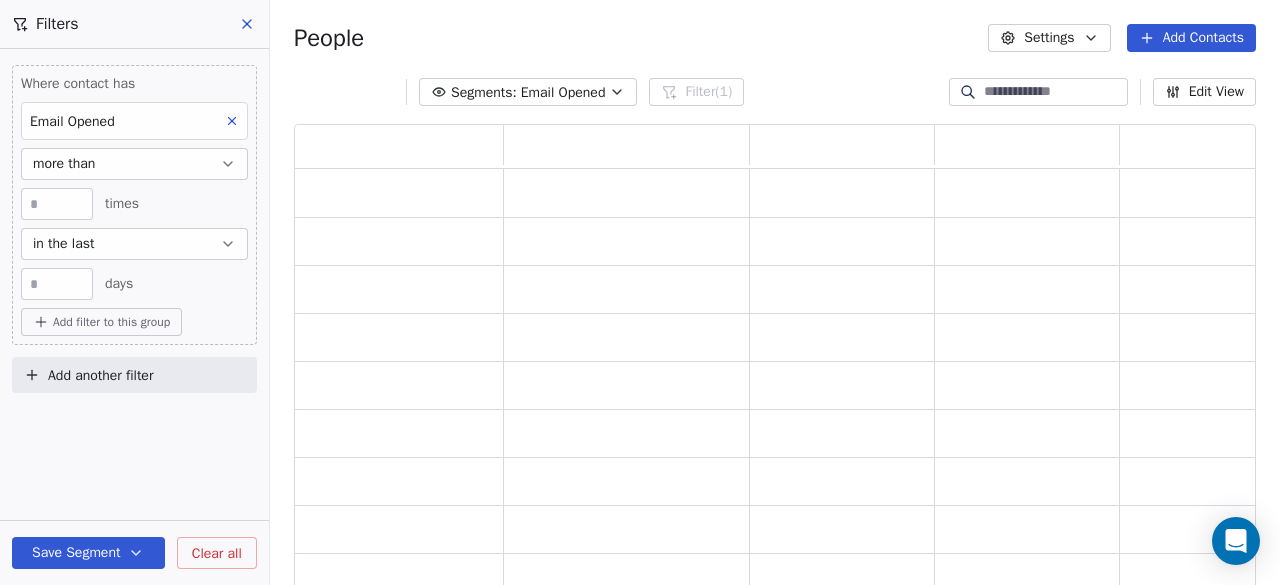 click on "[NUMBER] days" at bounding box center [134, 284] 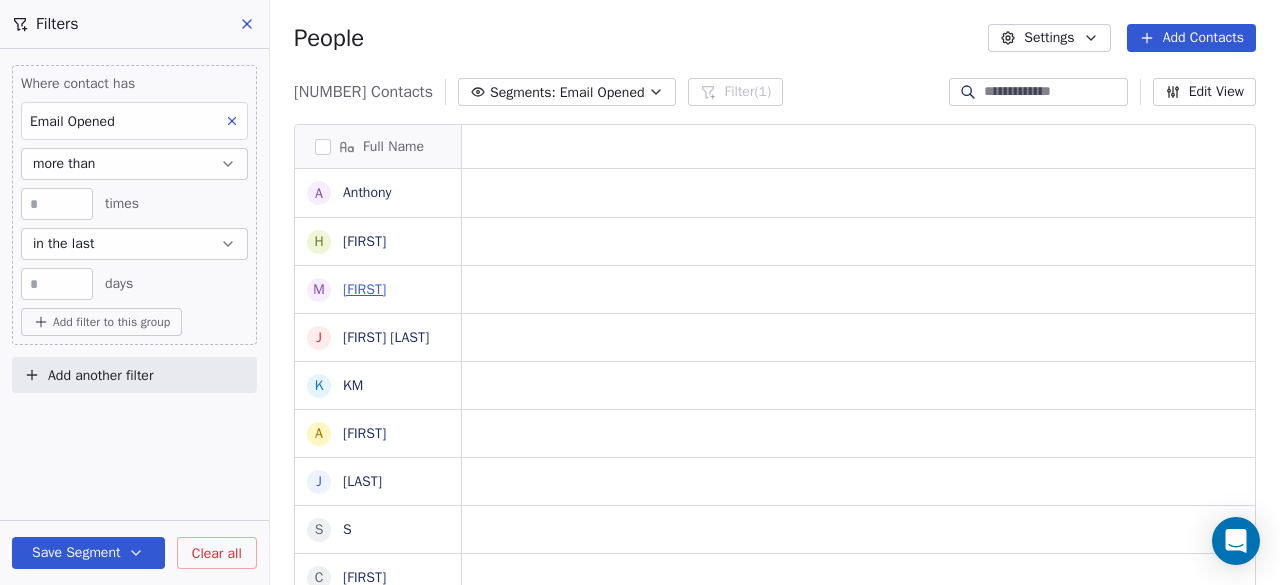 scroll, scrollTop: 16, scrollLeft: 16, axis: both 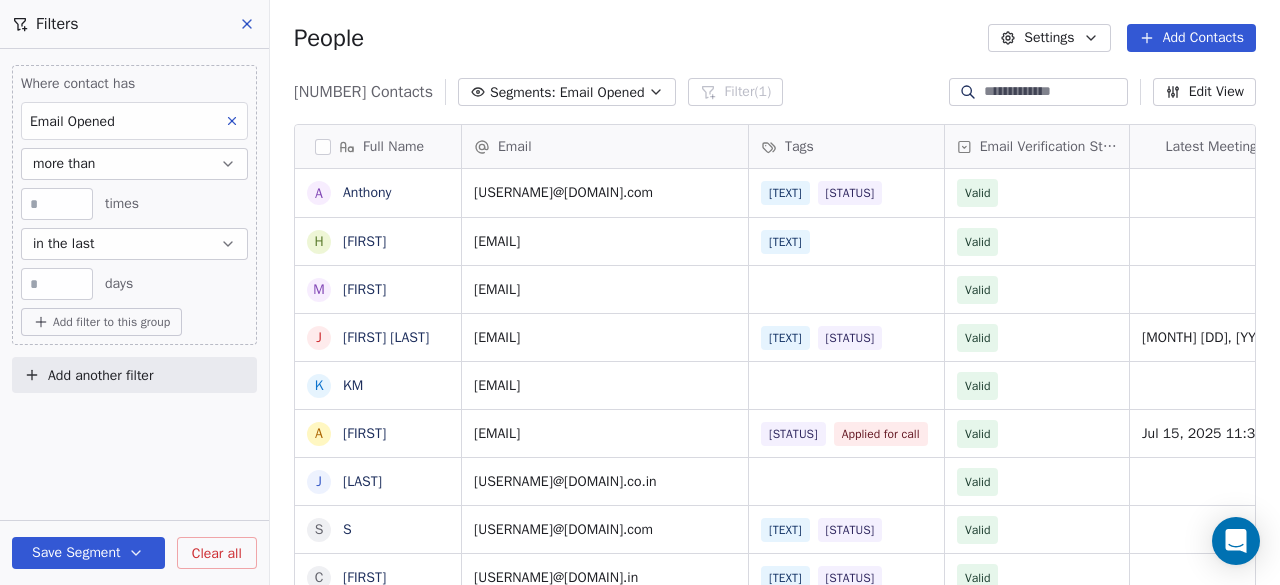 click on "Save Segment" at bounding box center (88, 553) 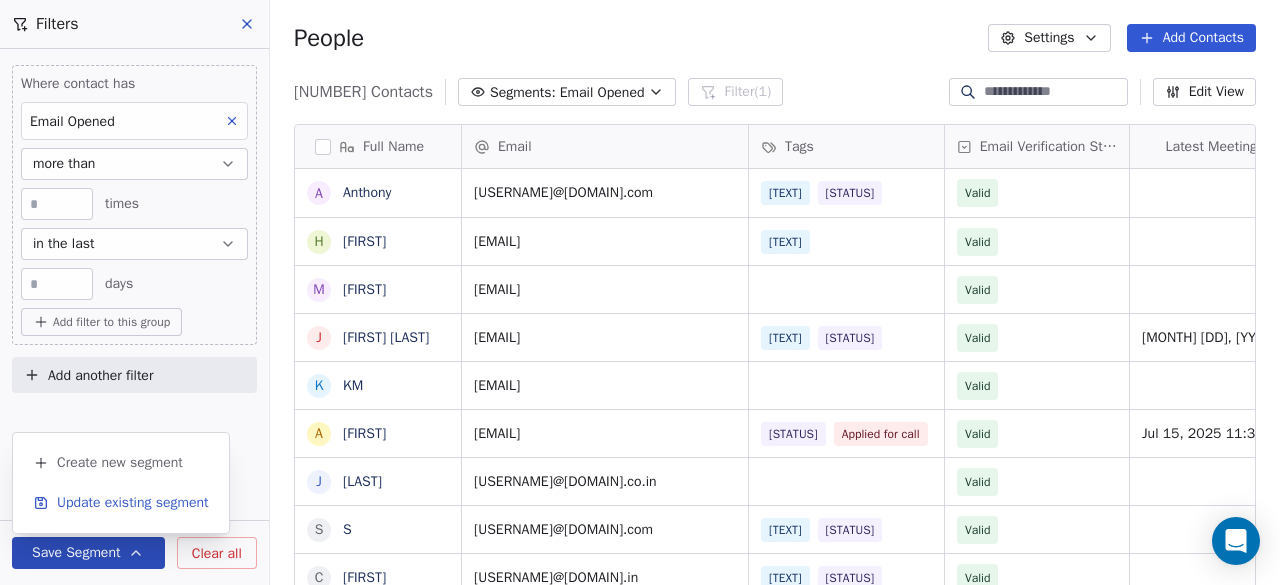 click on "Update existing segment" at bounding box center [133, 503] 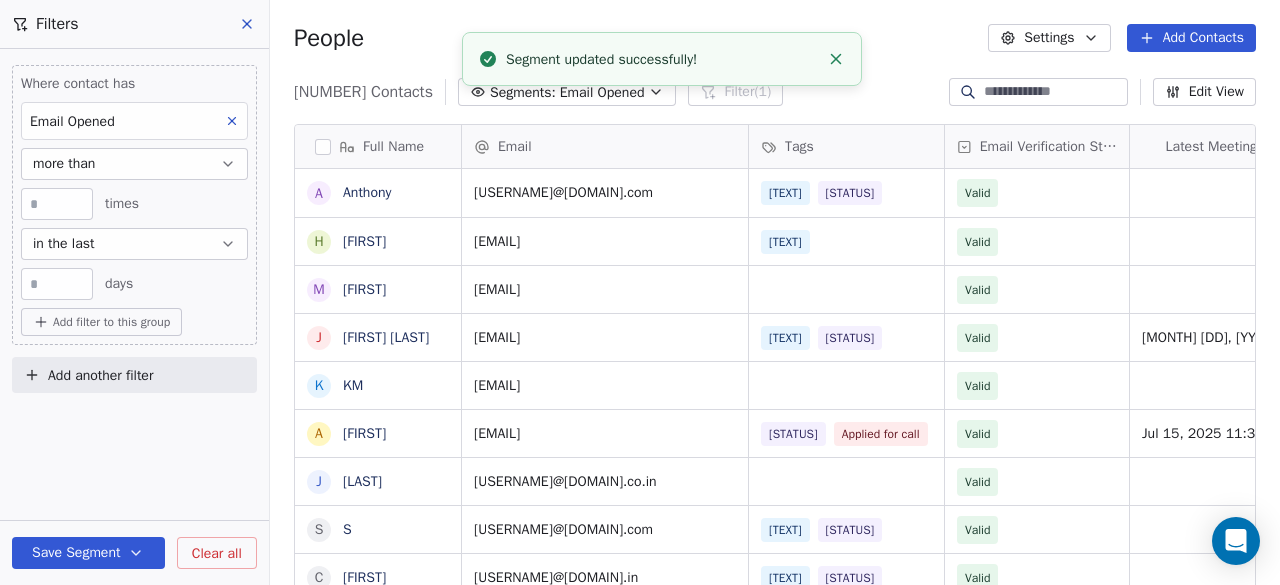 click on "Email Opened" at bounding box center (602, 92) 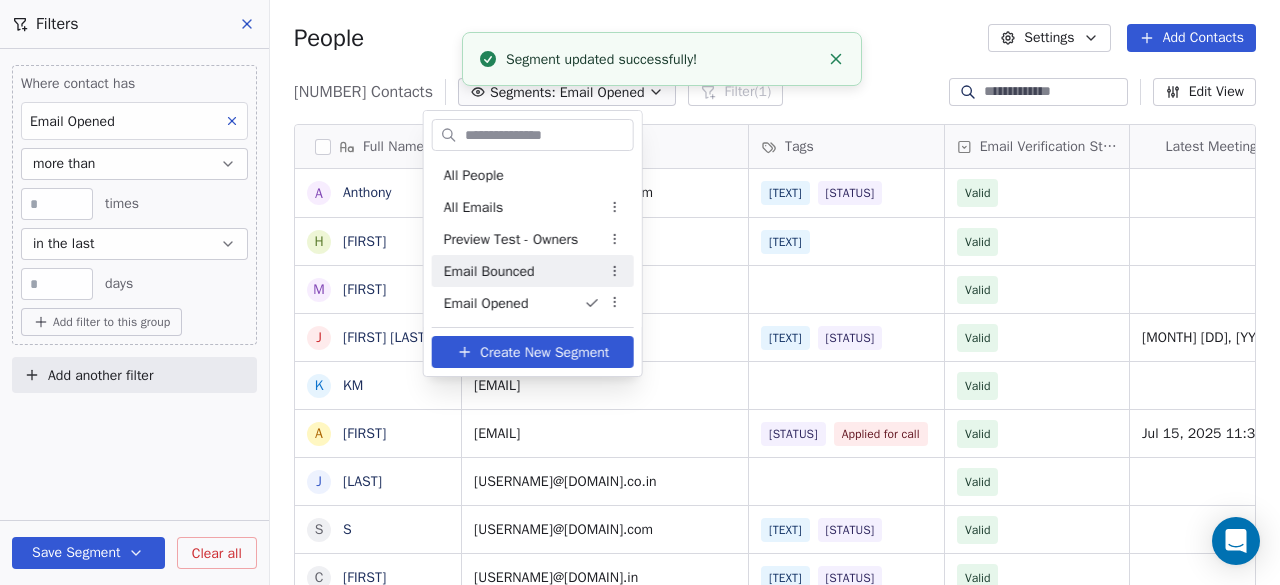 click on "Email Bounced" at bounding box center (489, 271) 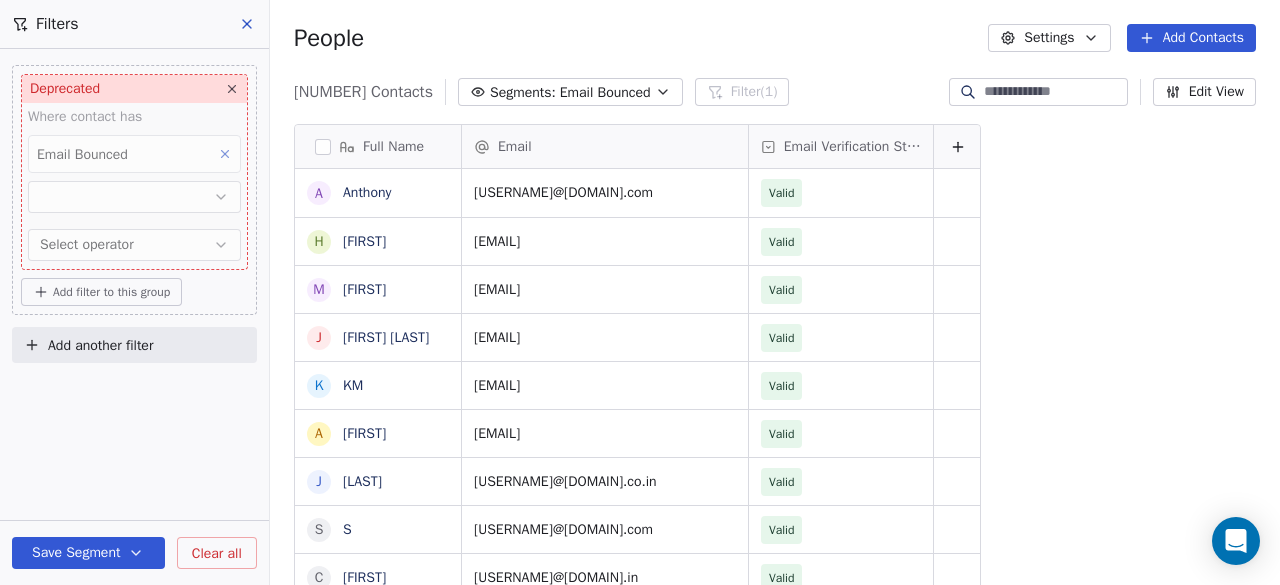 click on "Add filter to this group" at bounding box center (101, 292) 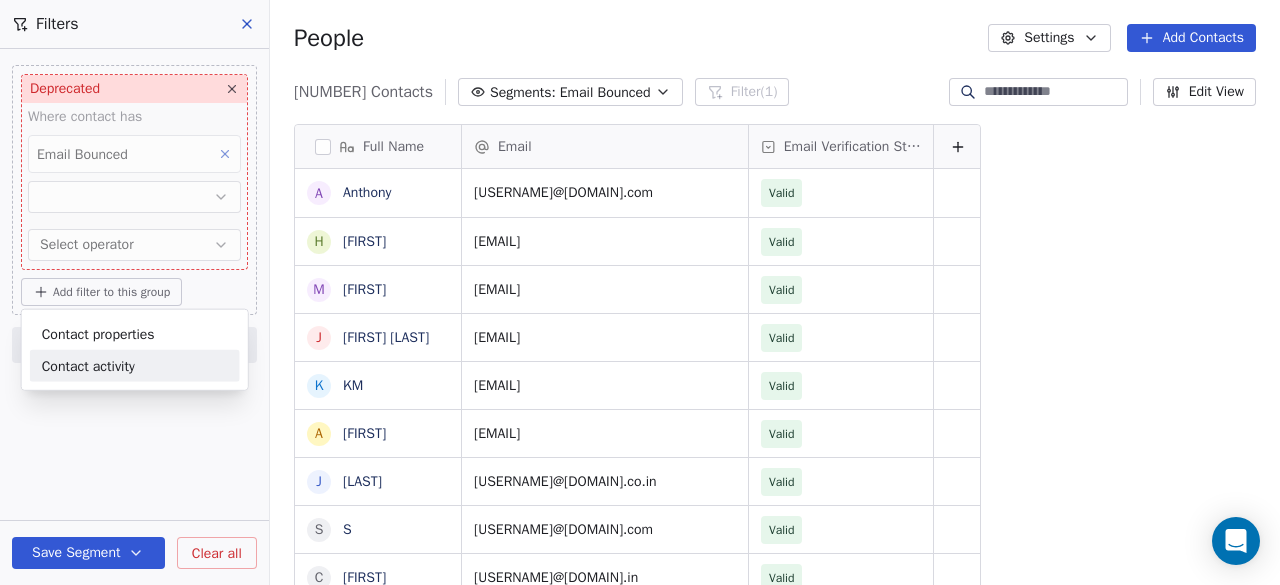 click on "Contact activity" at bounding box center (88, 365) 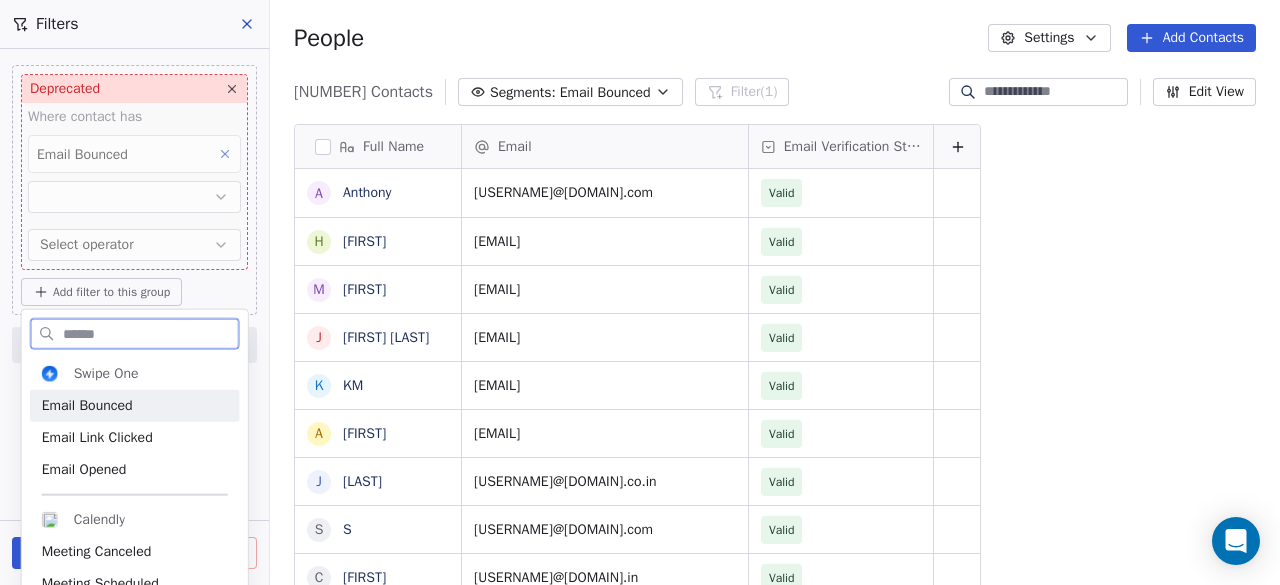 click on "Email Bounced" at bounding box center [87, 406] 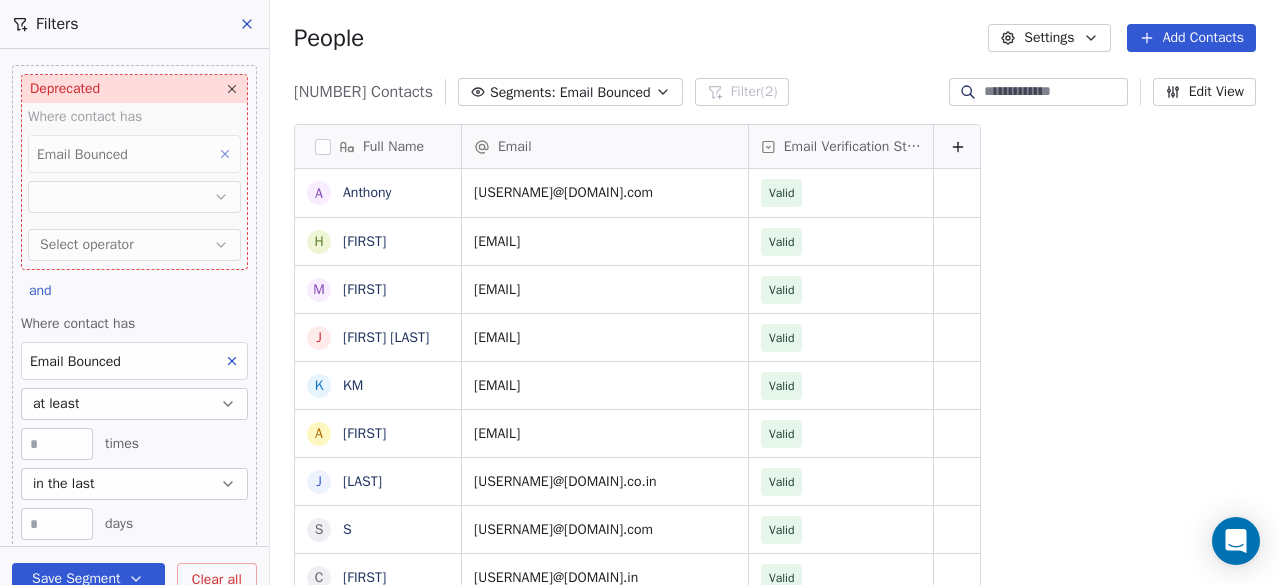 click on "at least" at bounding box center [134, 404] 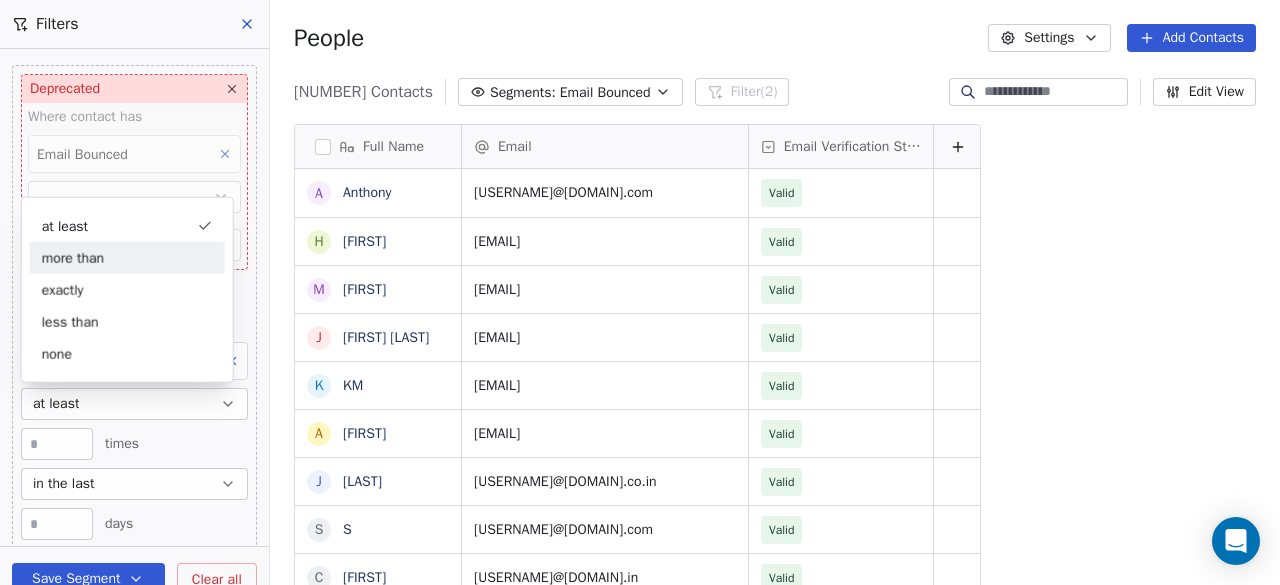 click on "more than" at bounding box center (127, 258) 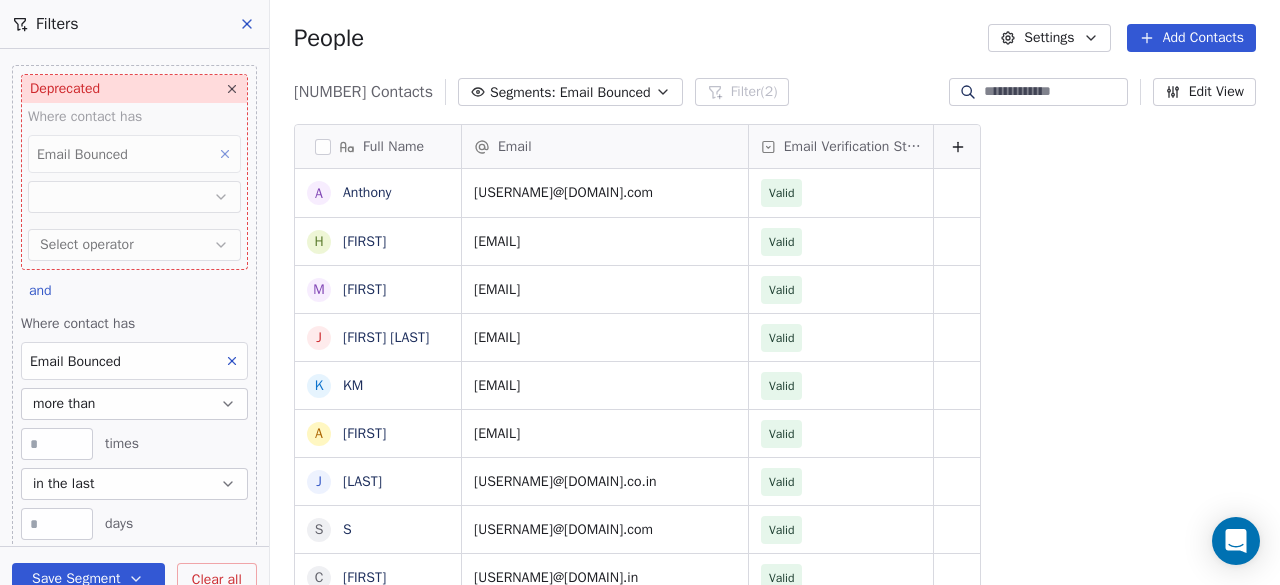 scroll, scrollTop: 92, scrollLeft: 0, axis: vertical 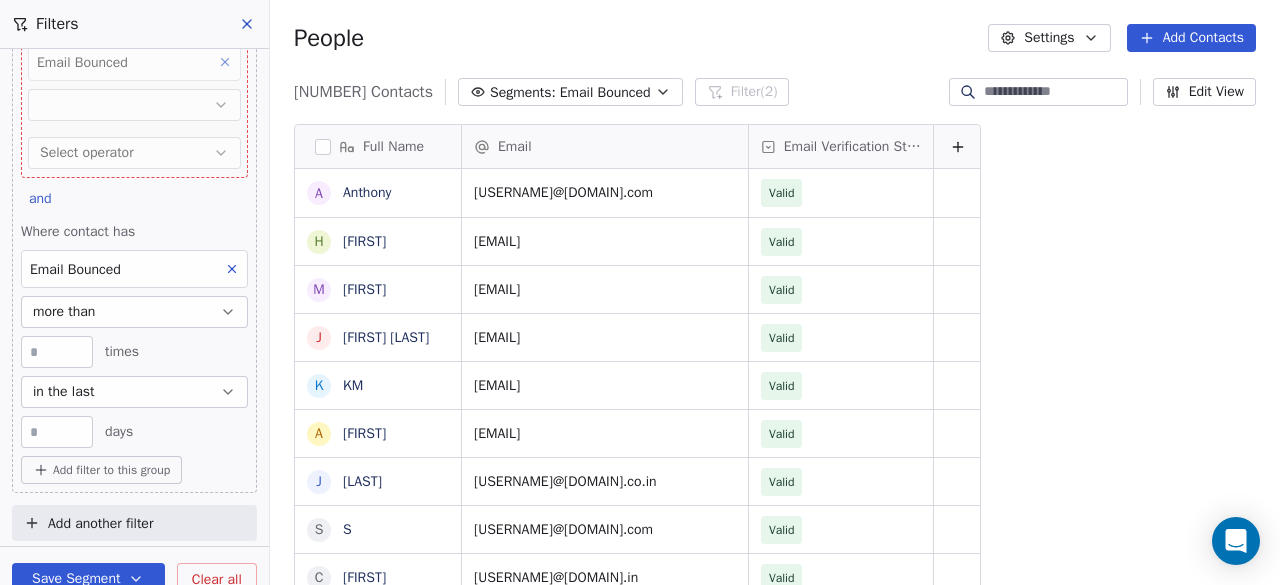 click on "**" at bounding box center (57, 432) 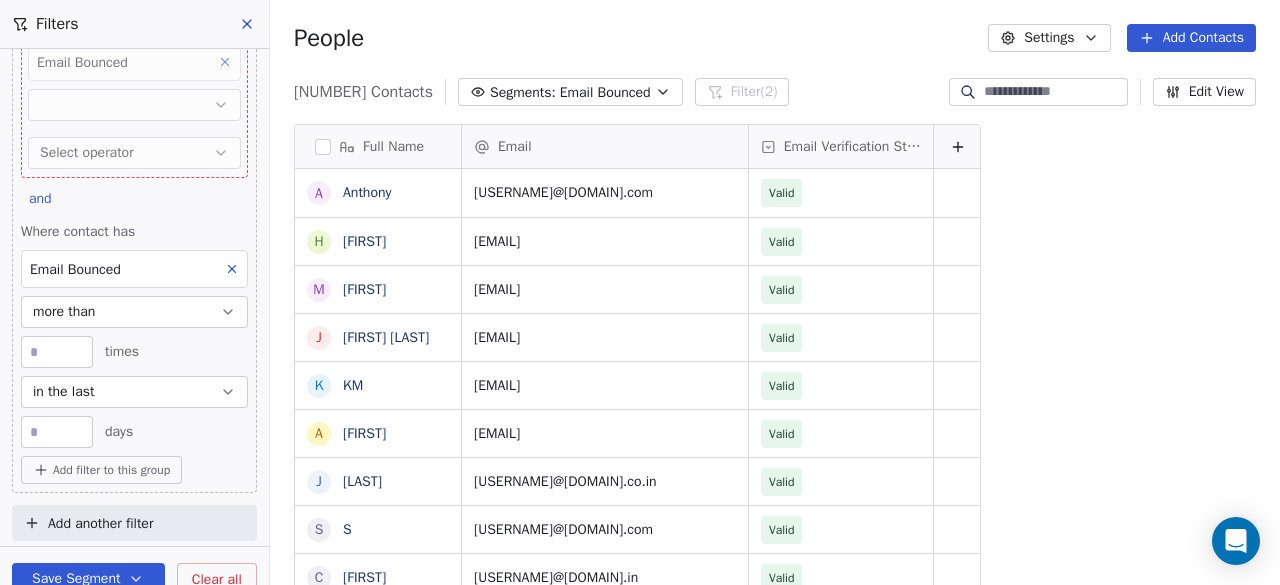 type on "****" 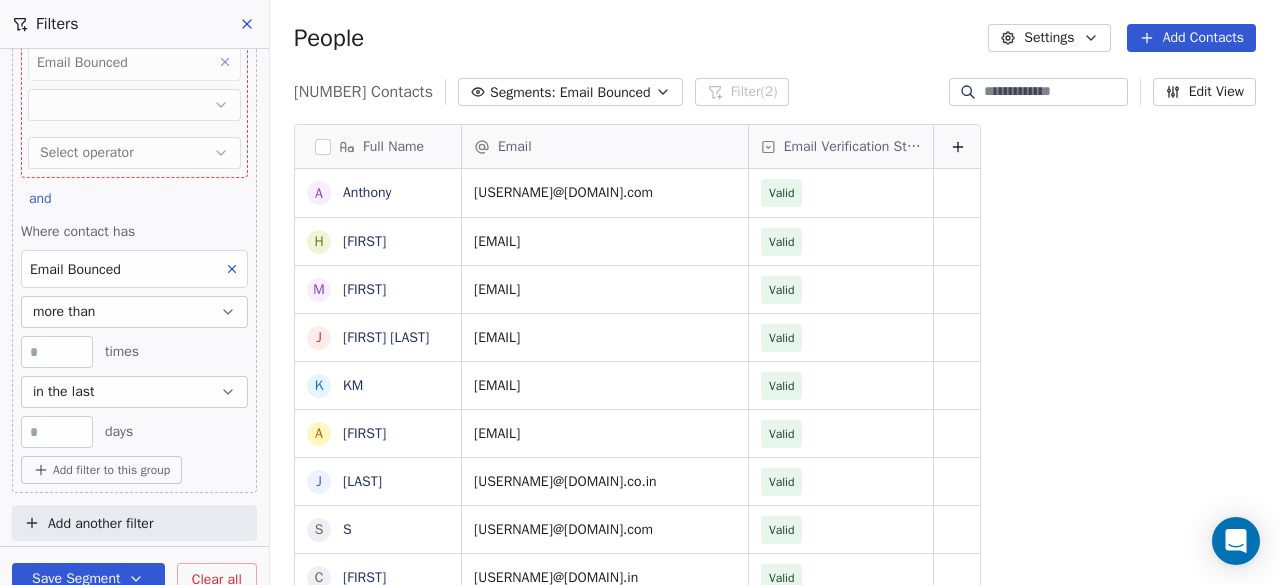 click on "[NUMBER] days" at bounding box center (134, 432) 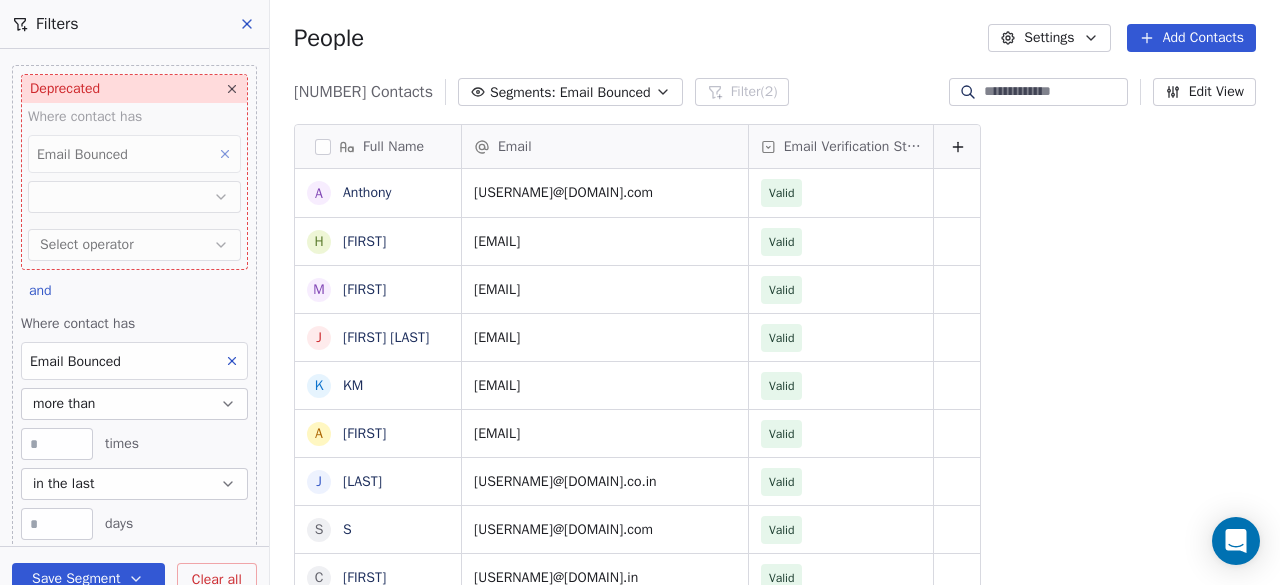 click 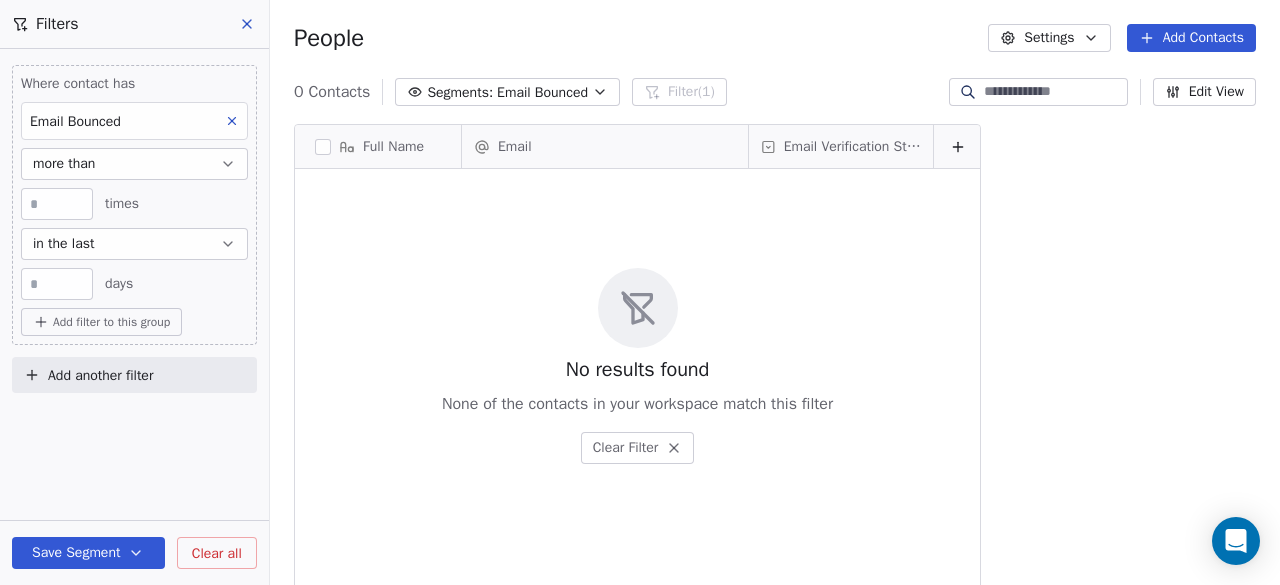 click on "more than" at bounding box center (134, 164) 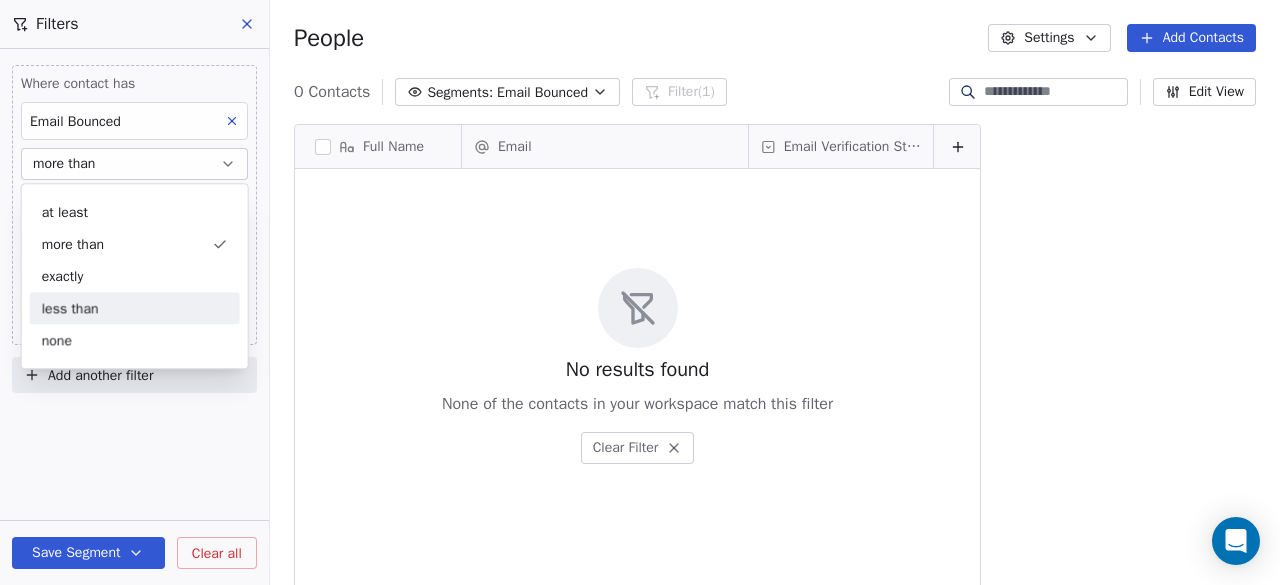 click on "less than" at bounding box center [135, 308] 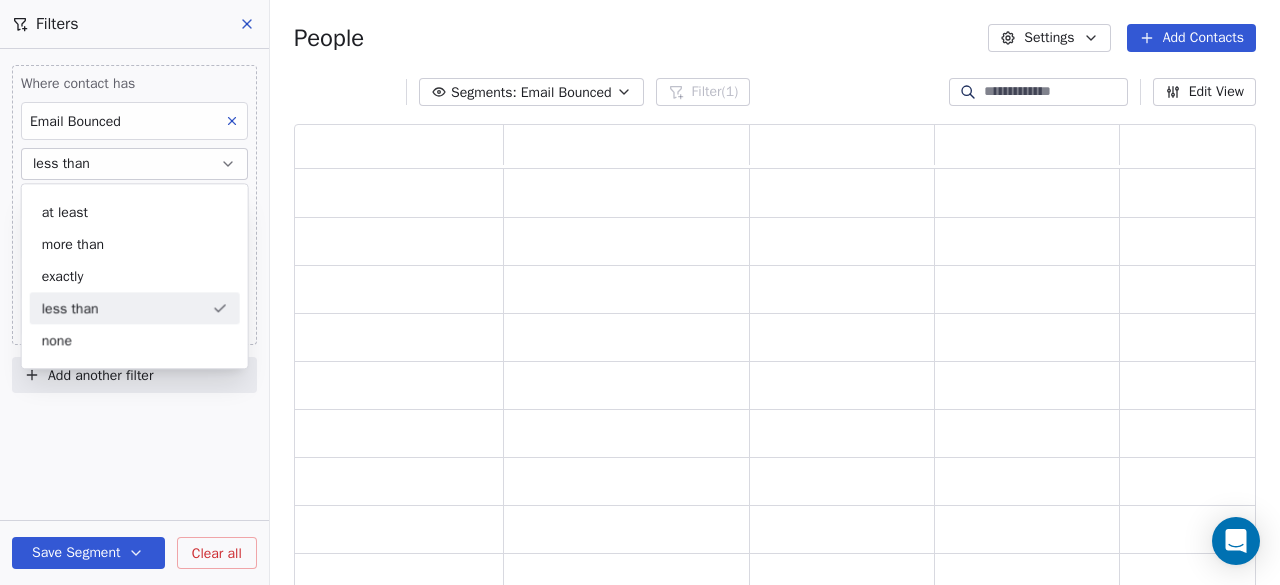 scroll, scrollTop: 16, scrollLeft: 16, axis: both 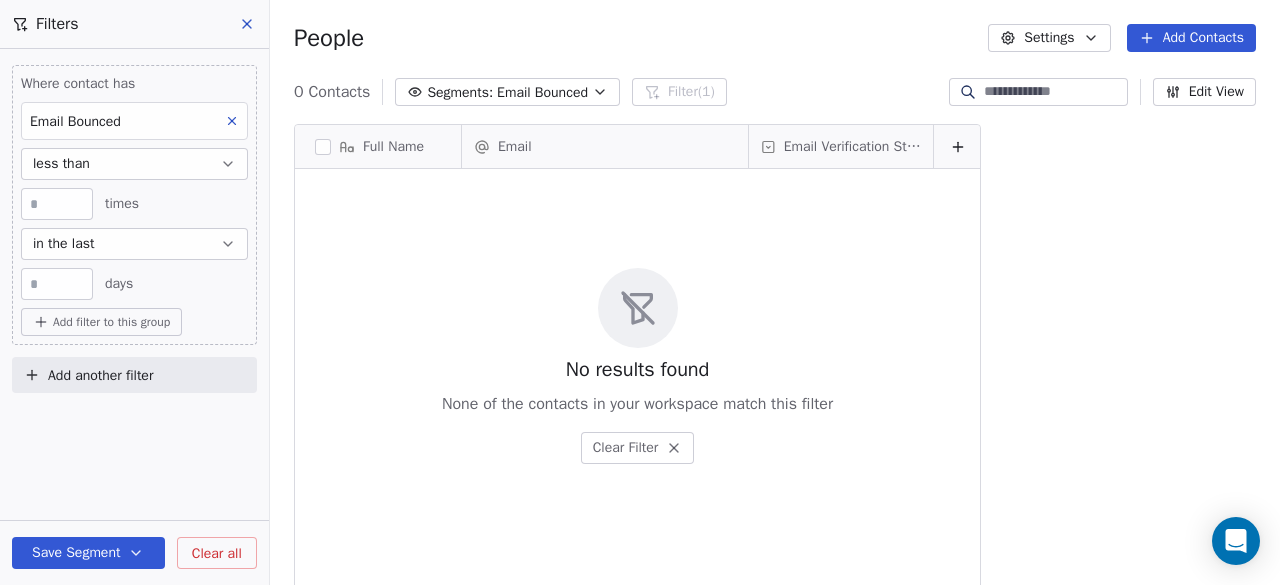 click on "less than" at bounding box center (134, 164) 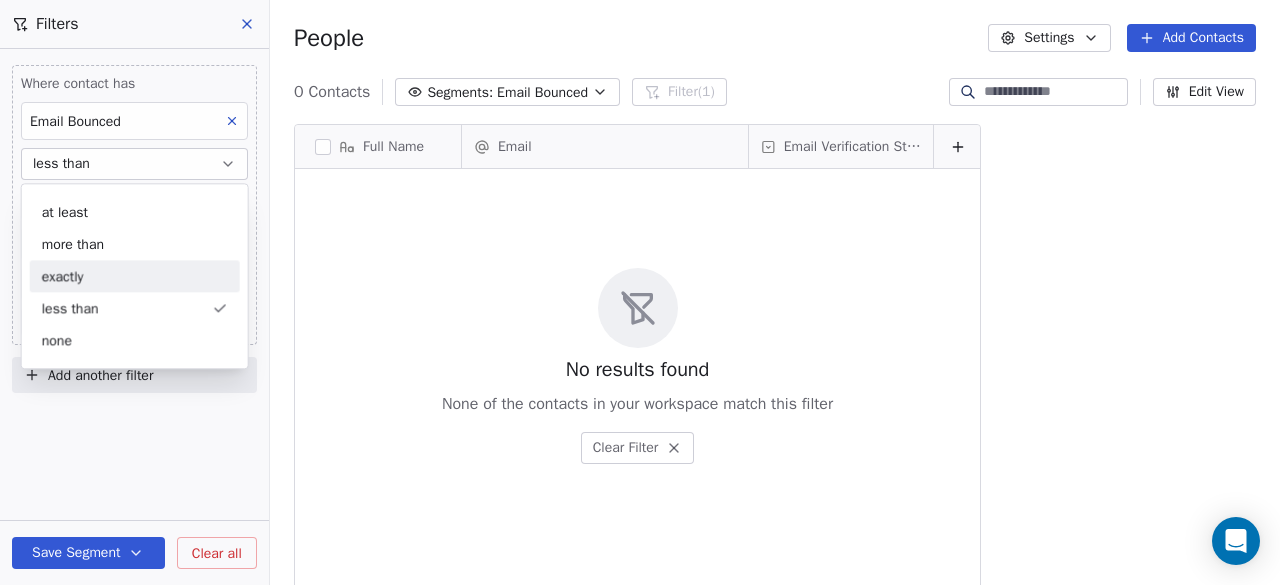 click on "exactly" at bounding box center [135, 276] 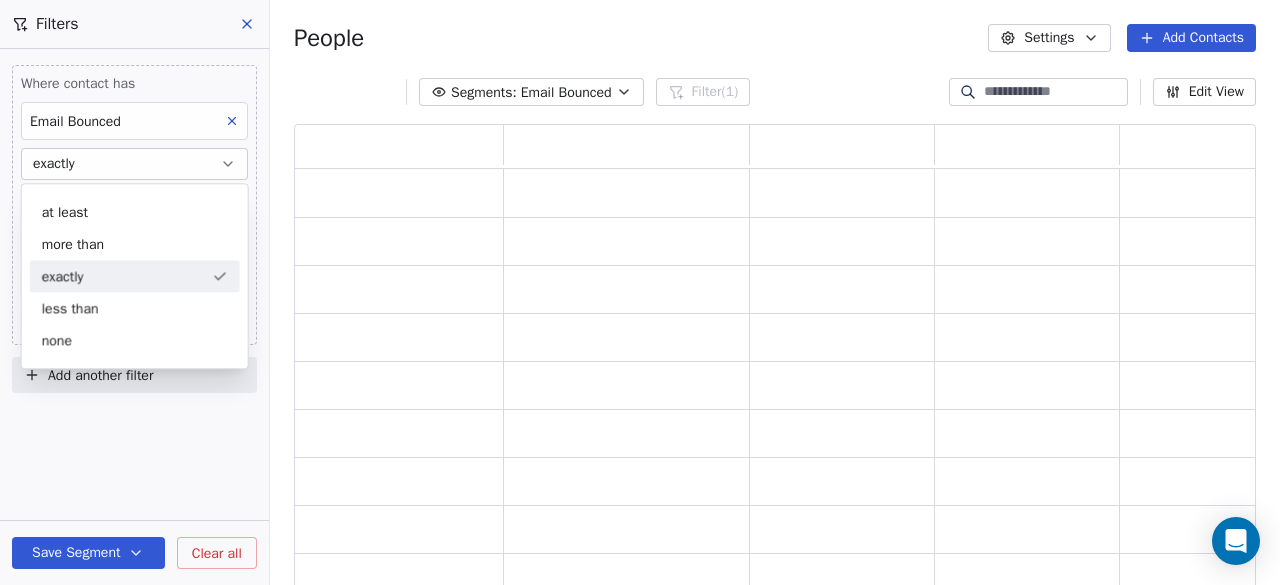 scroll, scrollTop: 16, scrollLeft: 16, axis: both 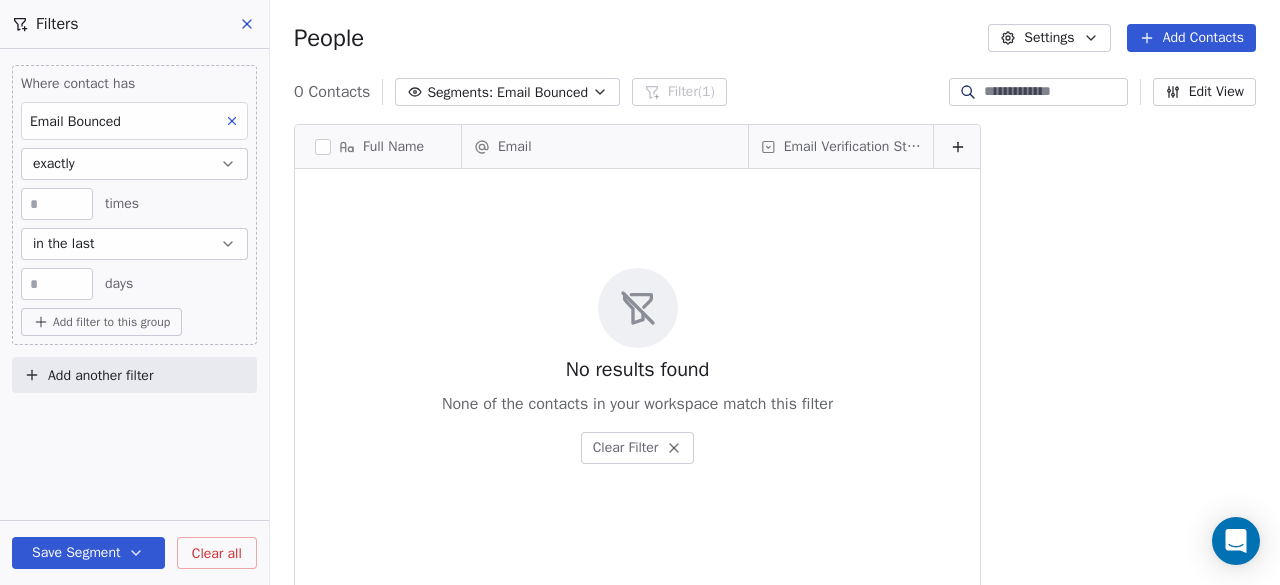 click on "exactly" at bounding box center [134, 164] 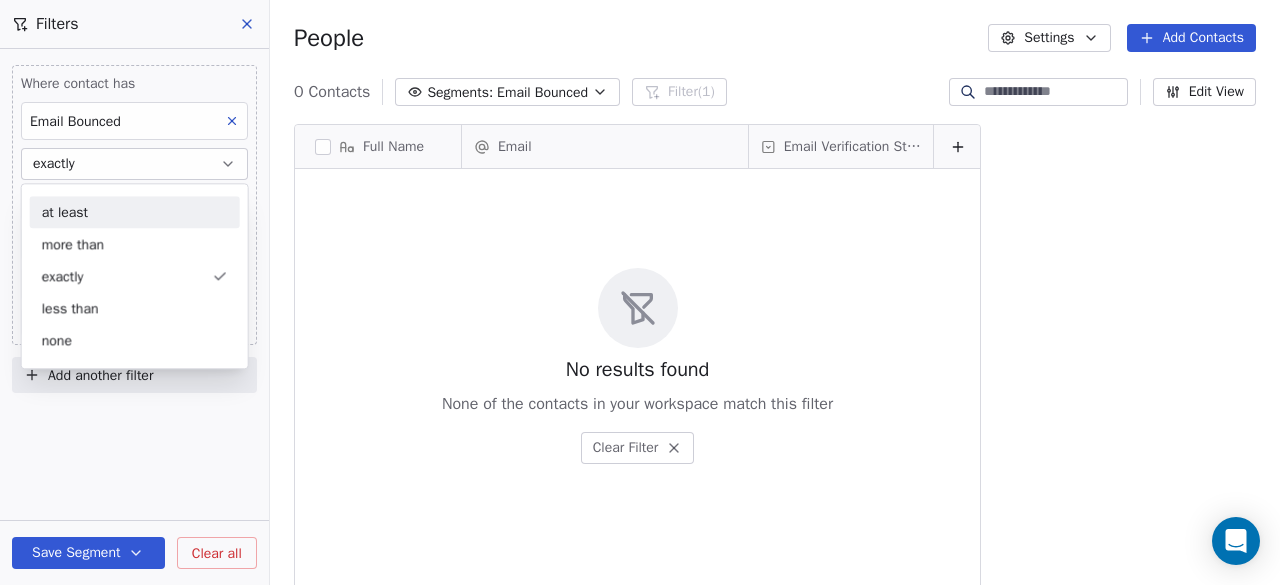 click on "at least" at bounding box center (135, 212) 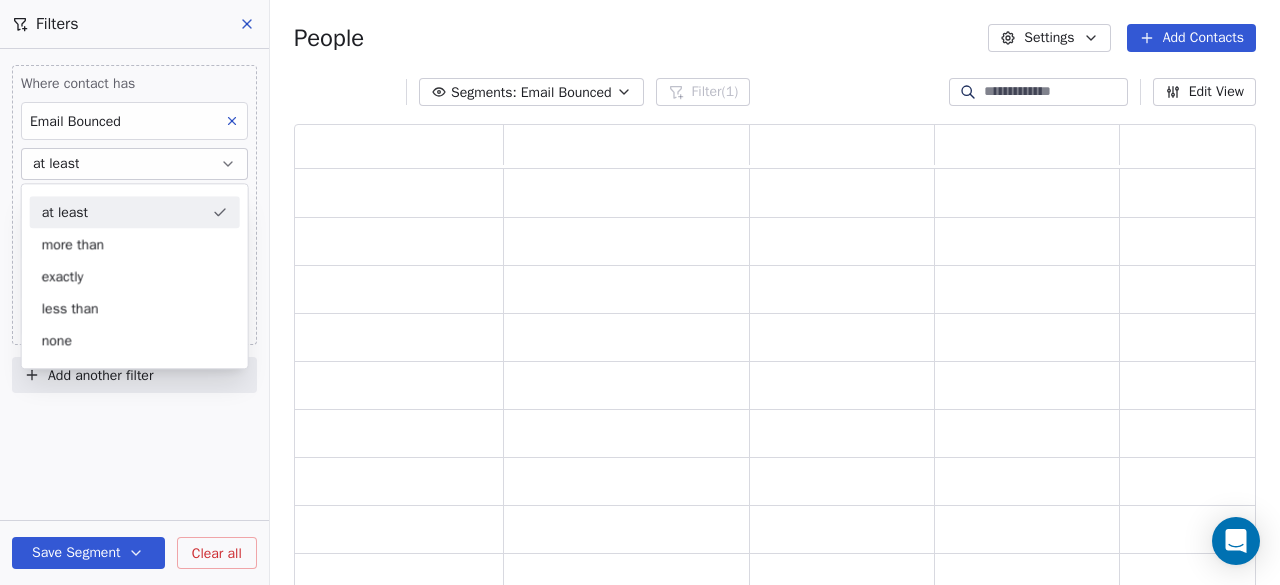 scroll, scrollTop: 16, scrollLeft: 16, axis: both 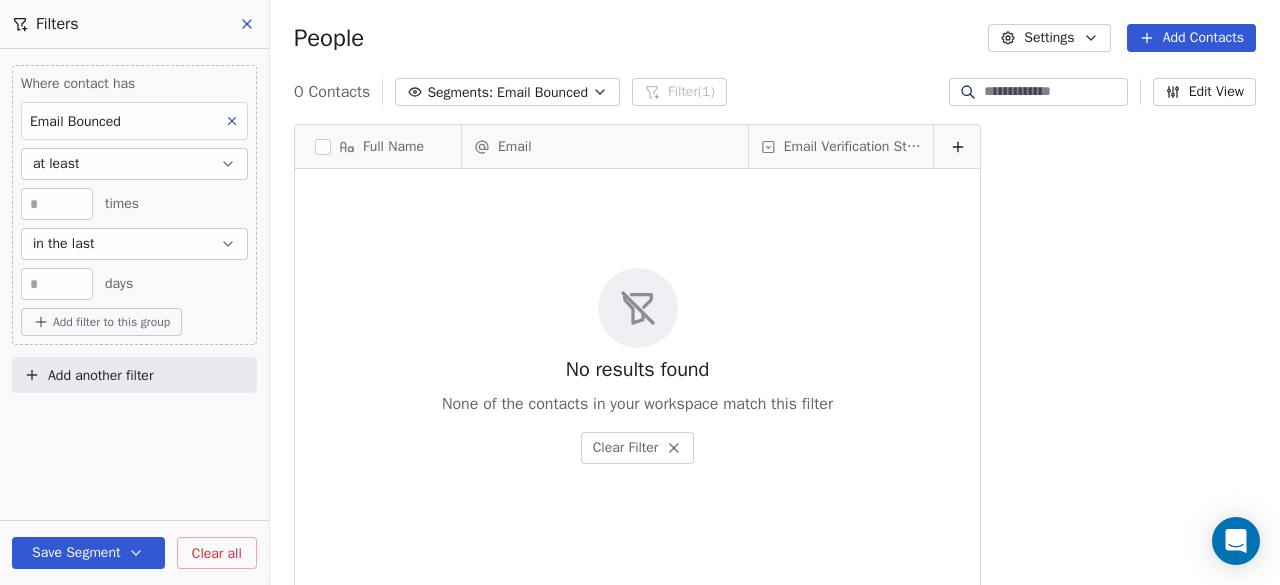 click on "****" at bounding box center [57, 284] 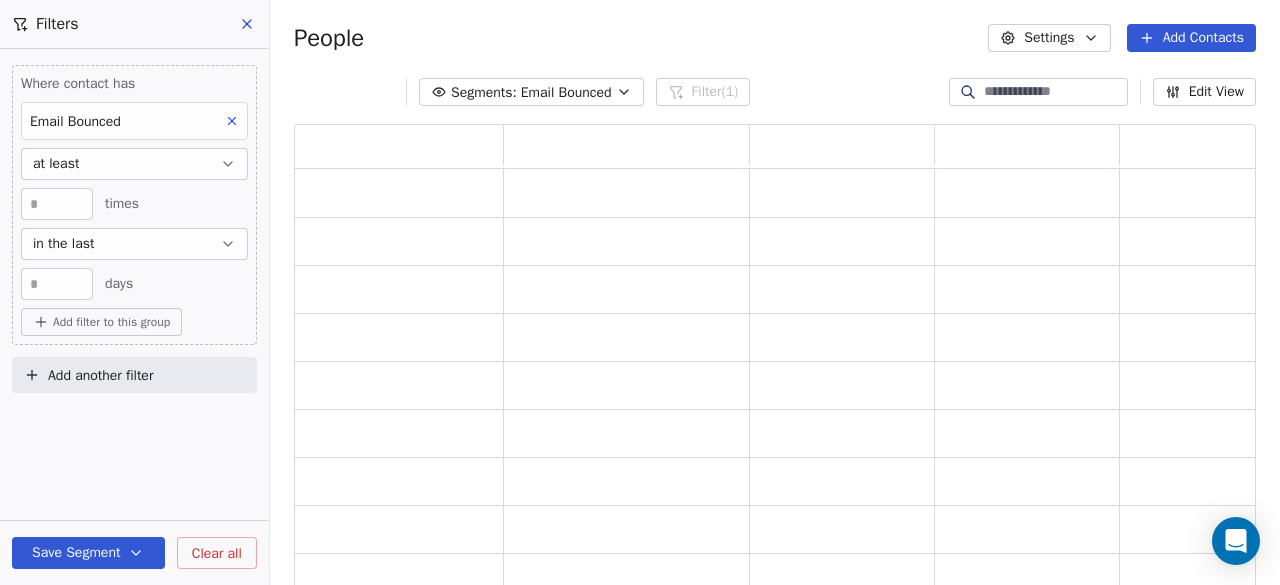 click on "* times" at bounding box center (134, 204) 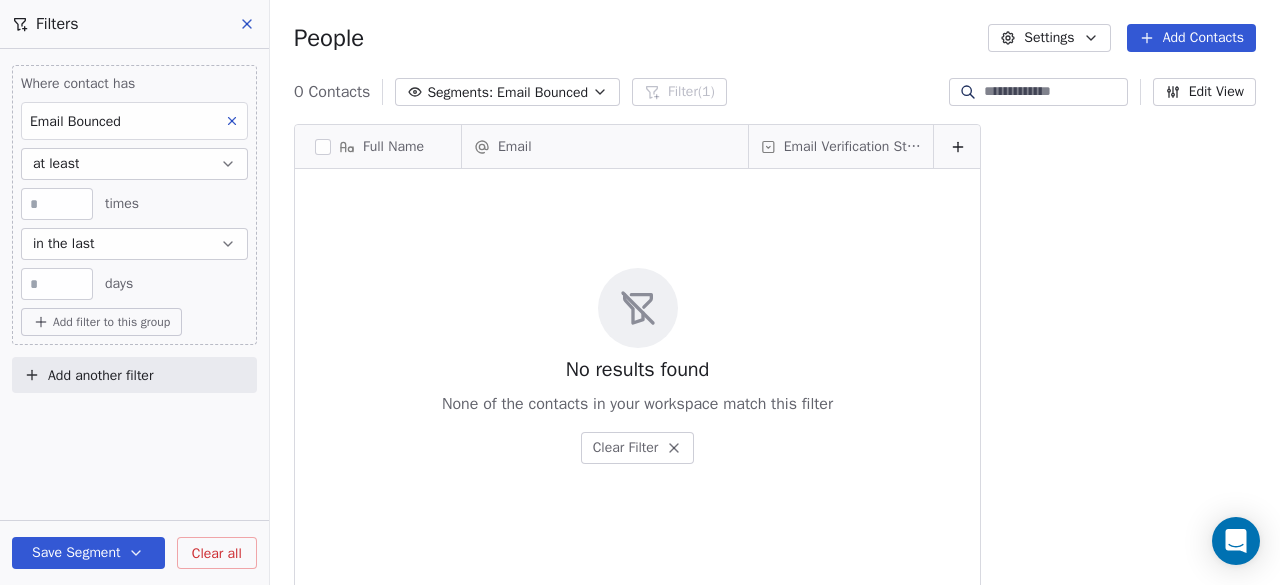 scroll, scrollTop: 16, scrollLeft: 16, axis: both 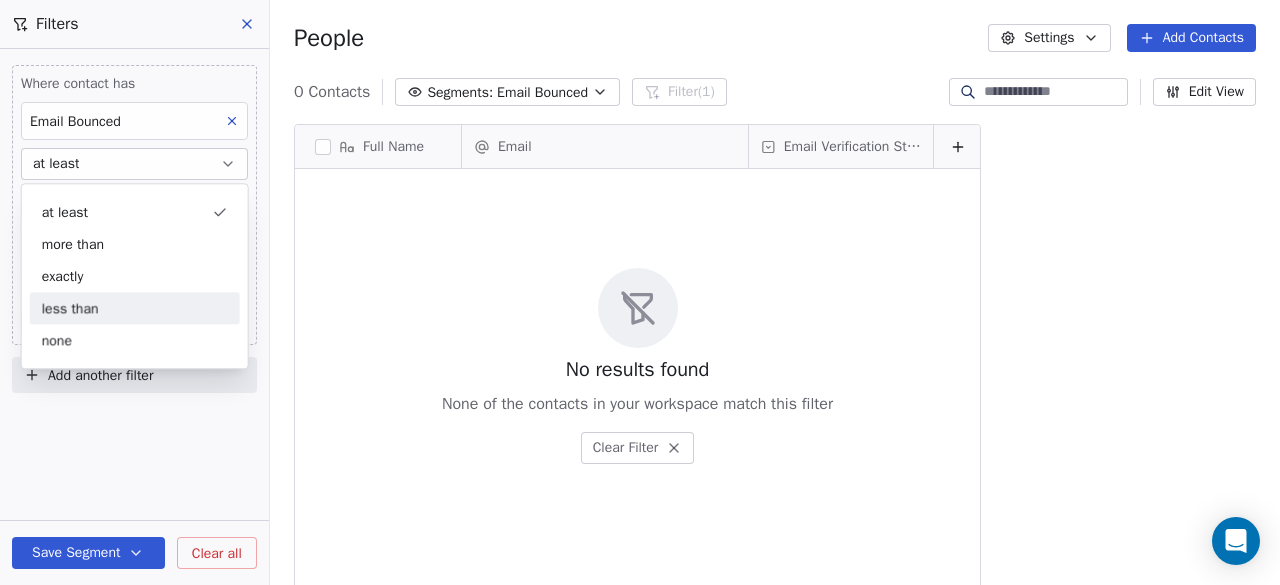 click on "less than" at bounding box center [135, 308] 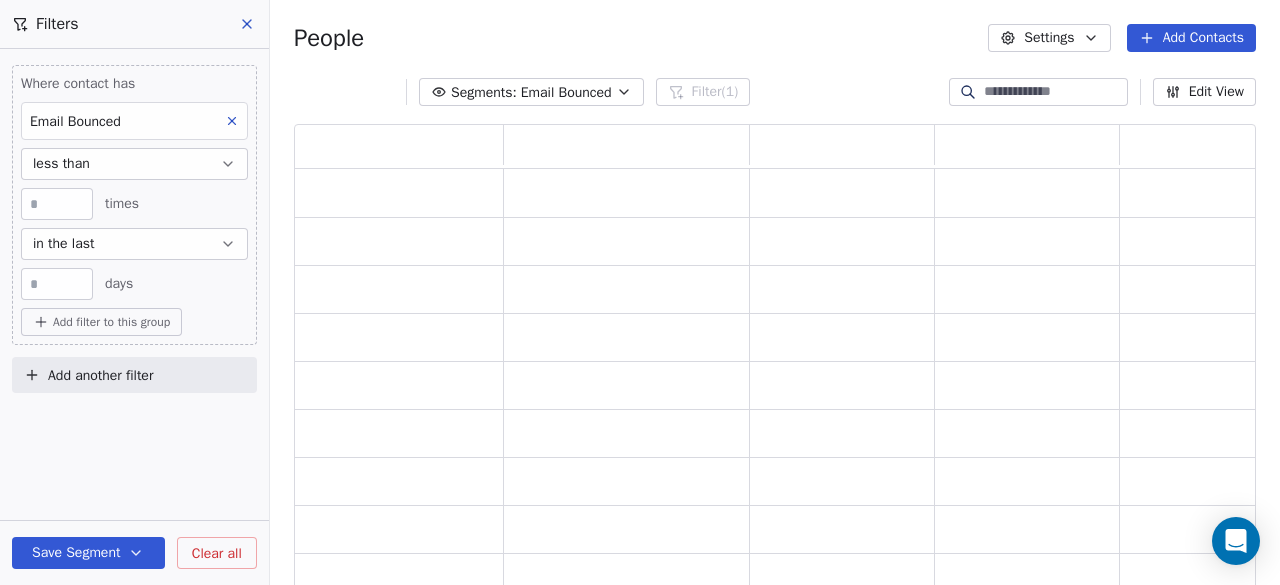 scroll, scrollTop: 16, scrollLeft: 16, axis: both 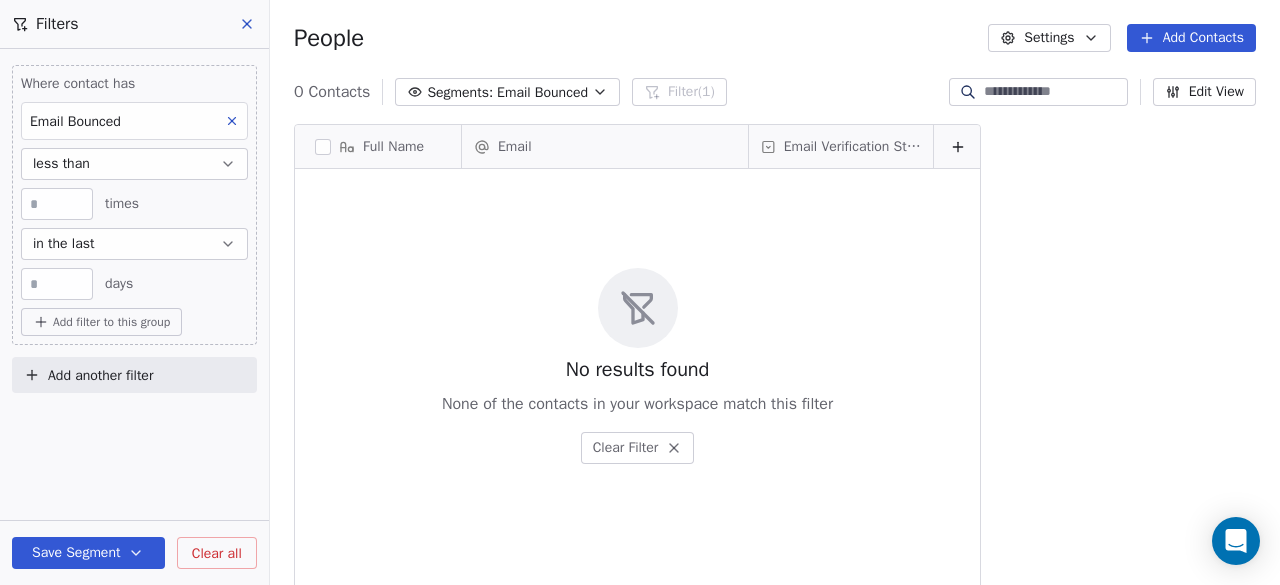 click on "*" at bounding box center [57, 204] 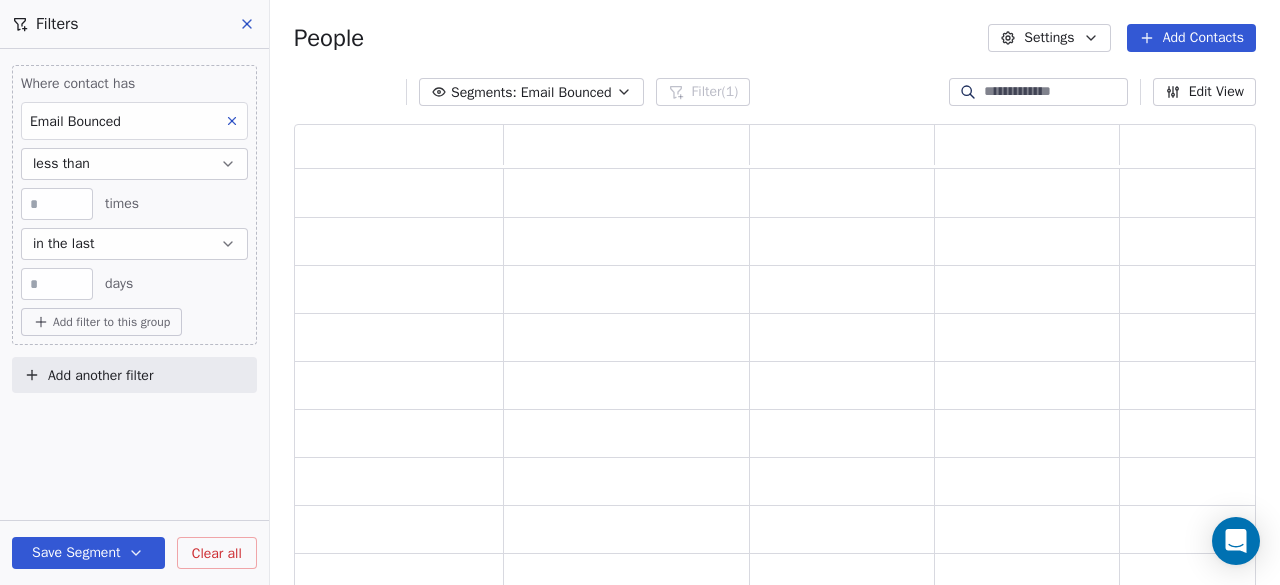 scroll, scrollTop: 16, scrollLeft: 16, axis: both 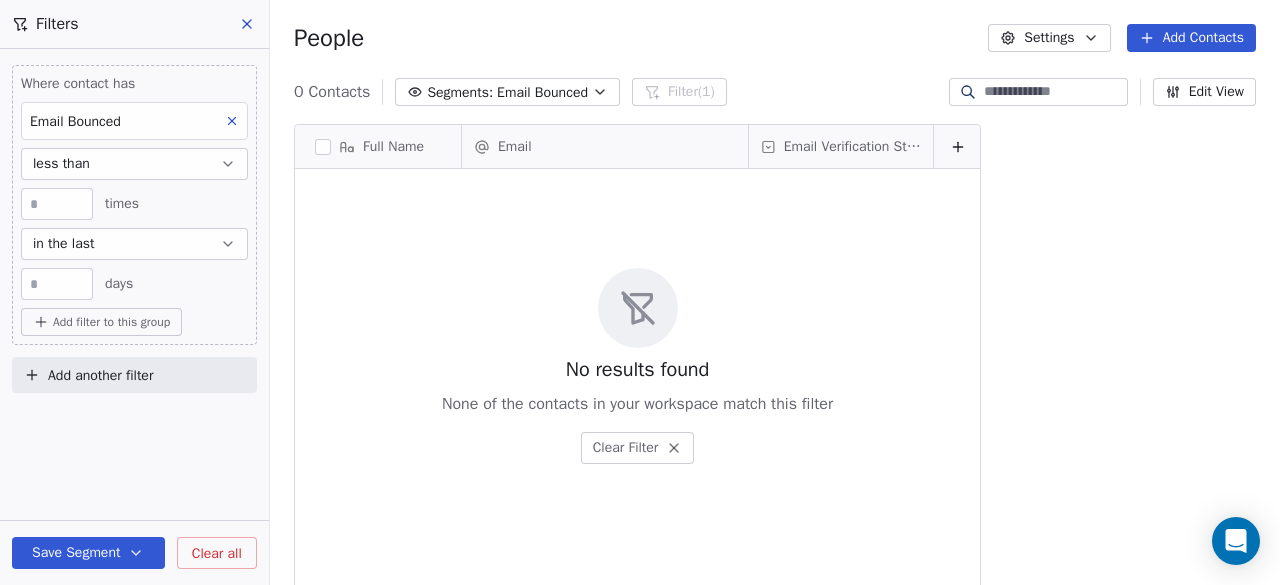 click on "in the last" at bounding box center (134, 244) 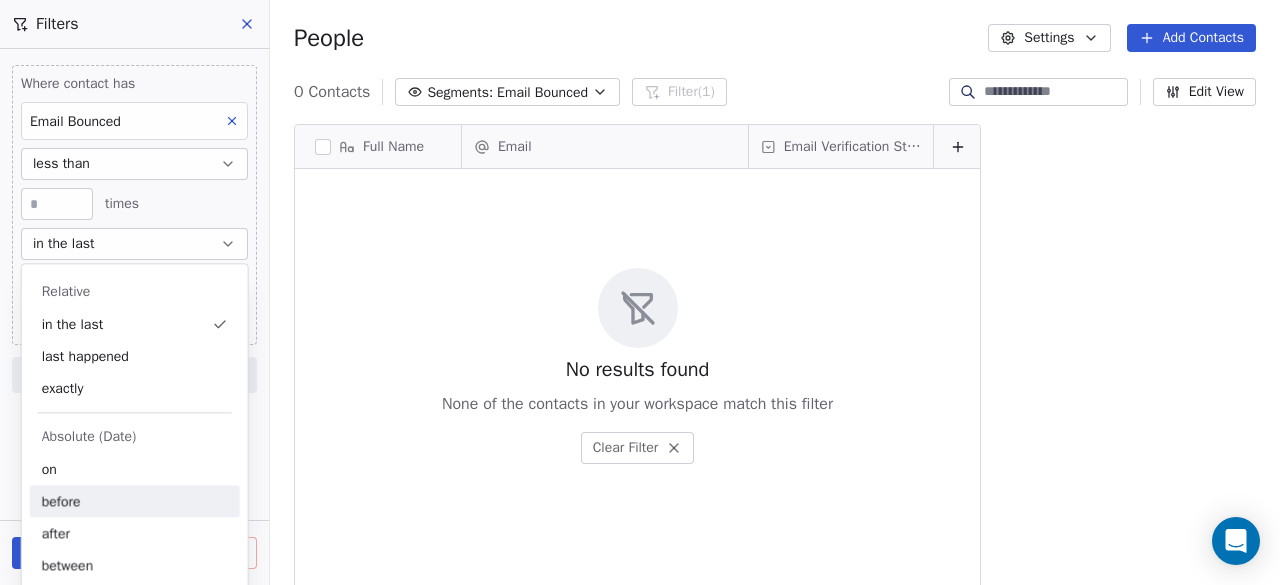 click on "before" at bounding box center [135, 501] 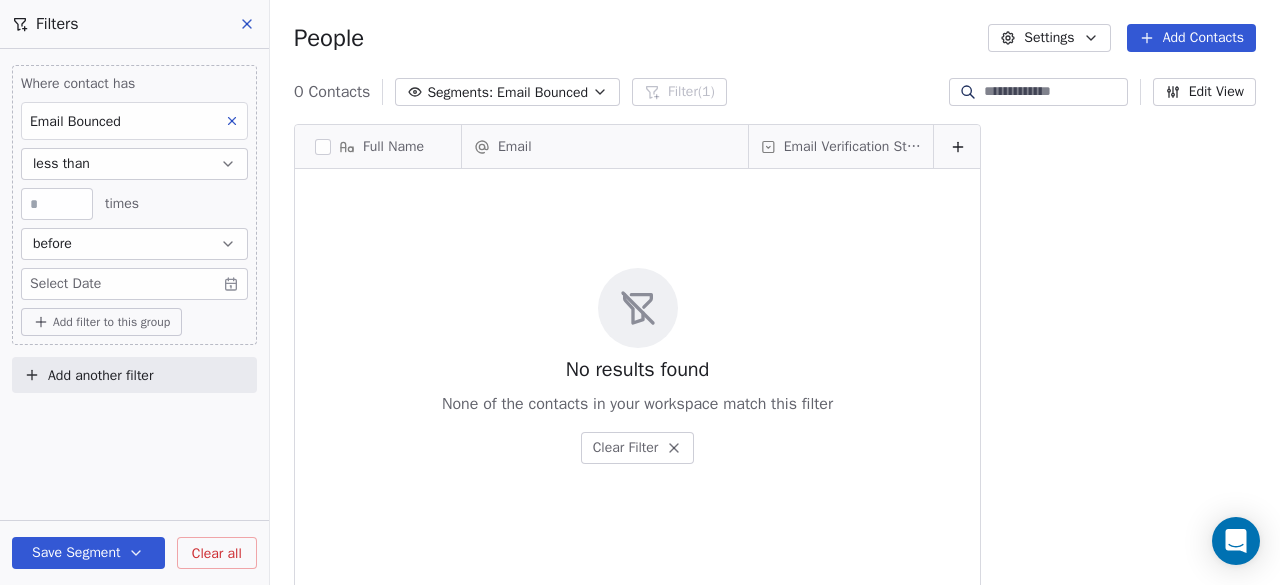 click on "**" at bounding box center (57, 204) 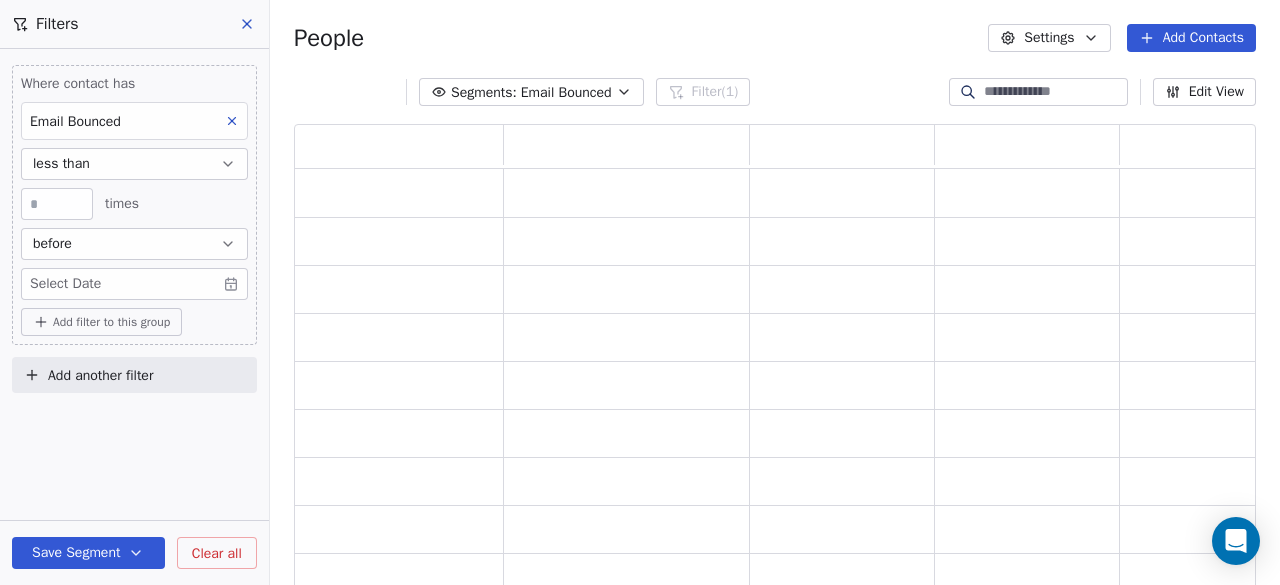click on "less than" at bounding box center [134, 164] 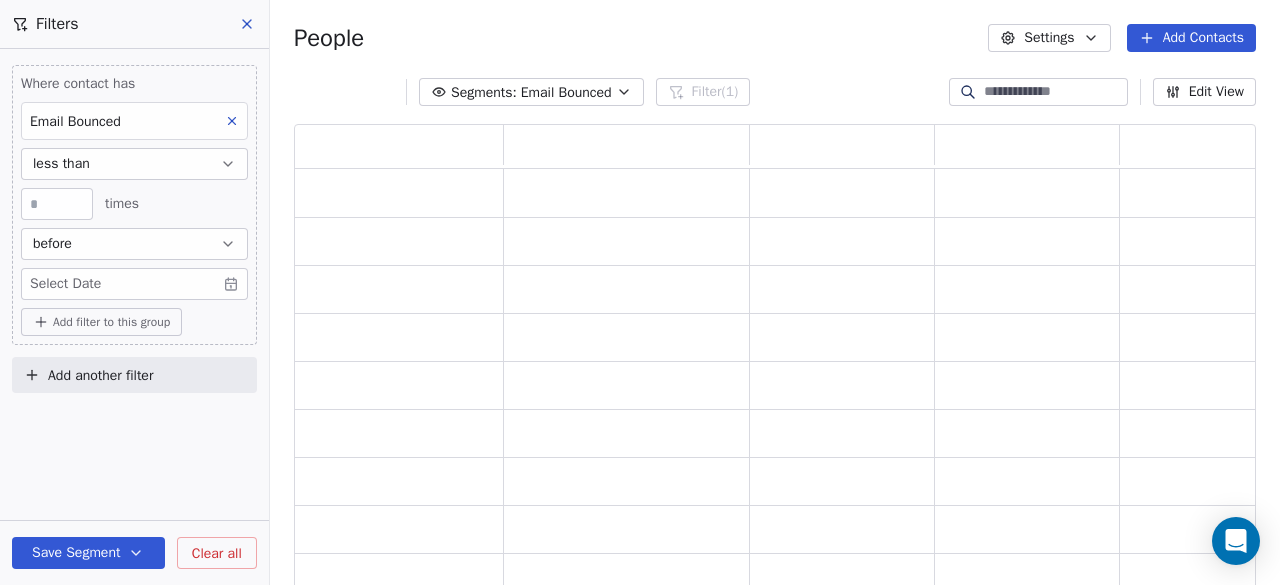 scroll, scrollTop: 16, scrollLeft: 16, axis: both 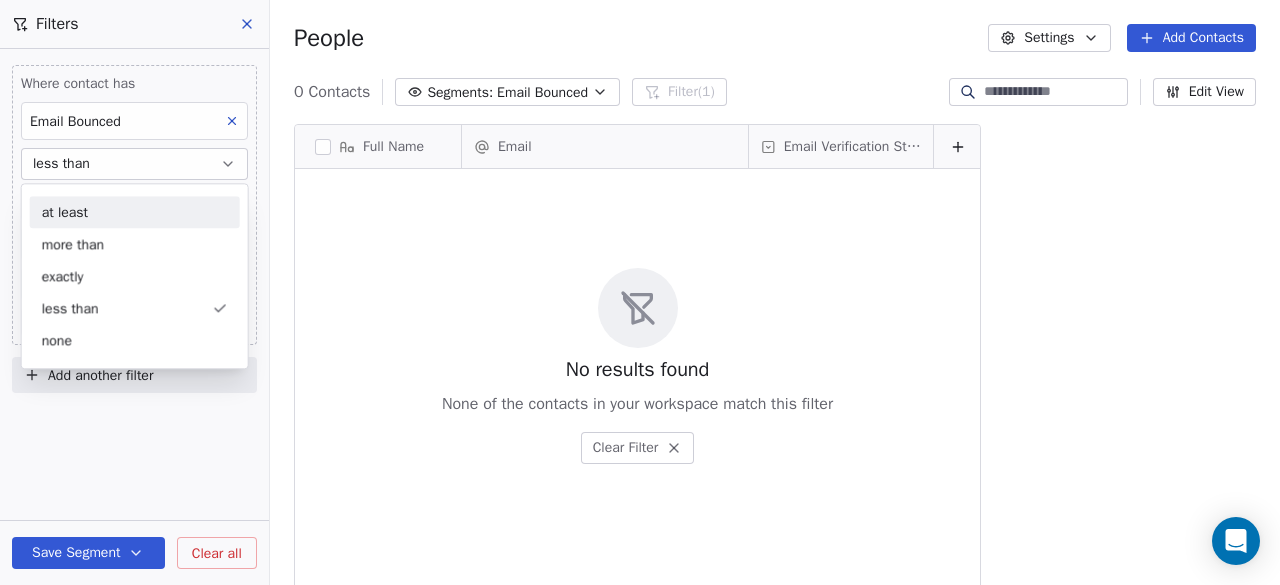 click on "at least" at bounding box center (135, 212) 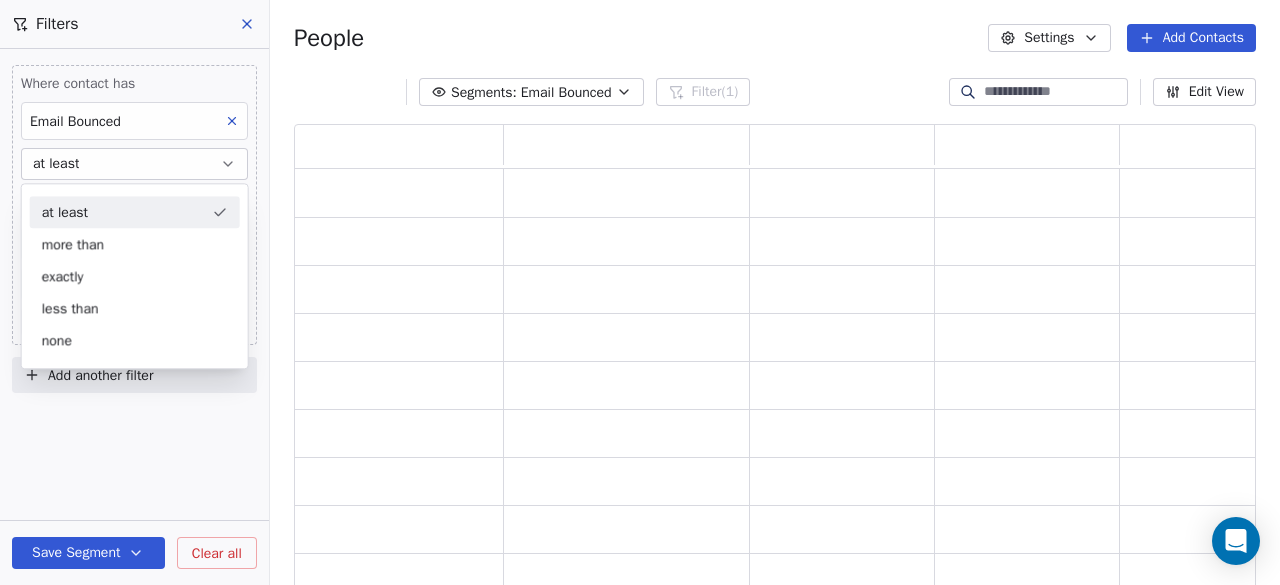 scroll, scrollTop: 16, scrollLeft: 16, axis: both 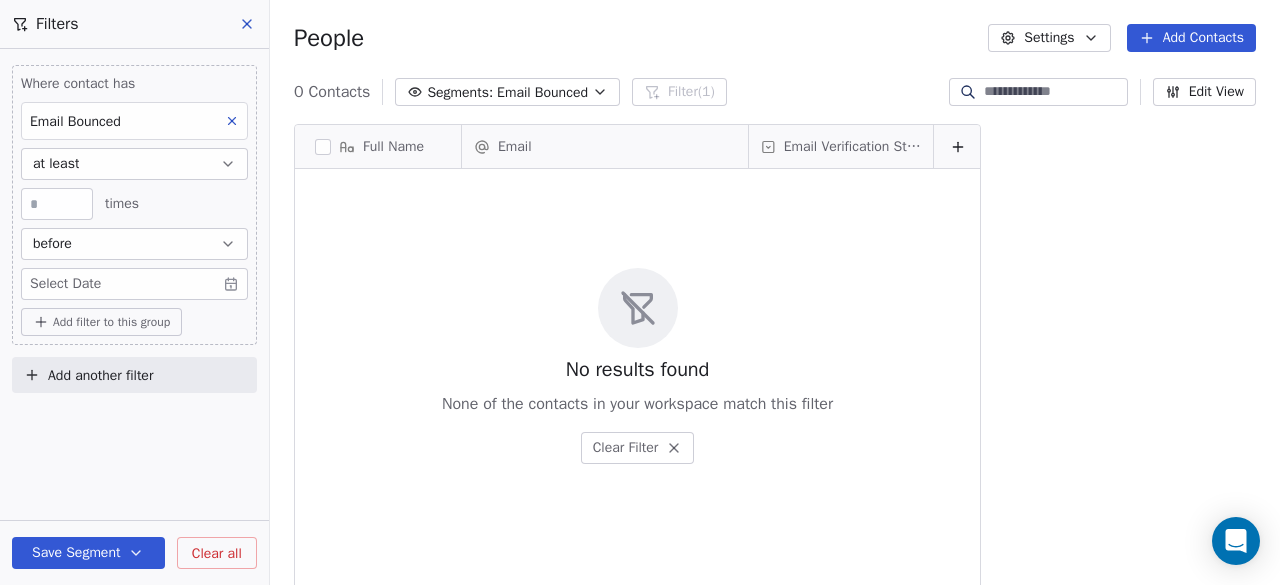 click on "**" at bounding box center [57, 204] 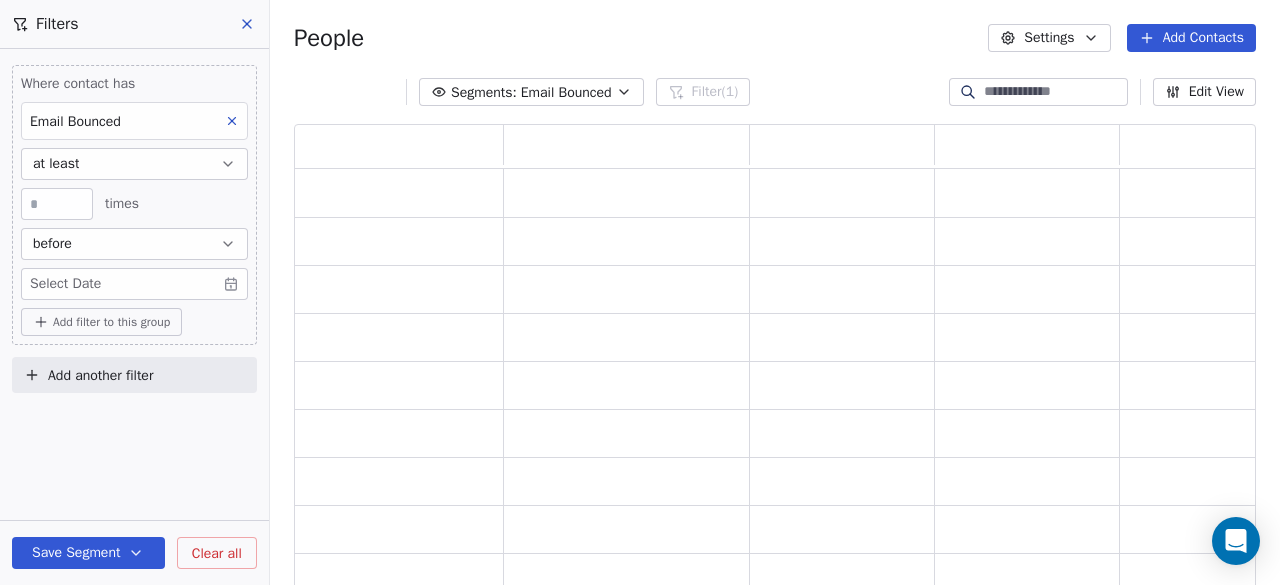 click on "* times" at bounding box center [134, 204] 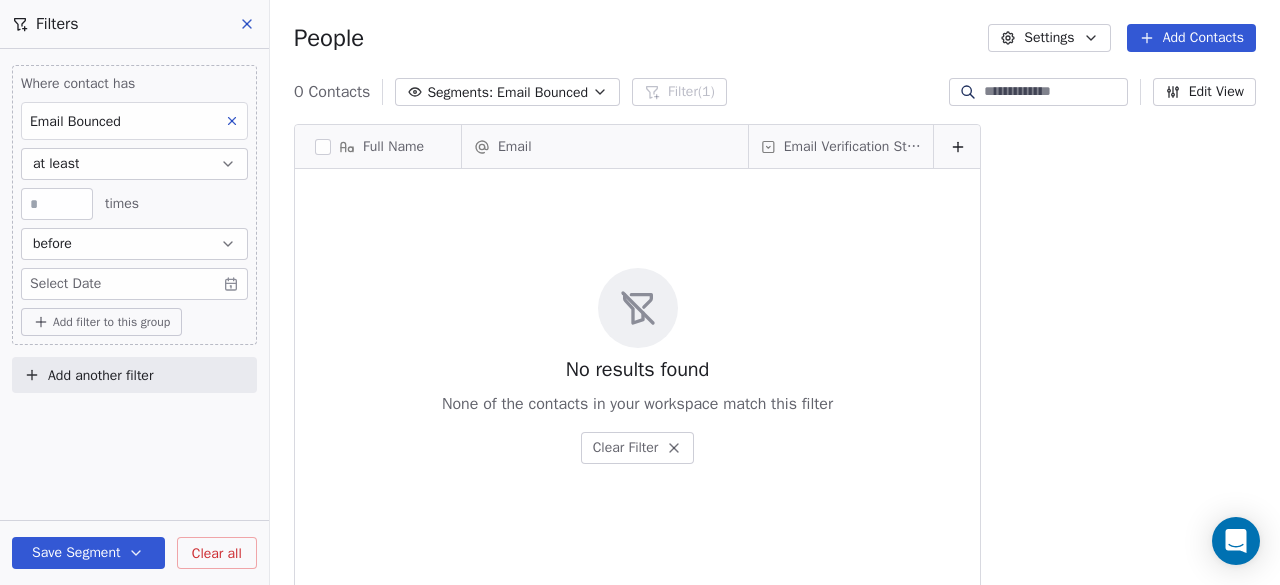 click on "T Traders Mentor School Contacts People Marketing Workflows Campaigns Sales Pipelines Sequences Beta Tools Apps AI Agents Help & Support Filters Where contact has Email Bounced at least * times before Select Date Add filter to this group Add another filter Save Segment Clear all People Settings Add Contacts 0 Contacts Segments: Email Bounced Filter (1) Edit View Tag Add to Sequence Export Full Name Email Email Verification Status
To pick up a draggable item, press the space bar.
While dragging, use the arrow keys to move the item.
Press space again to drop the item in its new position, or press escape to cancel.
No results found None of the contacts in your workspace match this filter Clear Filter" at bounding box center (640, 292) 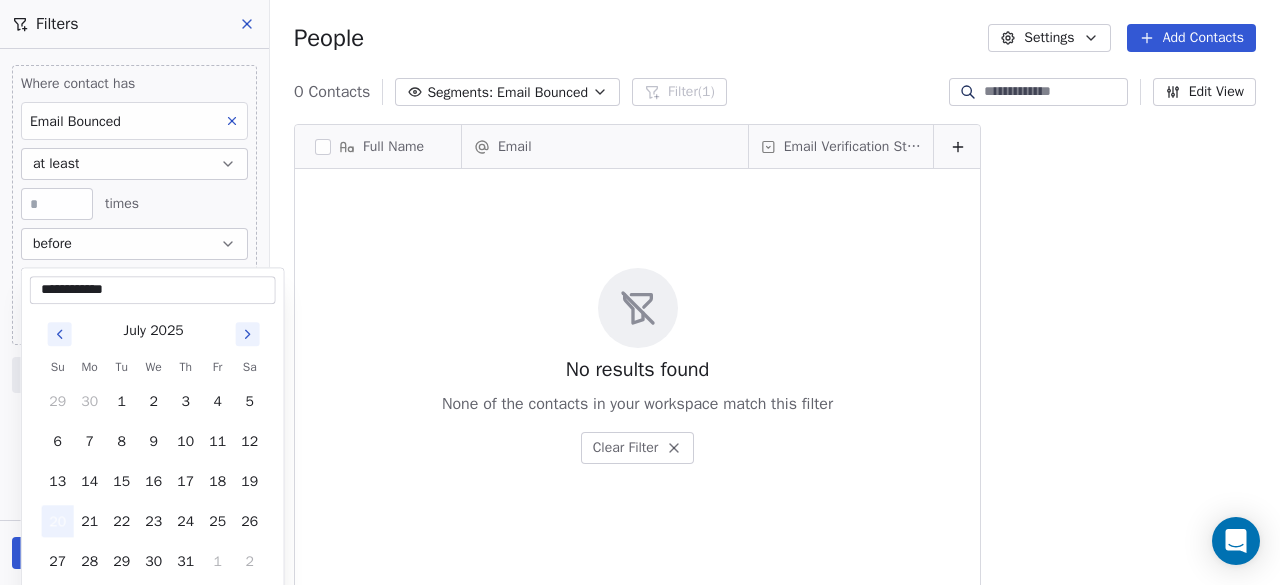click on "20" at bounding box center (58, 521) 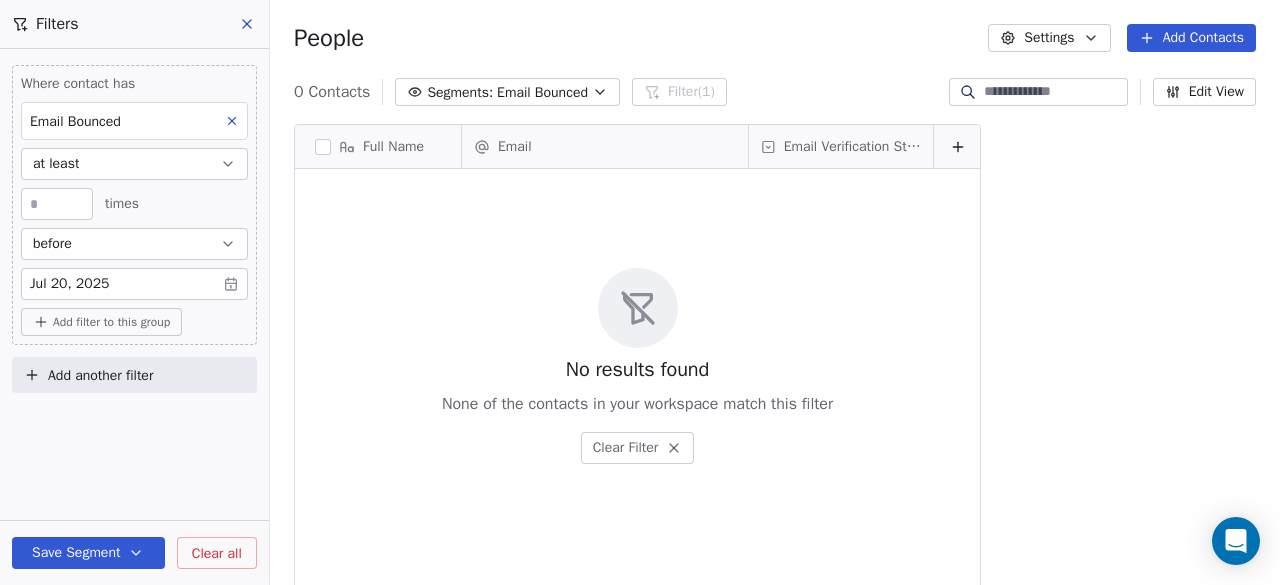 click on "Save Segment" at bounding box center [88, 553] 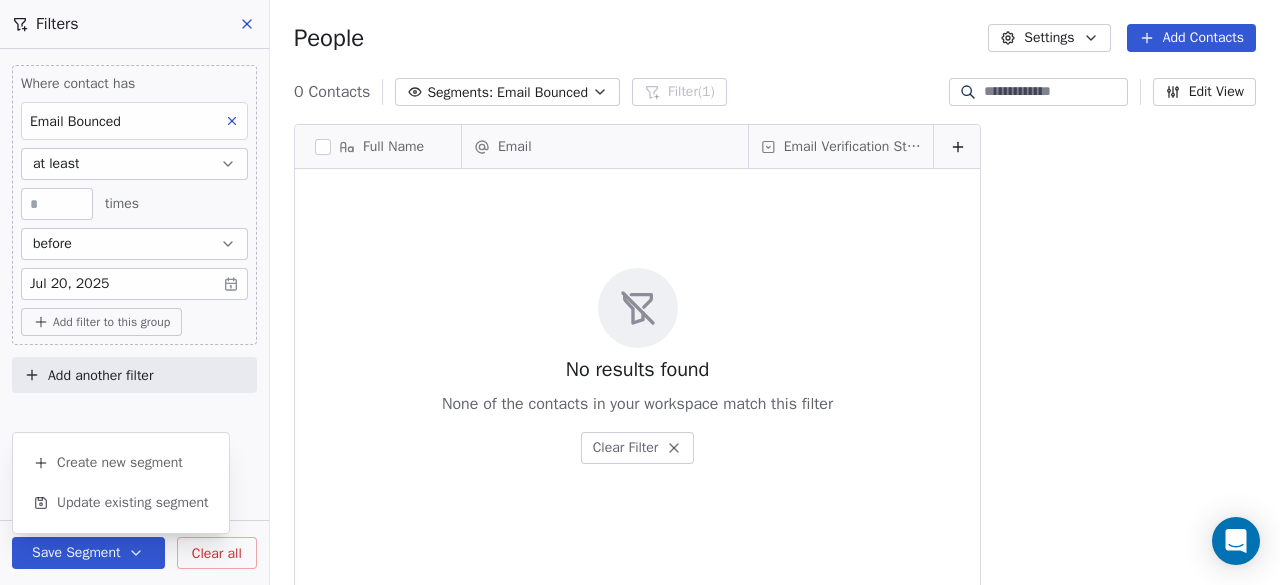 click on "Where contact has Email Bounced at least * times before Jul 20, [YYYY] Add filter to this group Add another filter Save Segment Clear all" at bounding box center (134, 317) 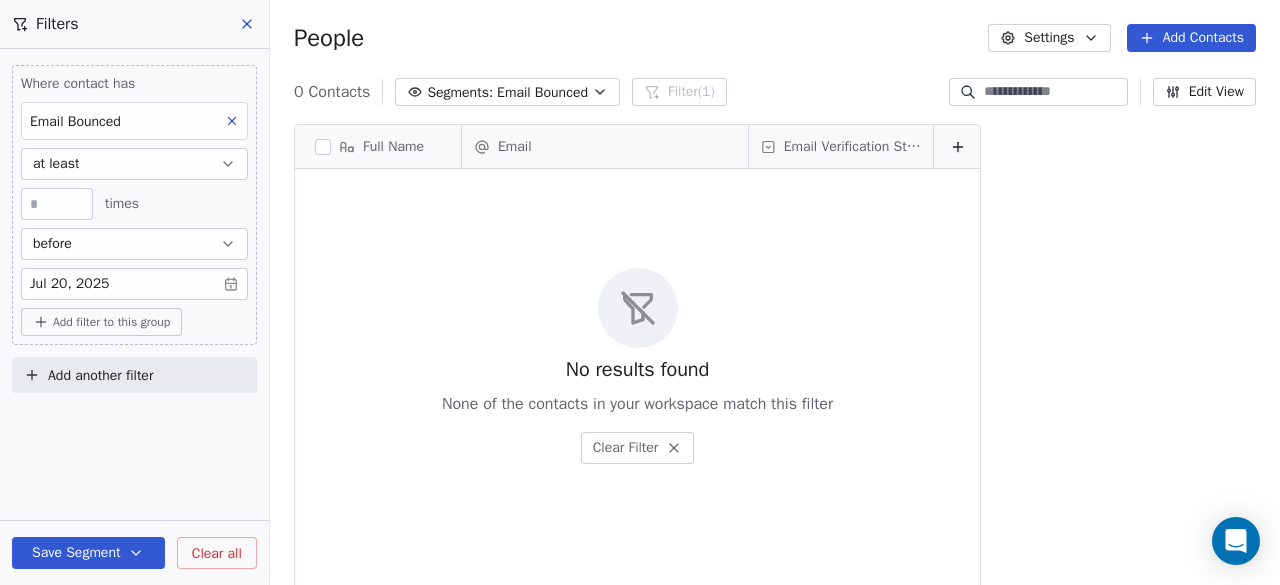 click on "Edit View" at bounding box center [1204, 92] 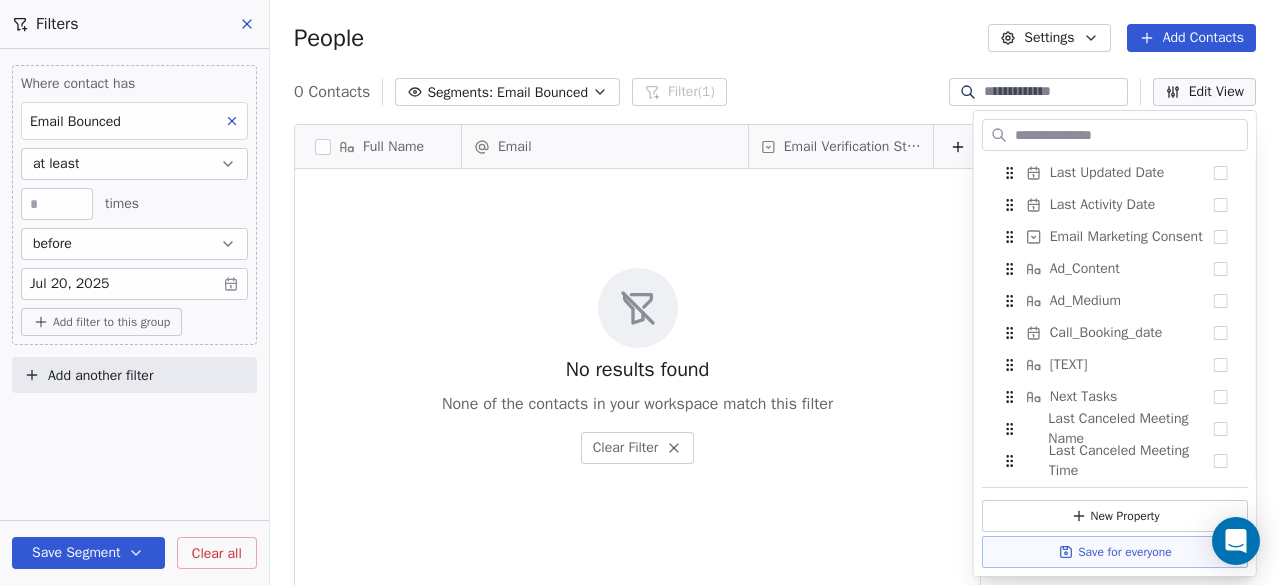 scroll, scrollTop: 740, scrollLeft: 0, axis: vertical 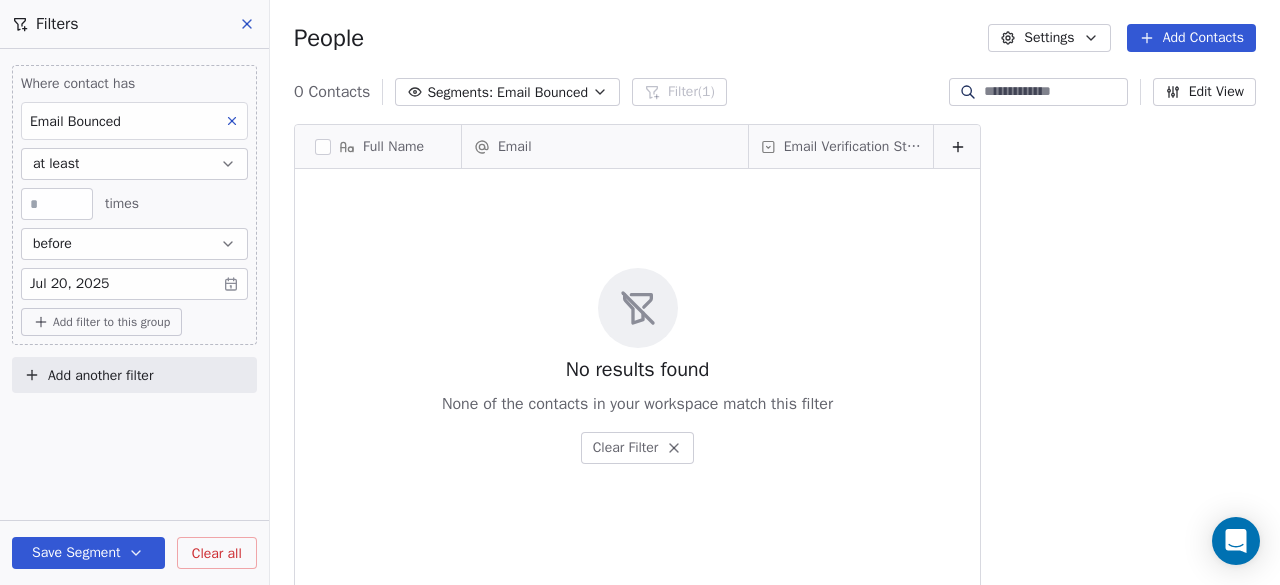 click on "before" at bounding box center [134, 244] 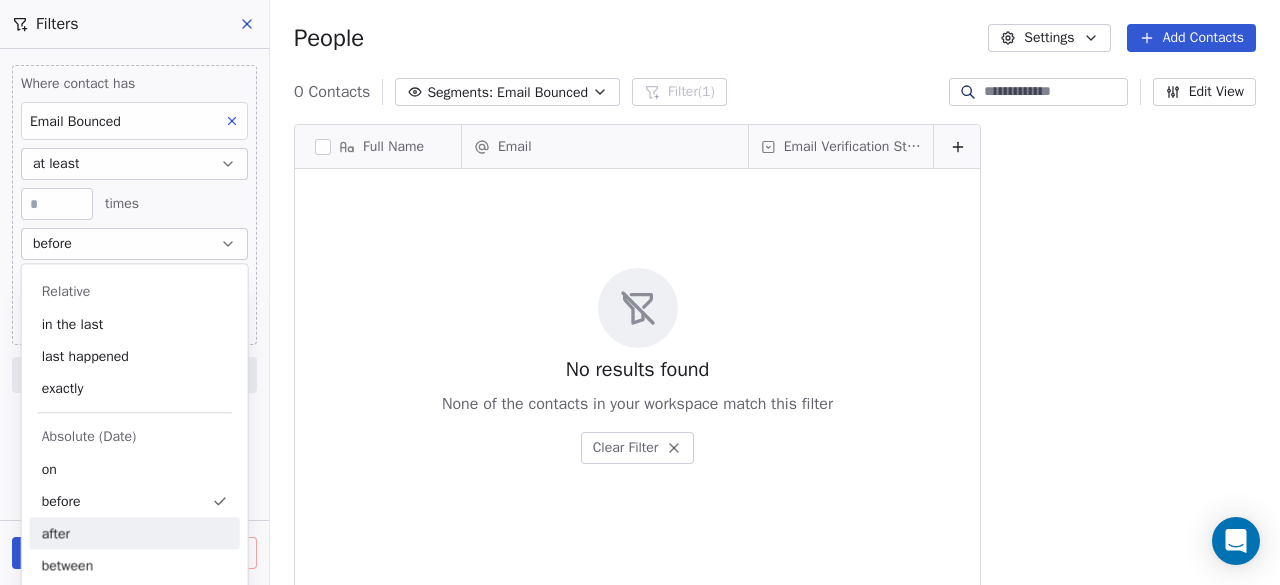 click on "after" at bounding box center [135, 533] 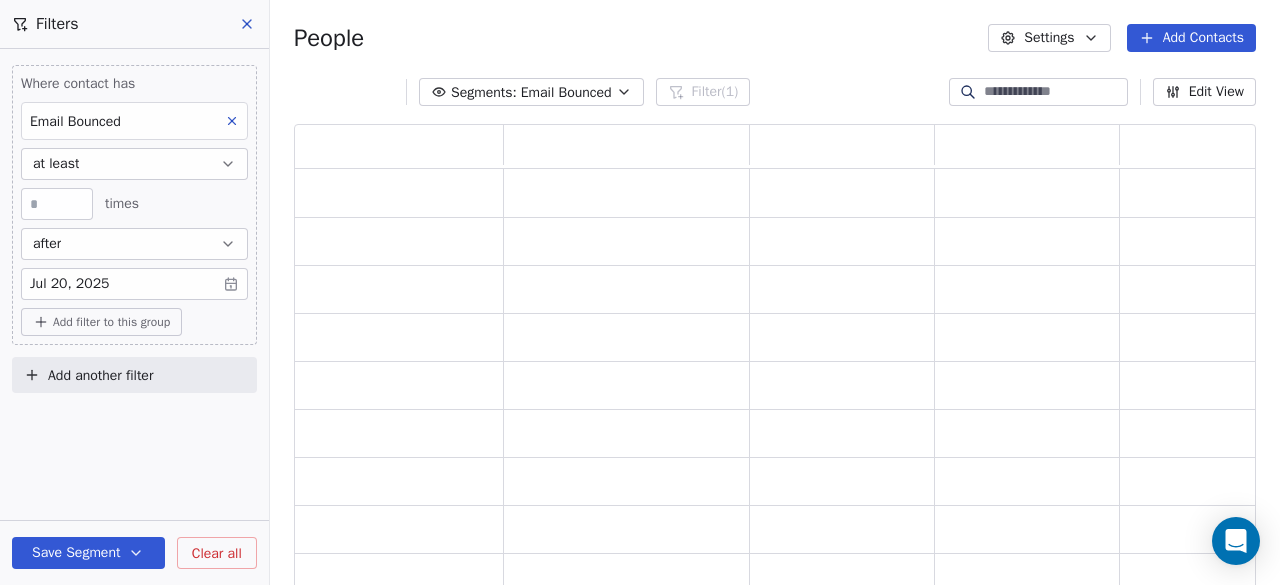 scroll, scrollTop: 16, scrollLeft: 16, axis: both 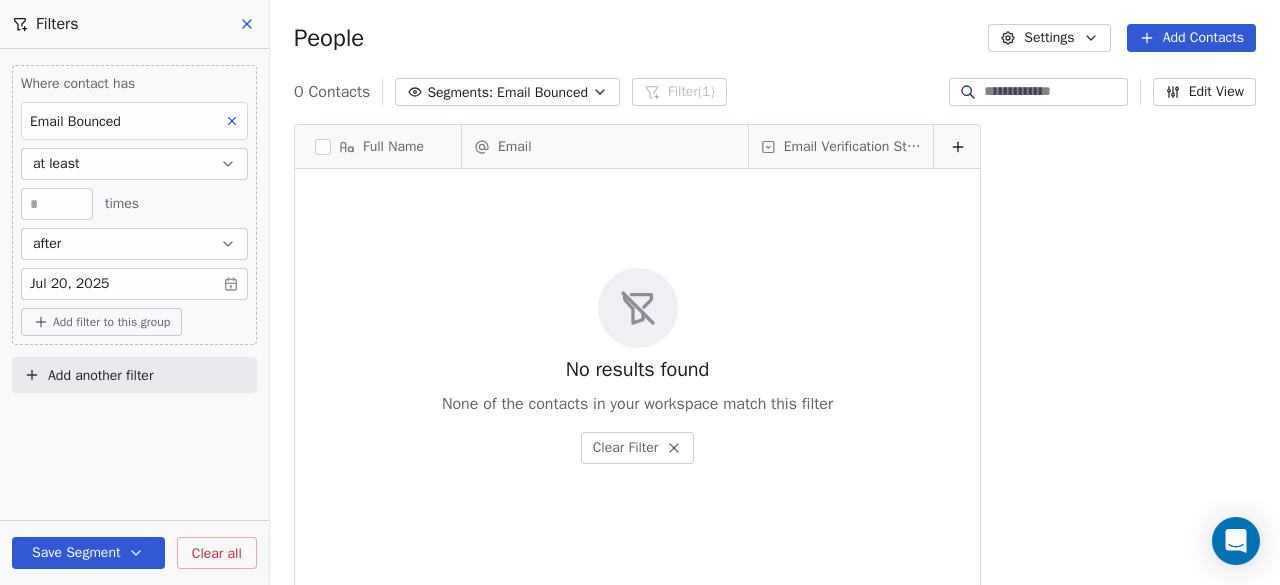 click on "after" at bounding box center [134, 244] 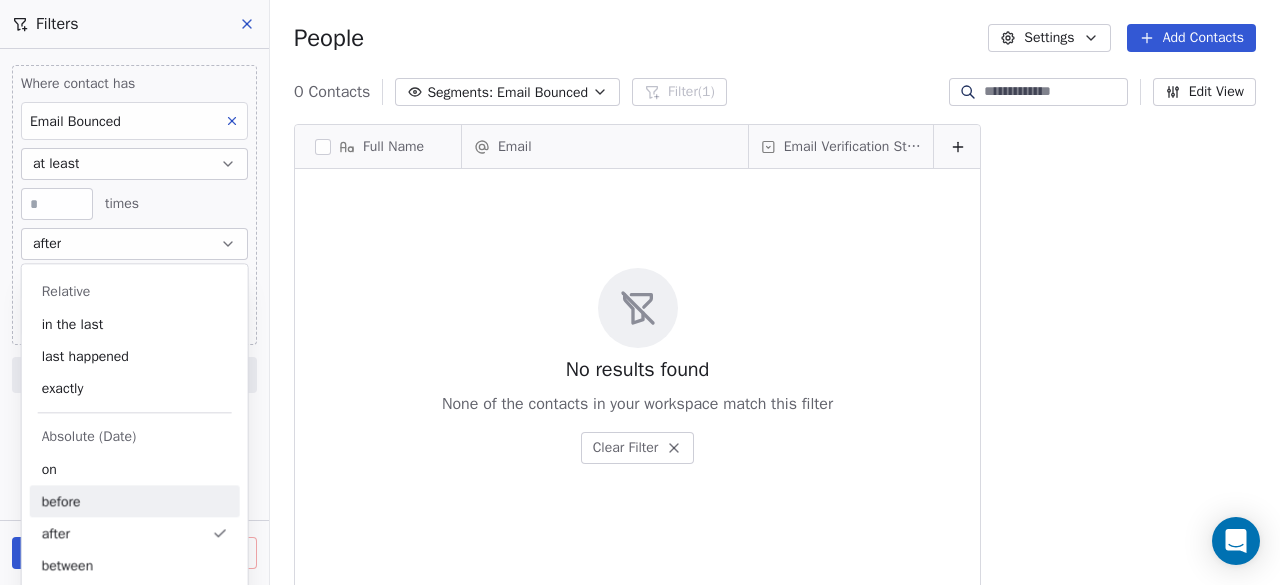 click on "before" at bounding box center [135, 501] 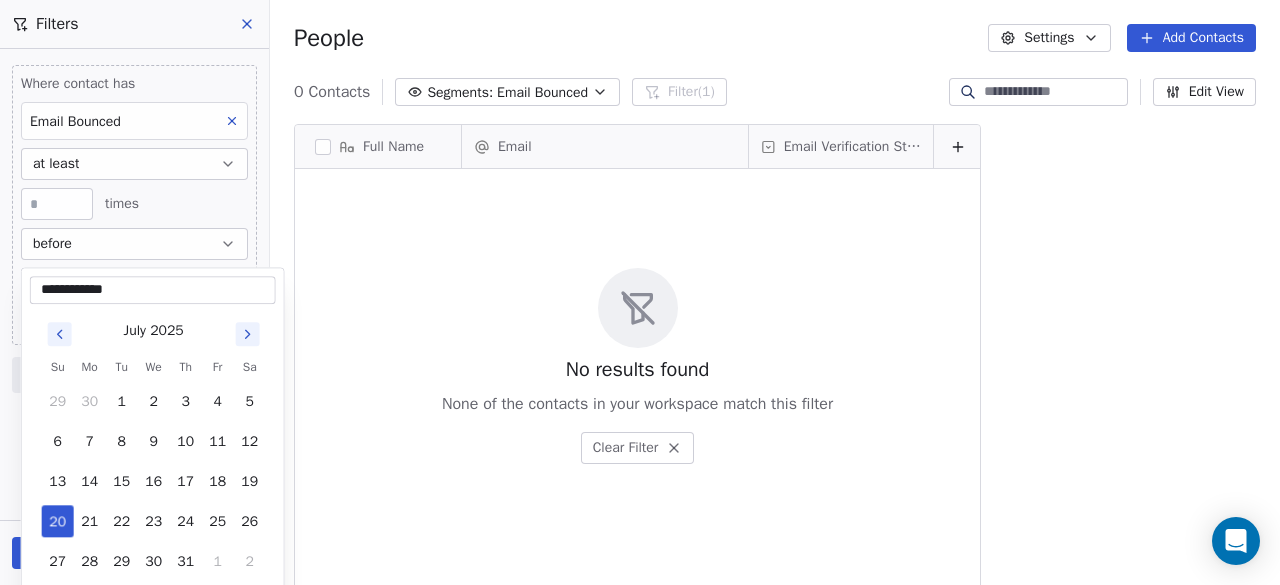 click on "[DATE] [TIME]" at bounding box center [640, 292] 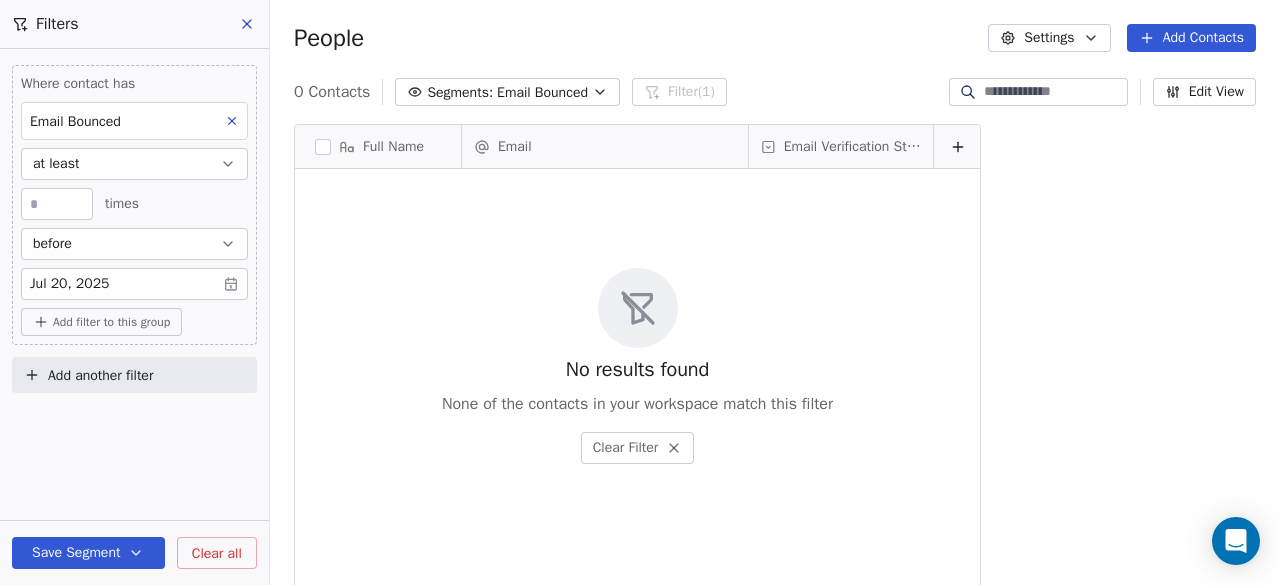 click on "before" at bounding box center [134, 244] 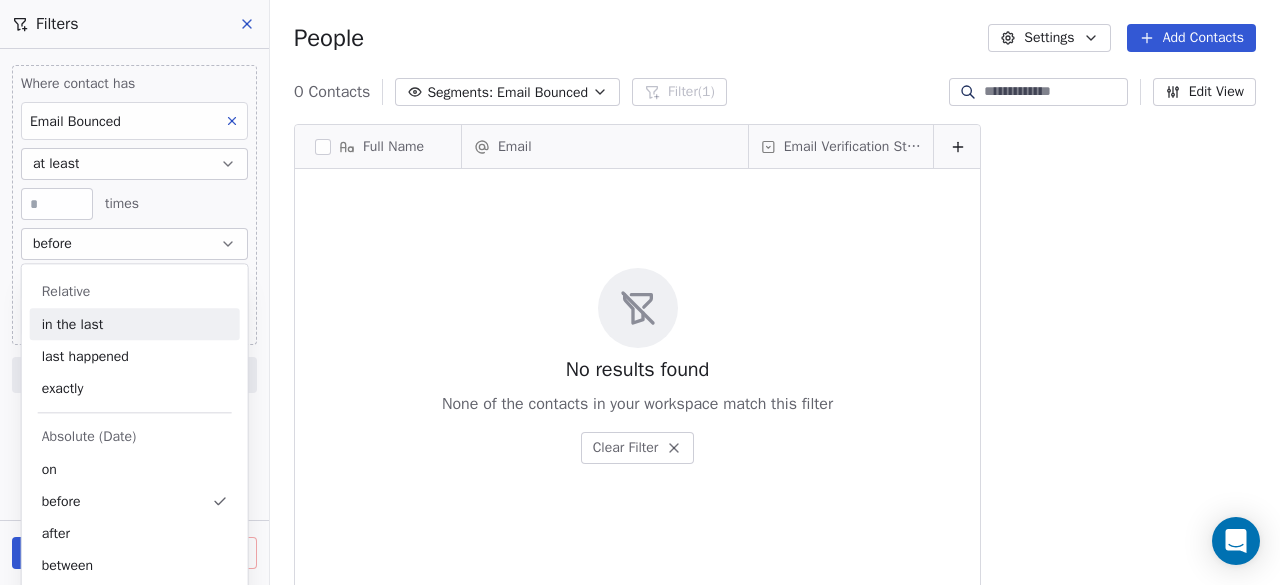 click on "at least" at bounding box center [134, 164] 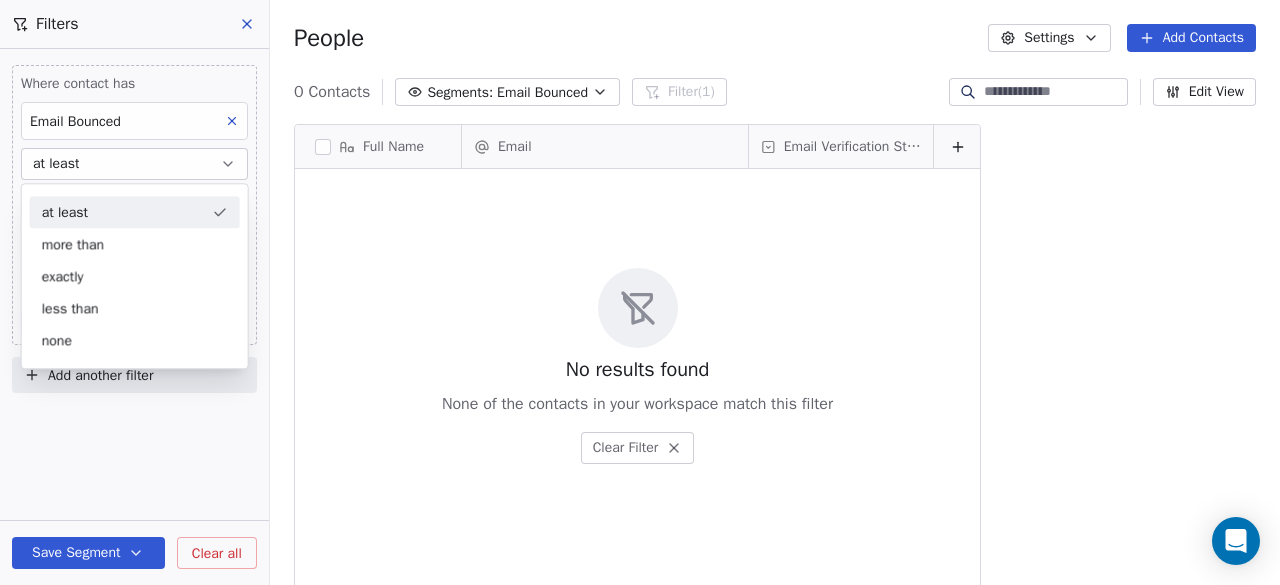 click on "at least" at bounding box center [134, 164] 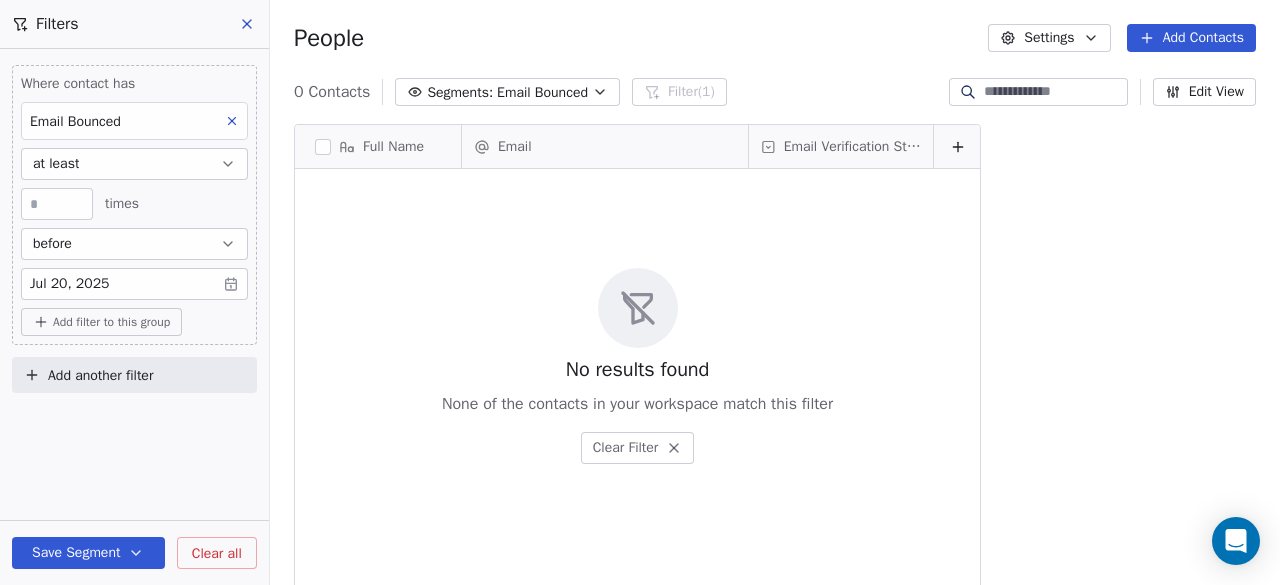 click on "at least" at bounding box center (134, 164) 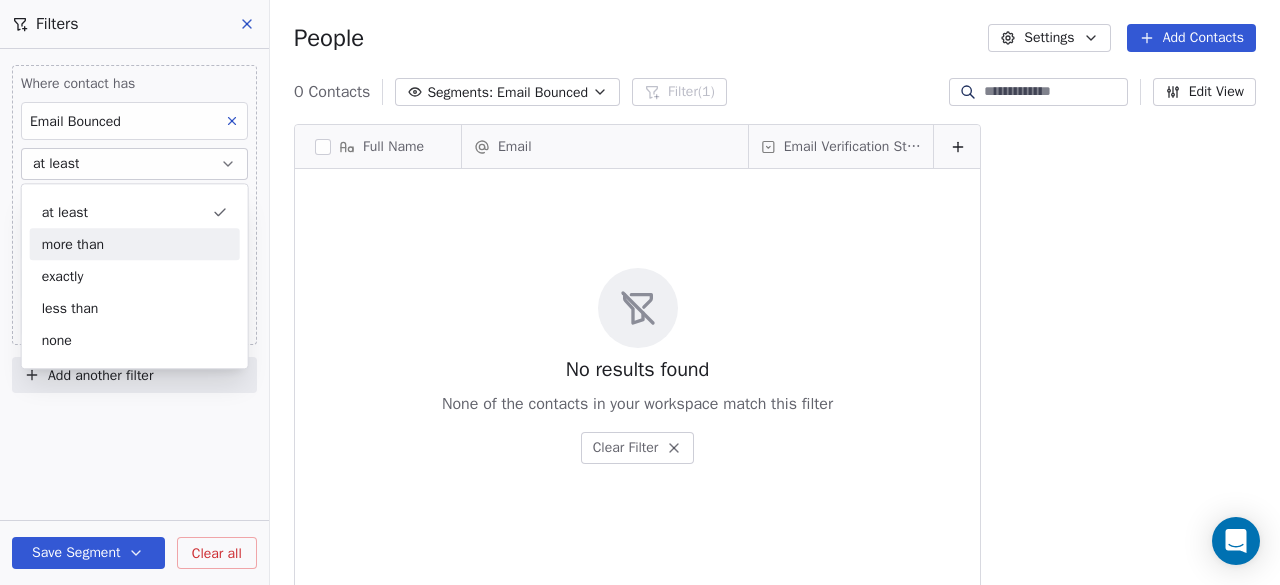 click on "more than" at bounding box center (135, 244) 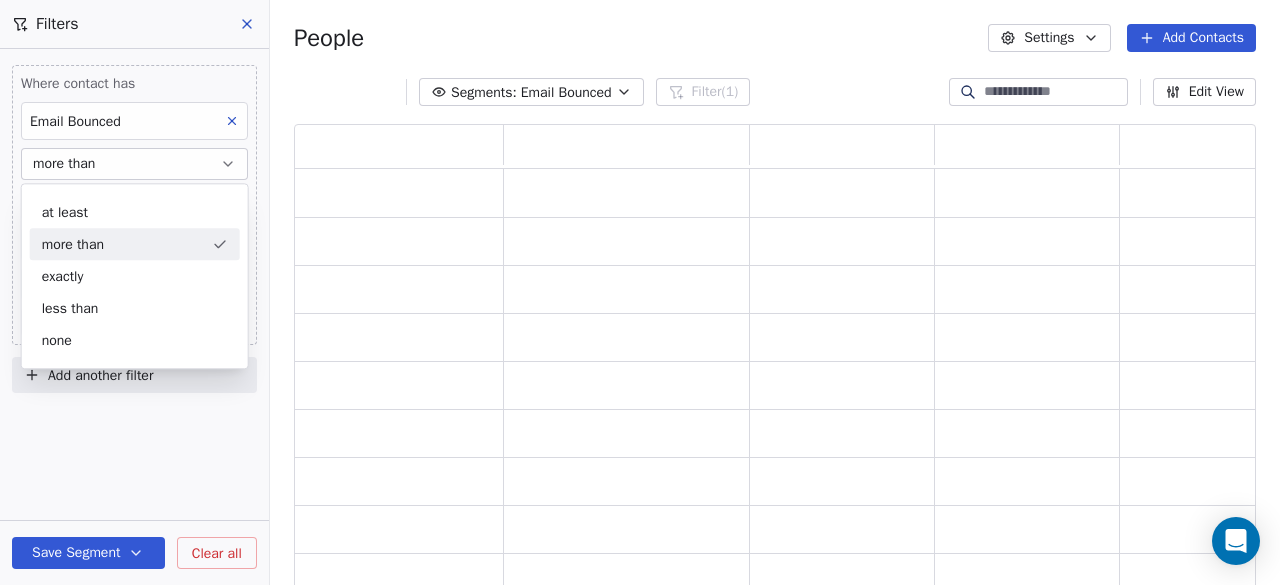 scroll, scrollTop: 16, scrollLeft: 16, axis: both 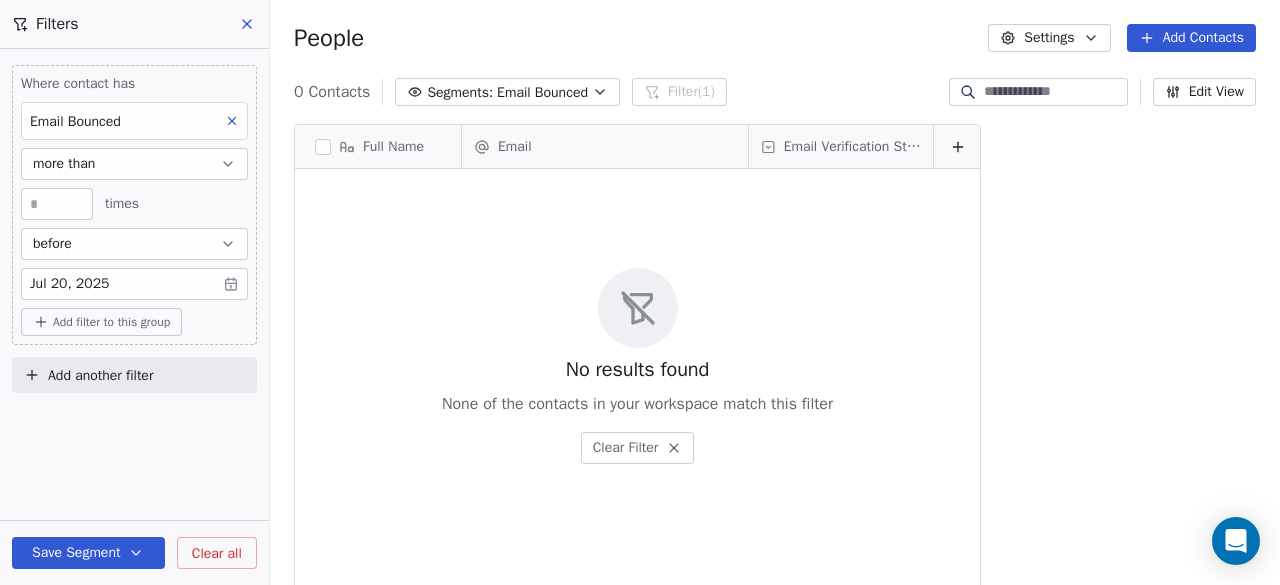 click on "more than" at bounding box center [134, 164] 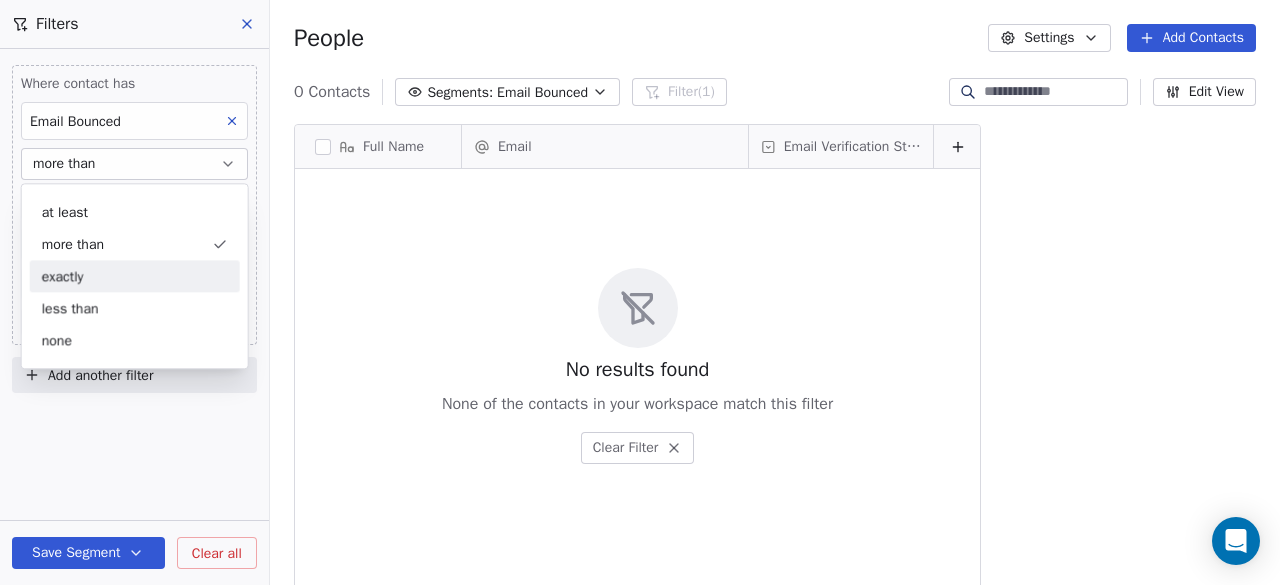 click on "exactly" at bounding box center [135, 276] 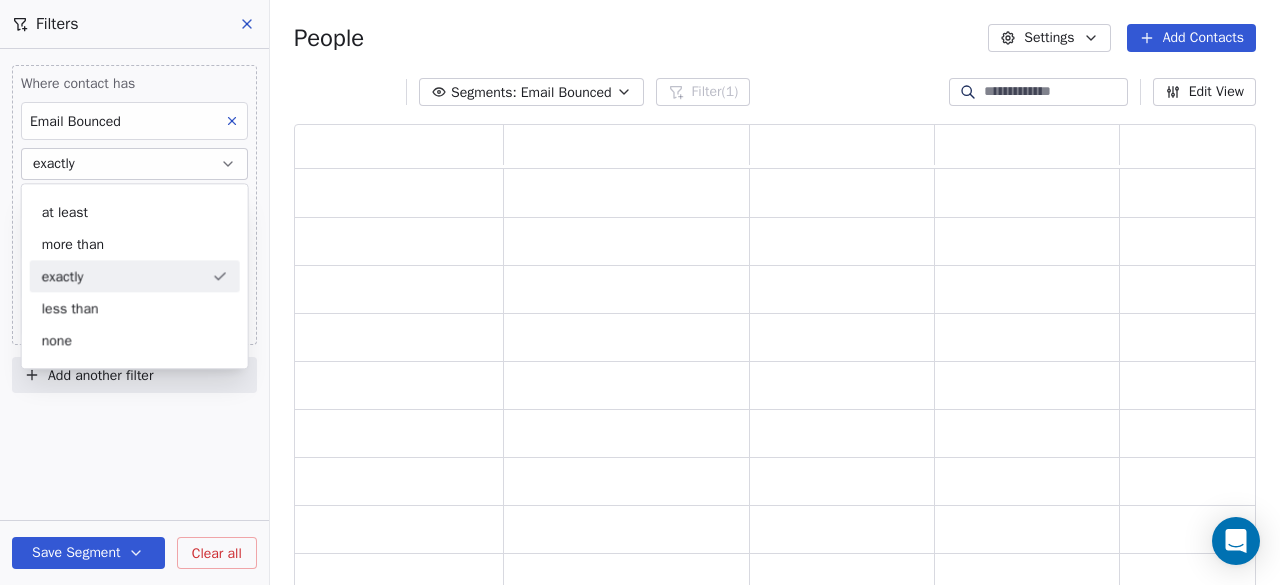scroll, scrollTop: 16, scrollLeft: 16, axis: both 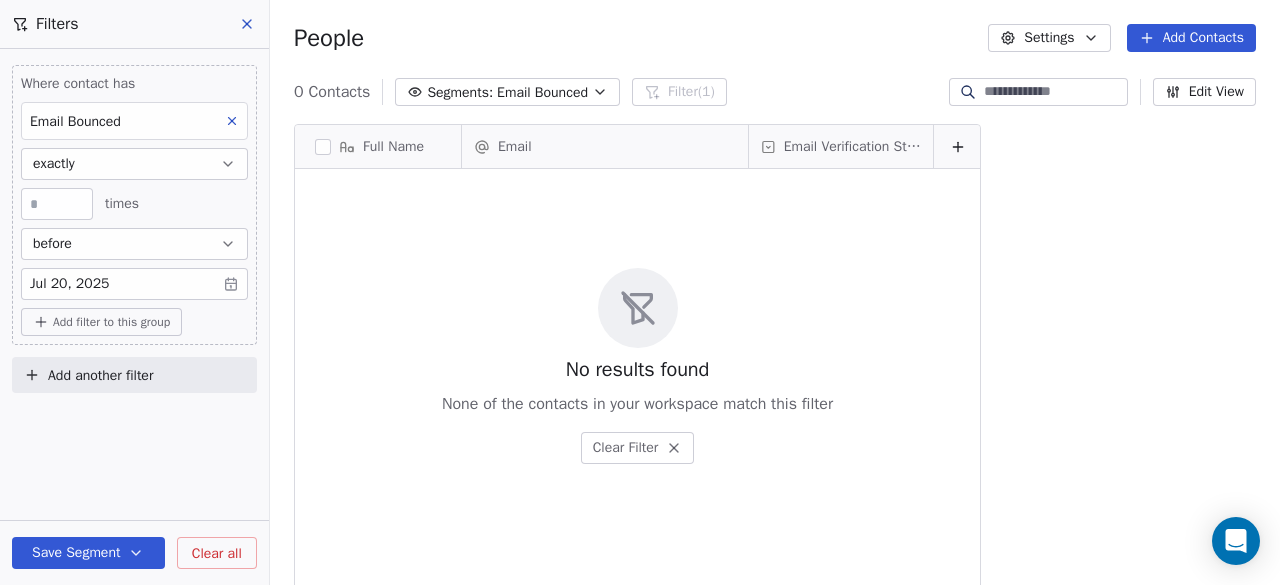 click on "exactly" at bounding box center (134, 164) 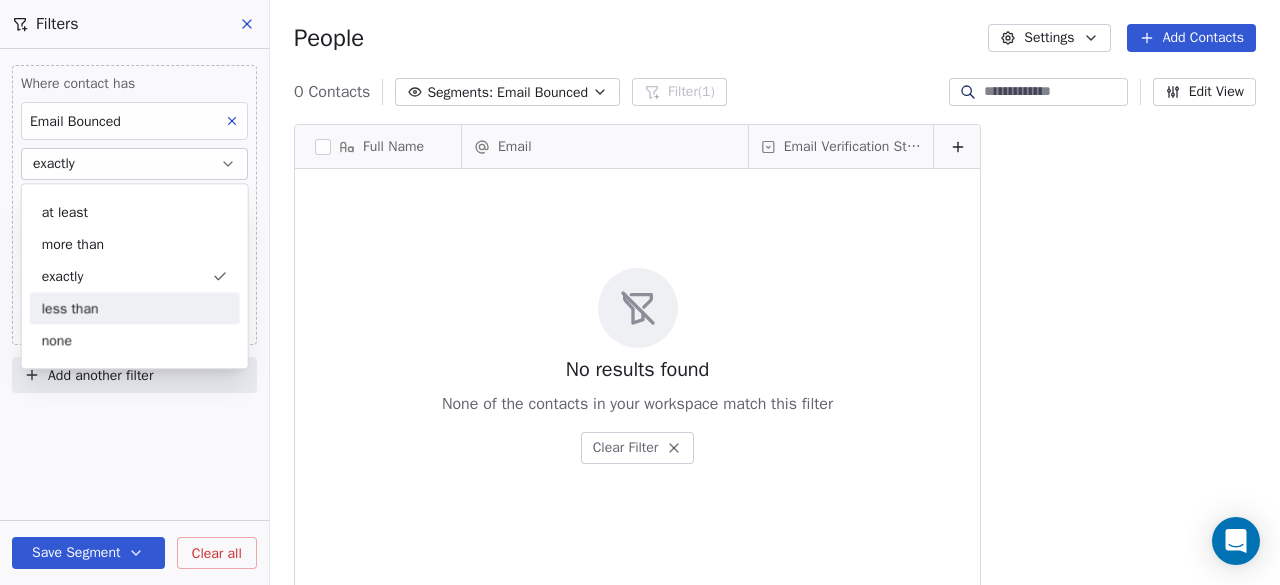 click on "less than" at bounding box center [135, 308] 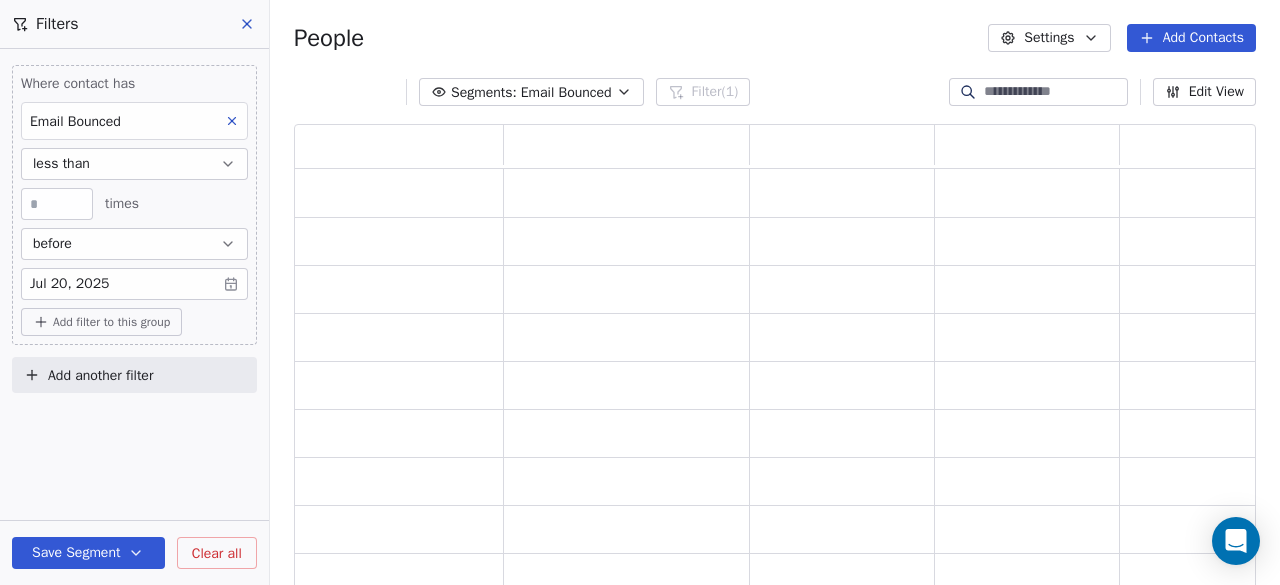 scroll, scrollTop: 16, scrollLeft: 16, axis: both 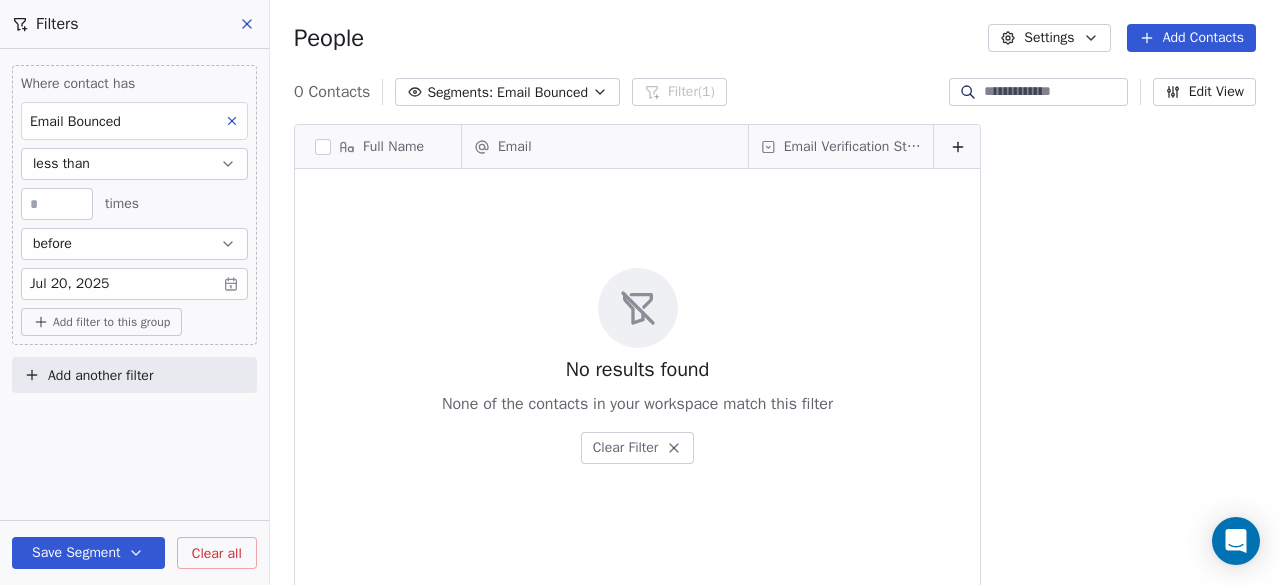 click on "less than" at bounding box center [134, 164] 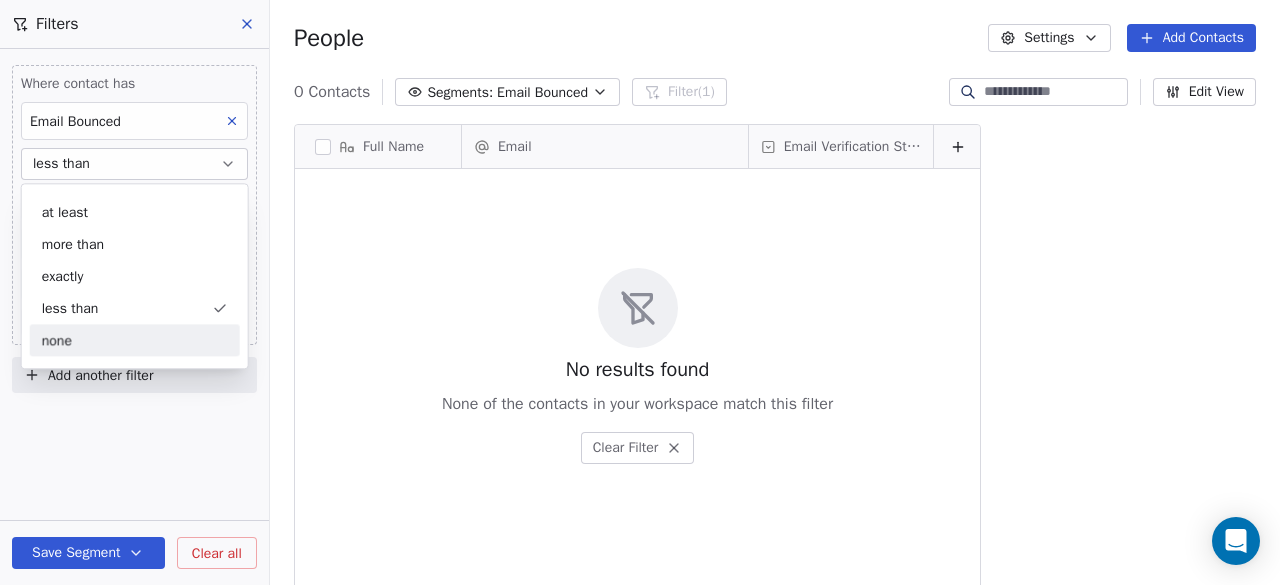 click on "none" at bounding box center (135, 340) 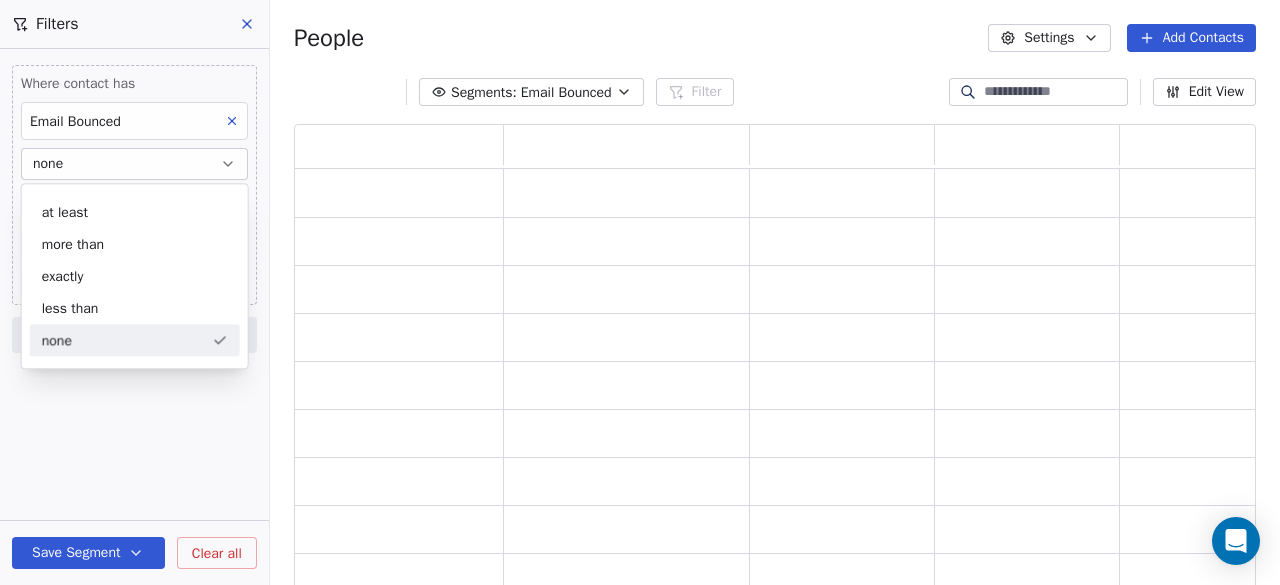 scroll, scrollTop: 16, scrollLeft: 16, axis: both 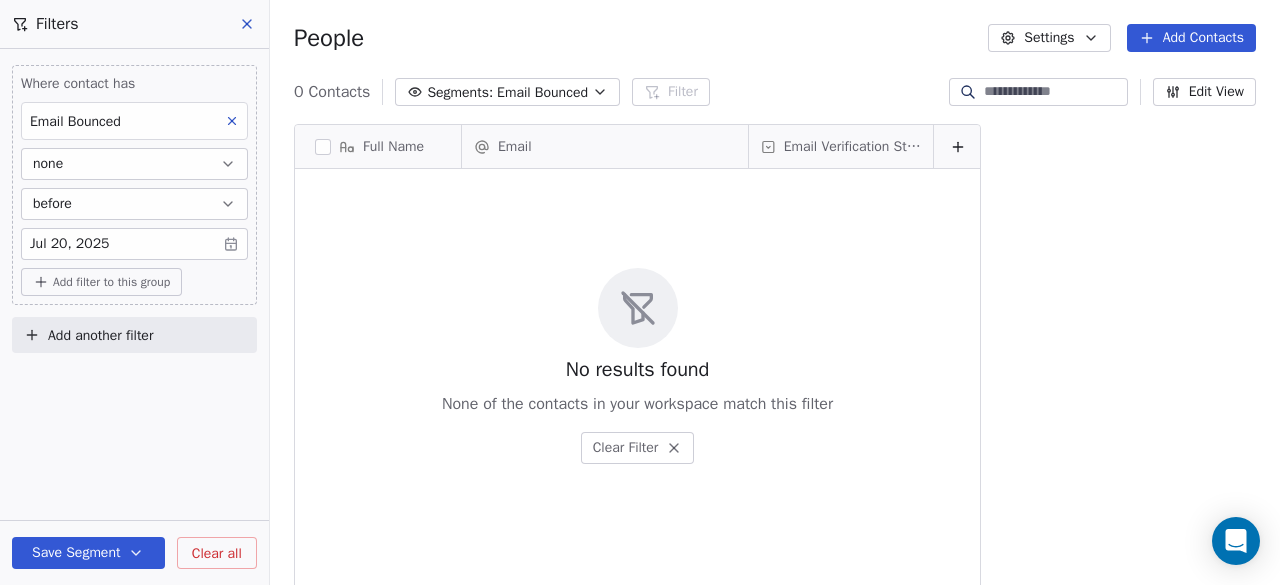 click on "none" at bounding box center [134, 164] 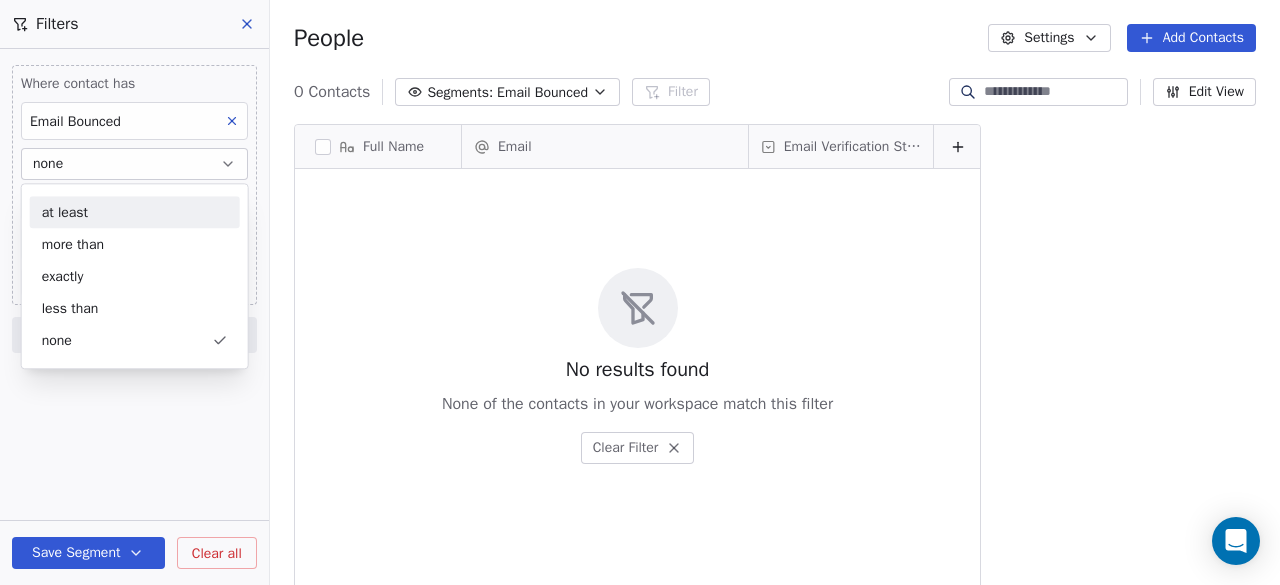 click on "at least" at bounding box center (135, 212) 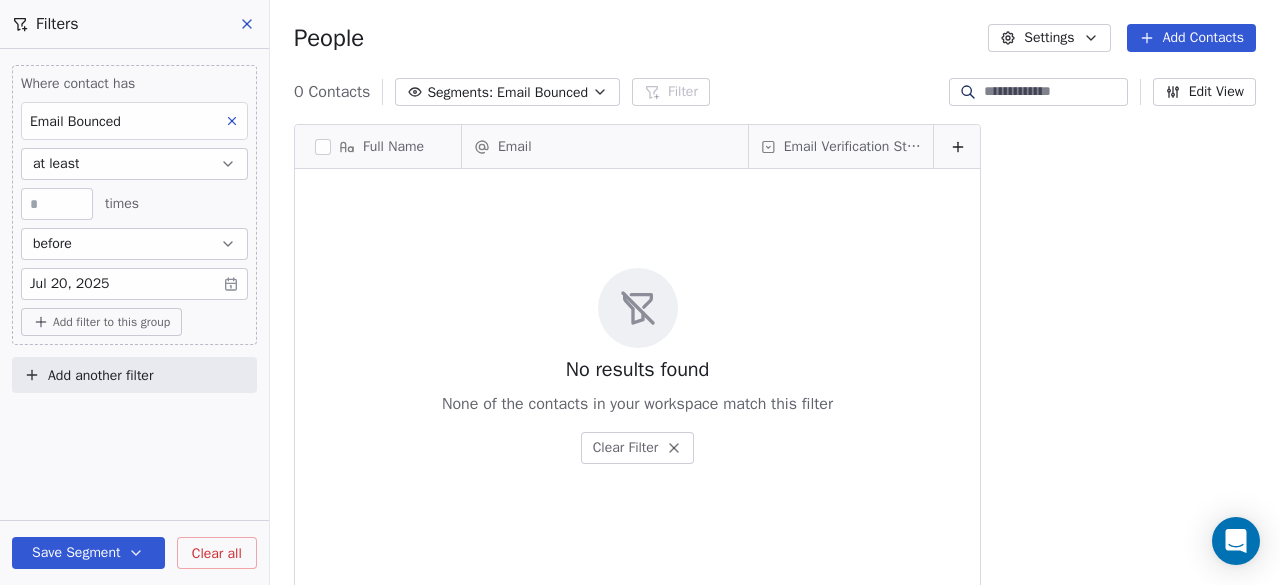 click at bounding box center (57, 204) 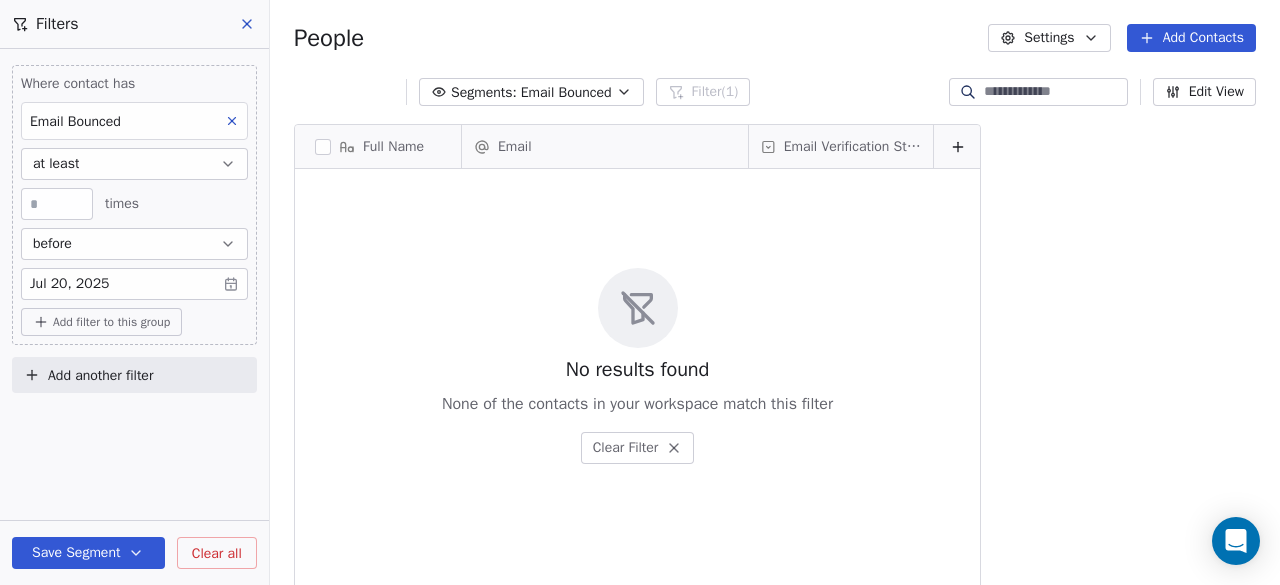 click on "before" at bounding box center (134, 244) 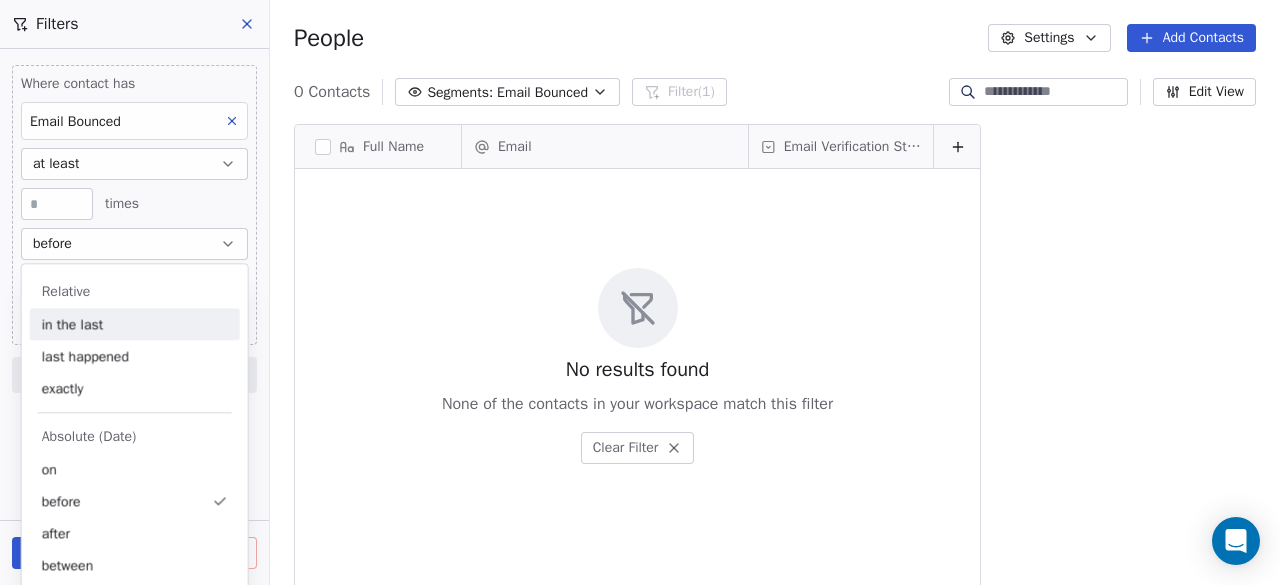 click on "in the last" at bounding box center [135, 324] 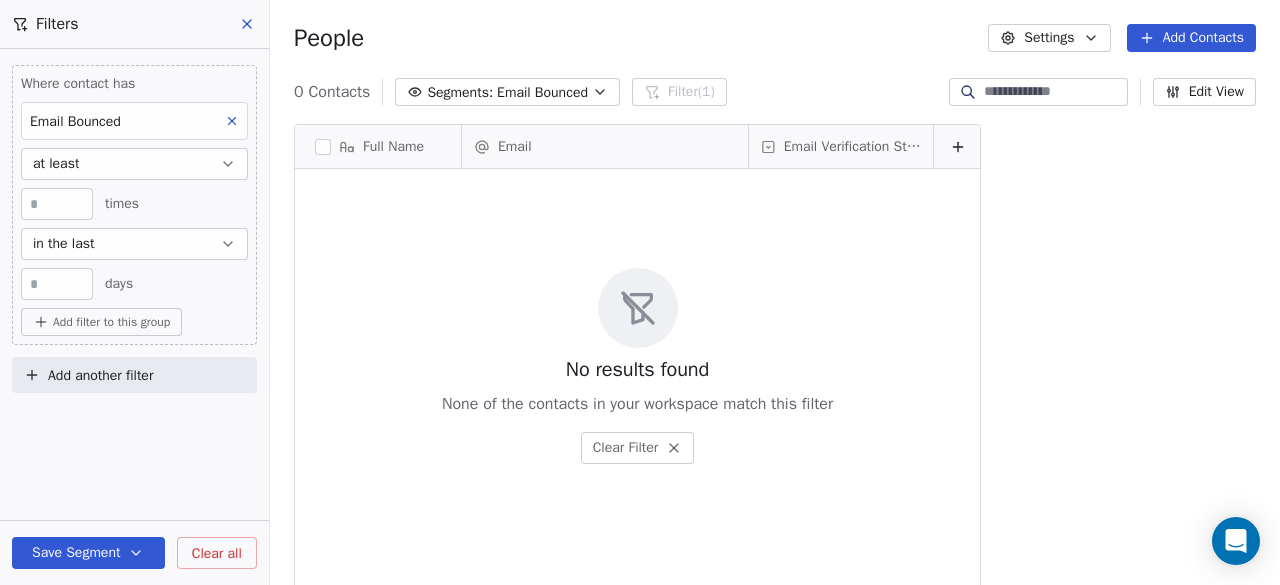 click at bounding box center [57, 284] 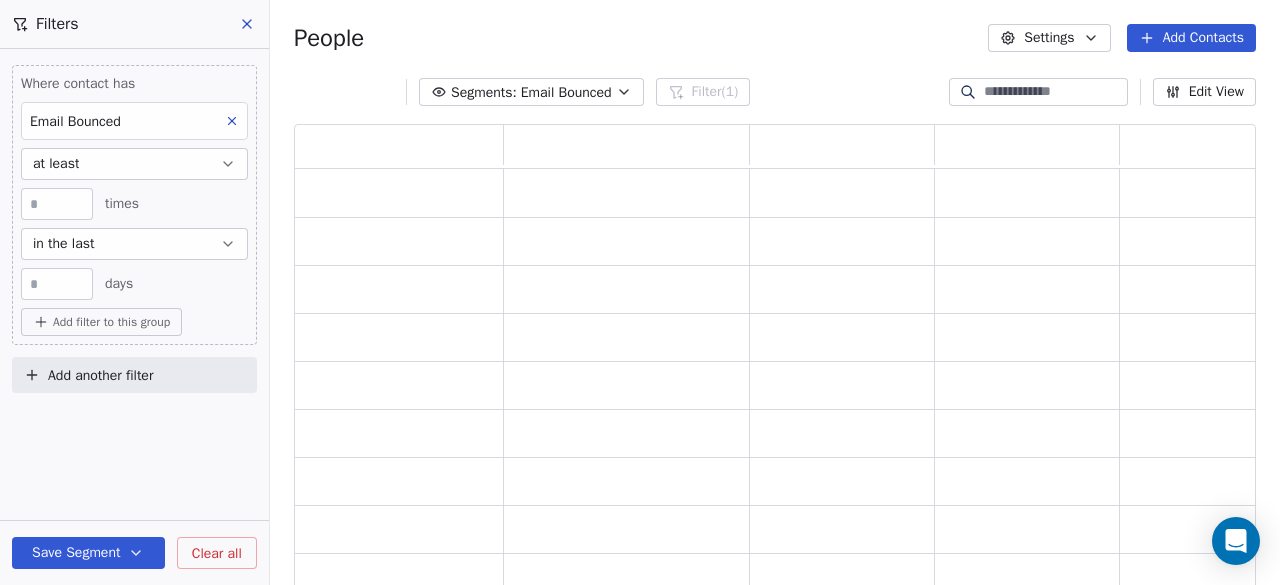 scroll, scrollTop: 16, scrollLeft: 16, axis: both 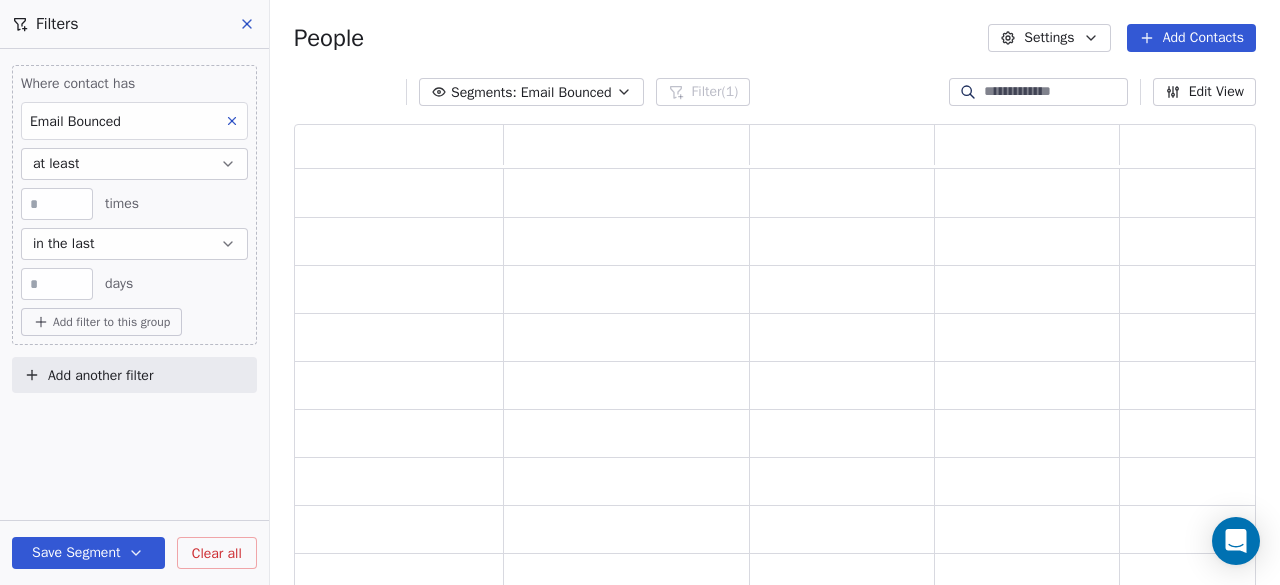 click on "*** days" at bounding box center [134, 284] 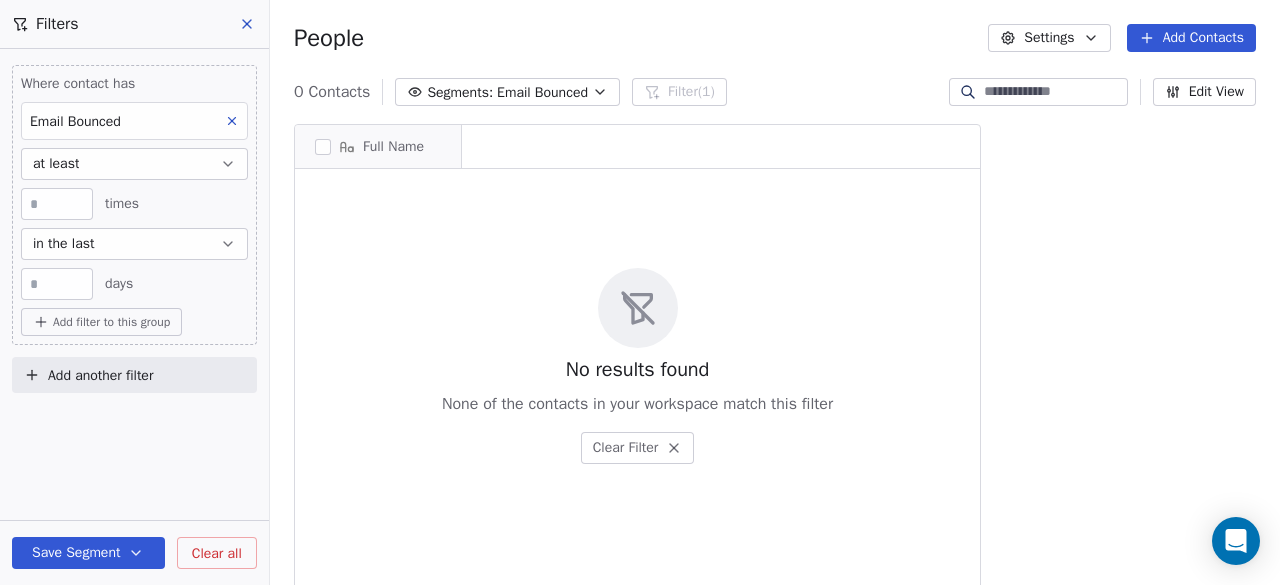 scroll, scrollTop: 16, scrollLeft: 16, axis: both 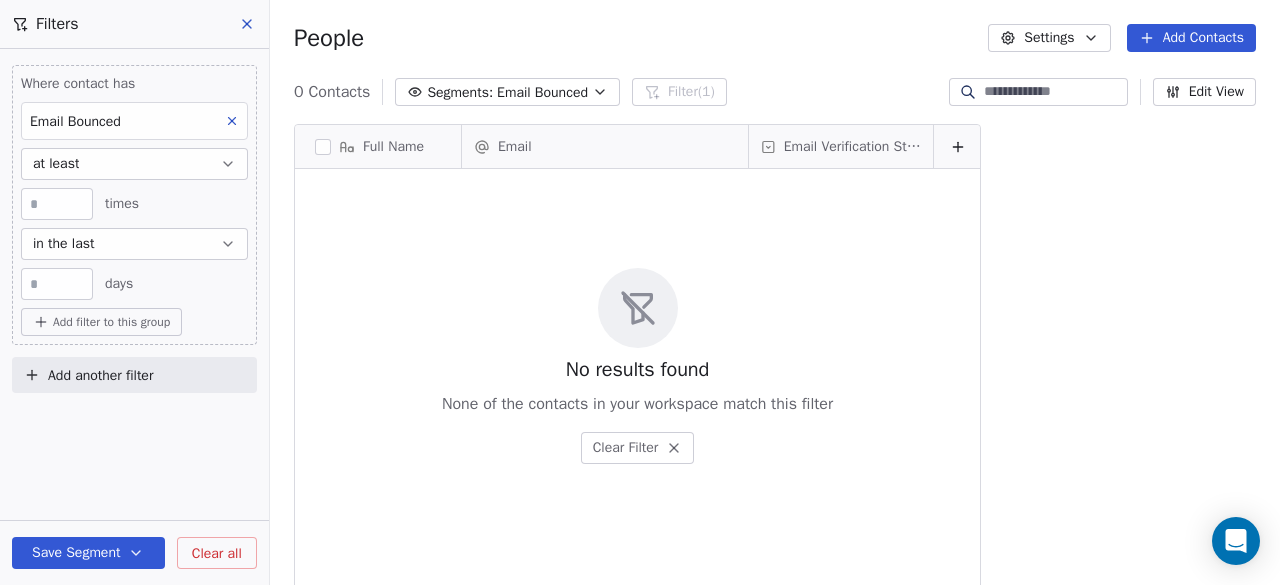 click on "Where contact has Email Bounced at least * times in the last *** days" at bounding box center (134, 187) 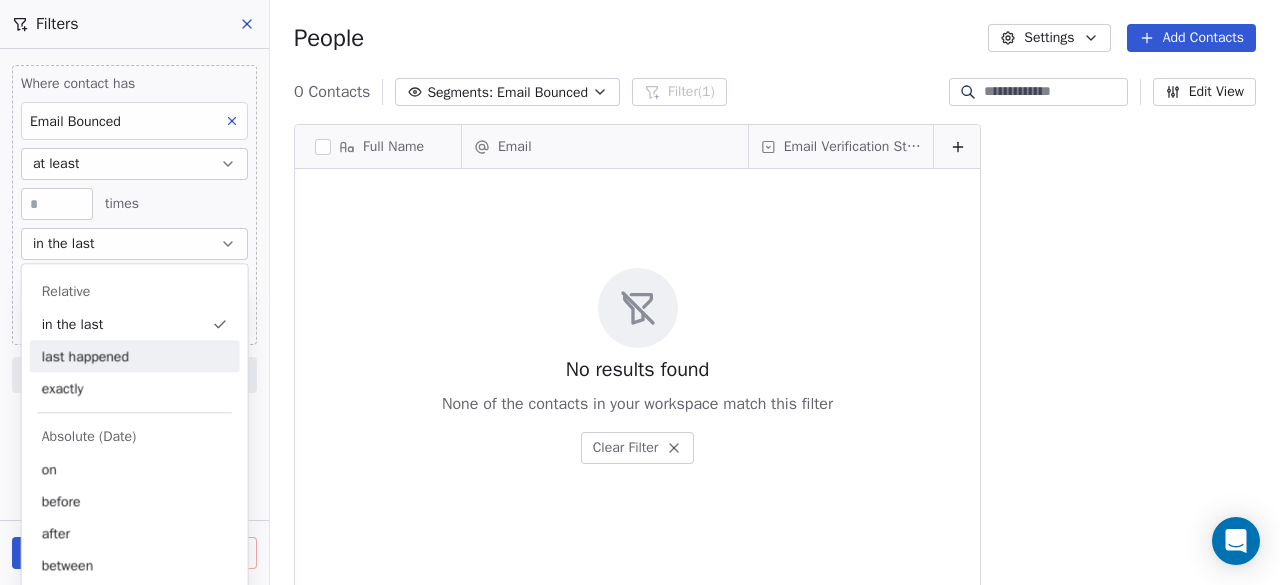 click on "last happened" at bounding box center (135, 356) 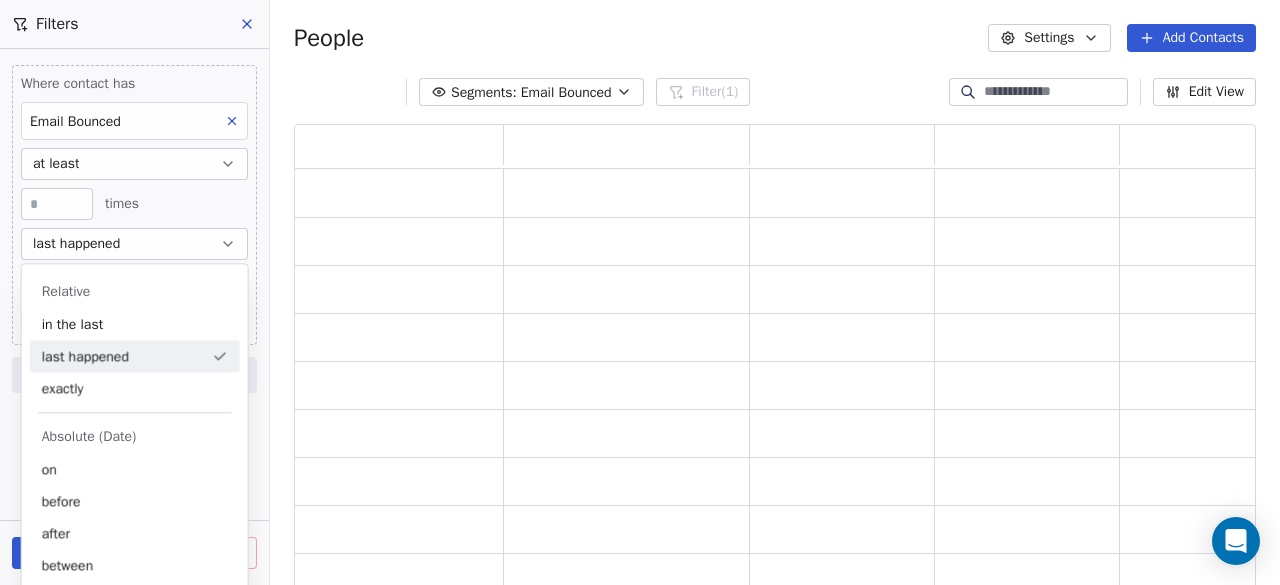 scroll, scrollTop: 16, scrollLeft: 16, axis: both 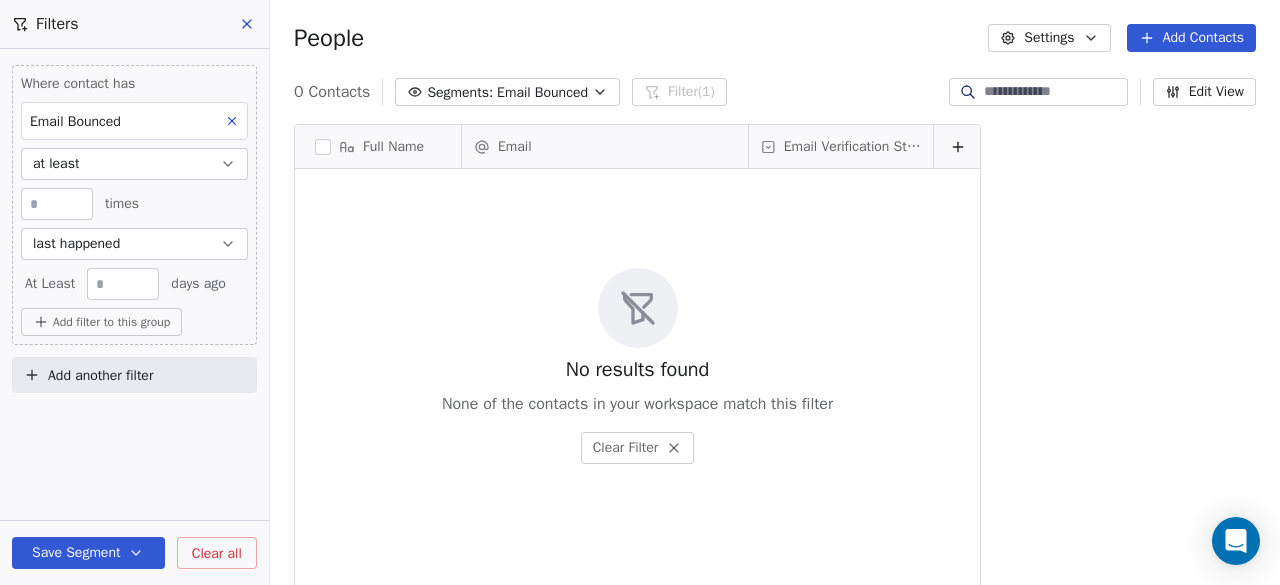click on "last happened" at bounding box center (134, 244) 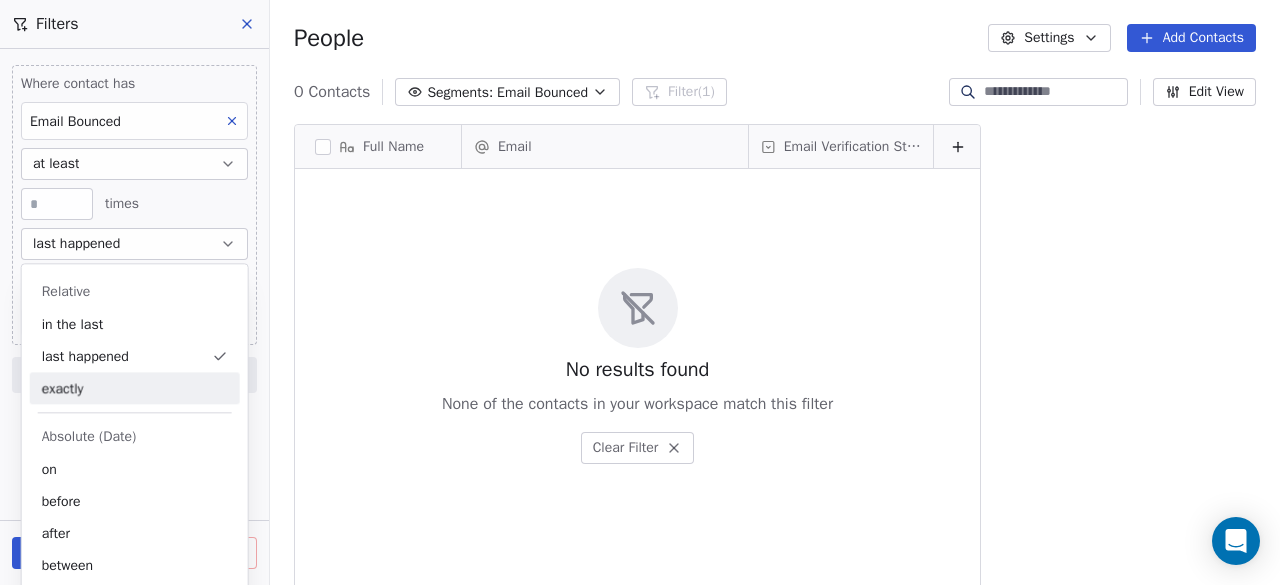 click on "exactly" at bounding box center [135, 388] 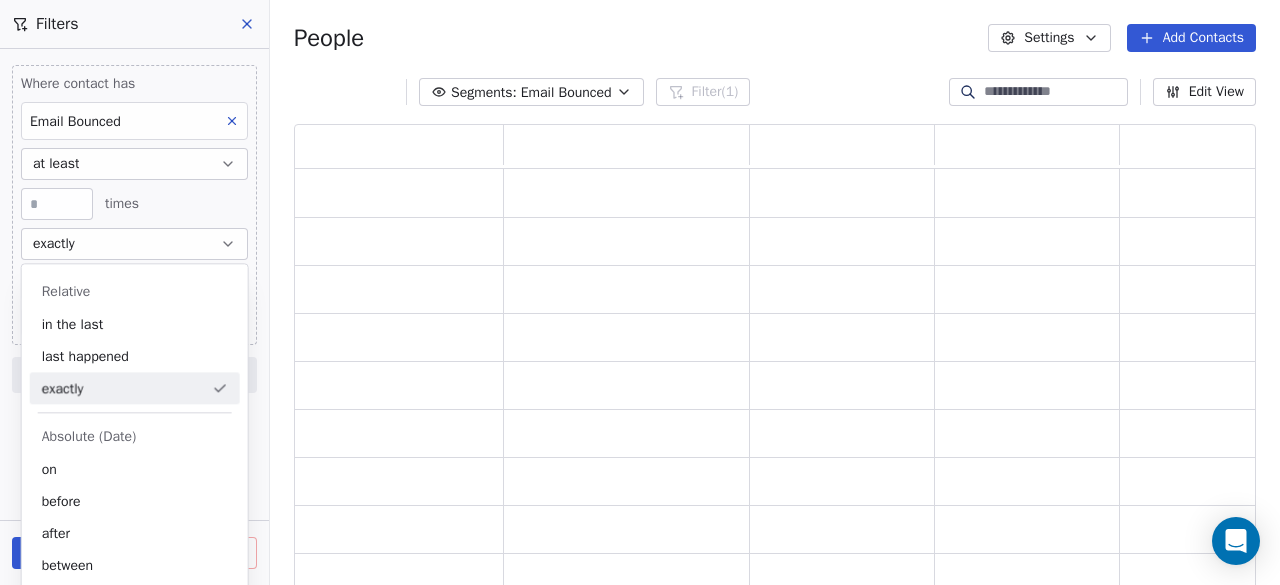 scroll, scrollTop: 16, scrollLeft: 16, axis: both 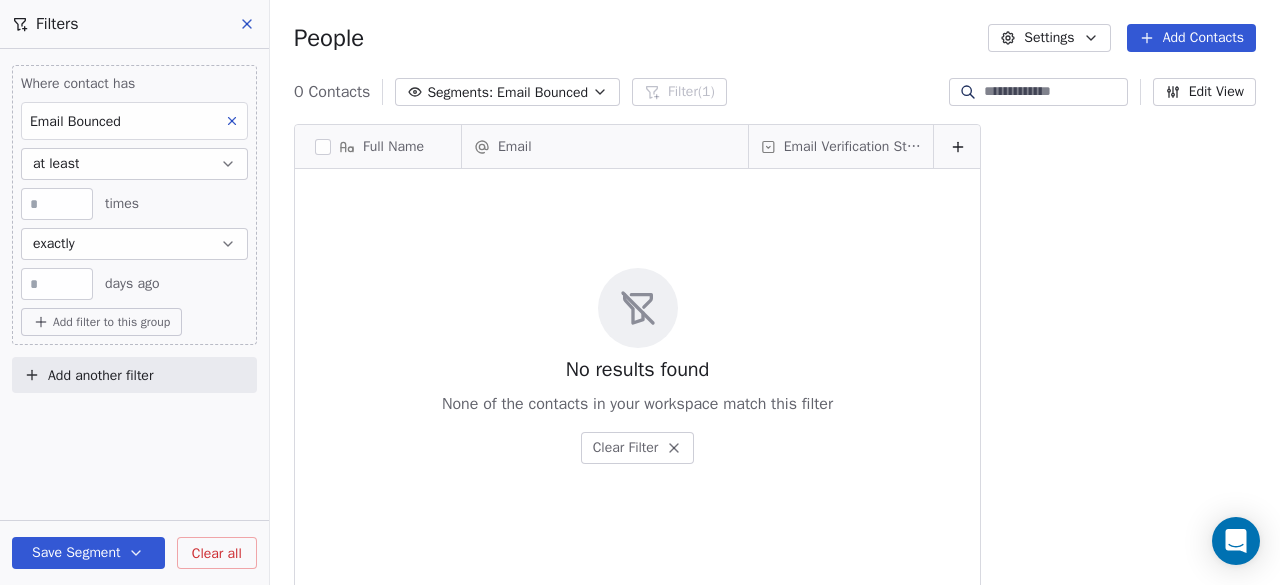 click on "Where contact has Email Bounced at least * times exactly *** days ago" at bounding box center (134, 187) 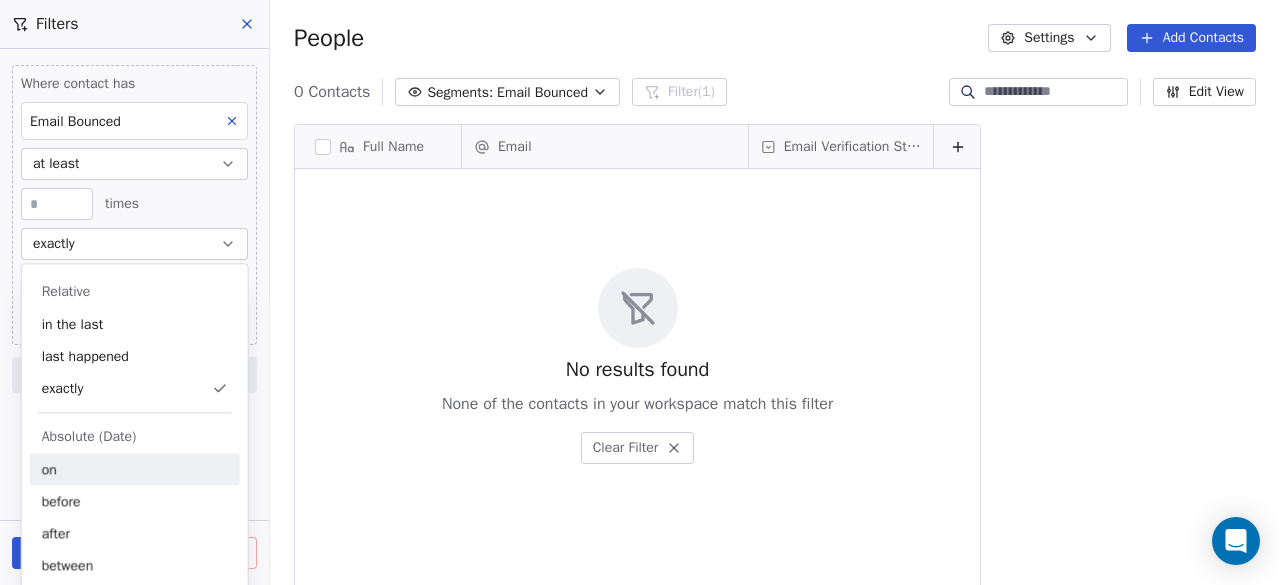 click on "on" at bounding box center [135, 469] 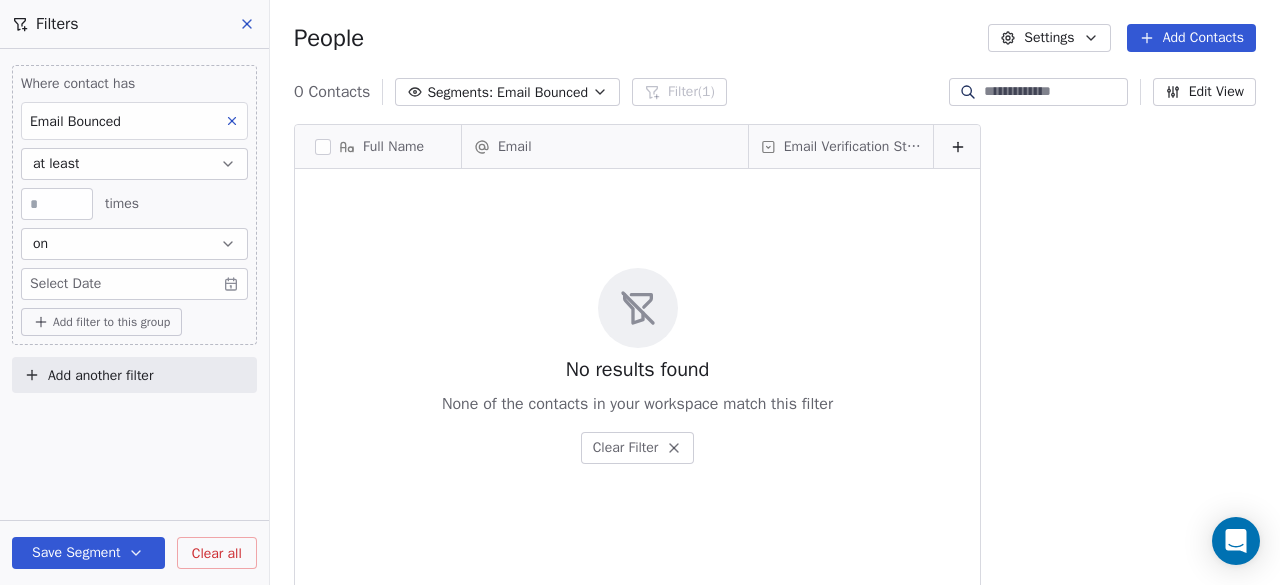 click on "on" at bounding box center [134, 244] 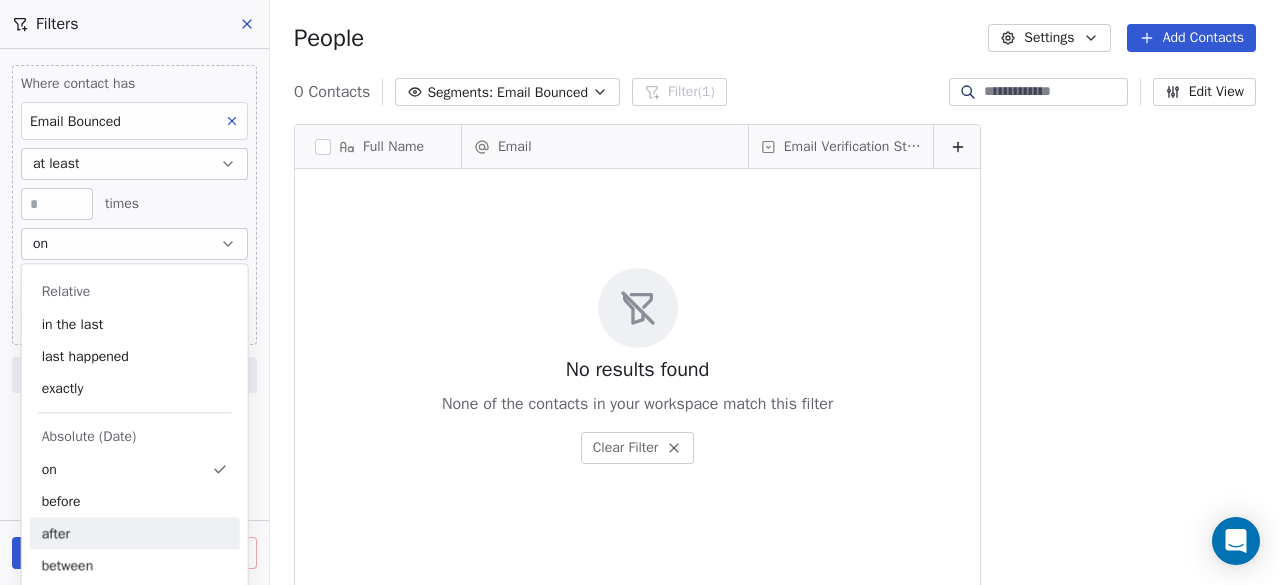 click on "after" at bounding box center (135, 533) 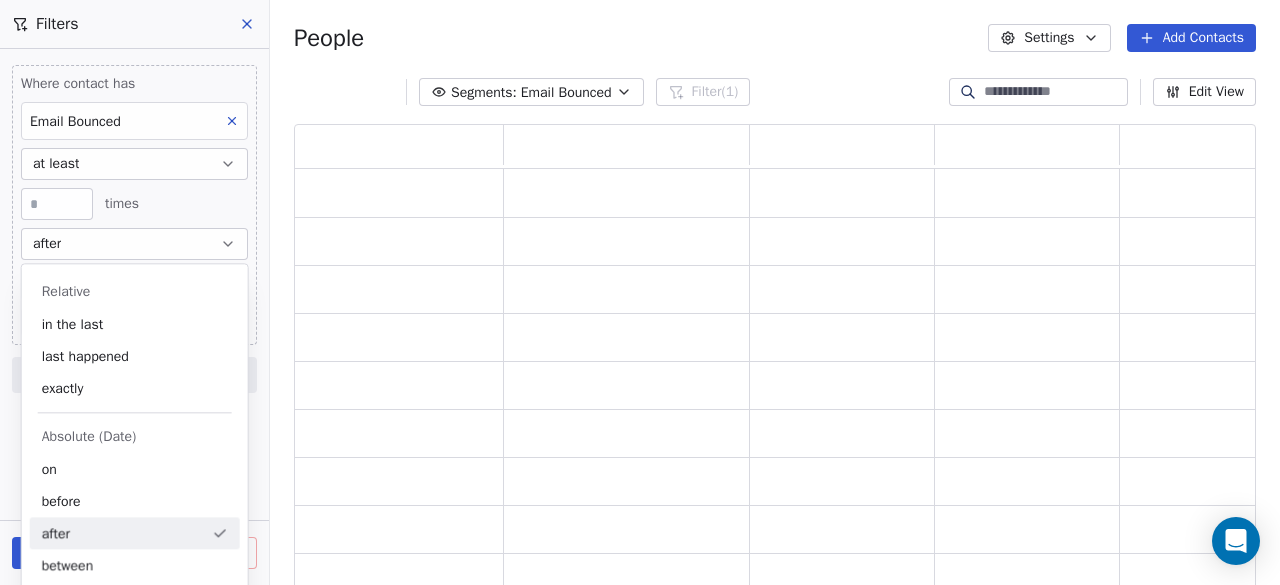 scroll, scrollTop: 16, scrollLeft: 16, axis: both 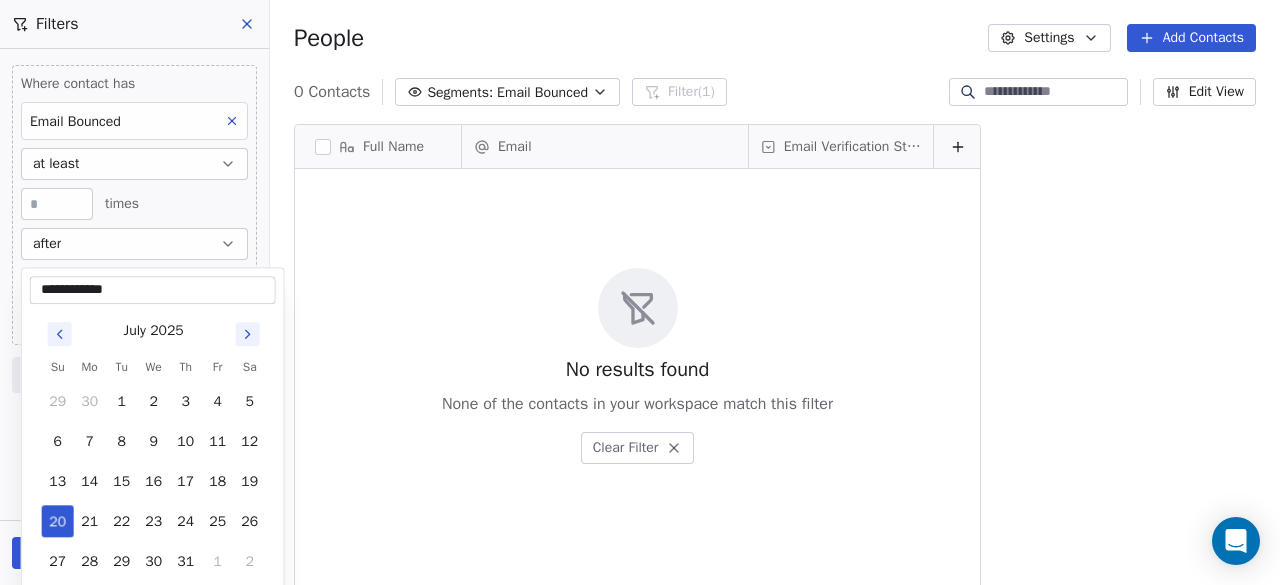 click on "**********" at bounding box center (640, 292) 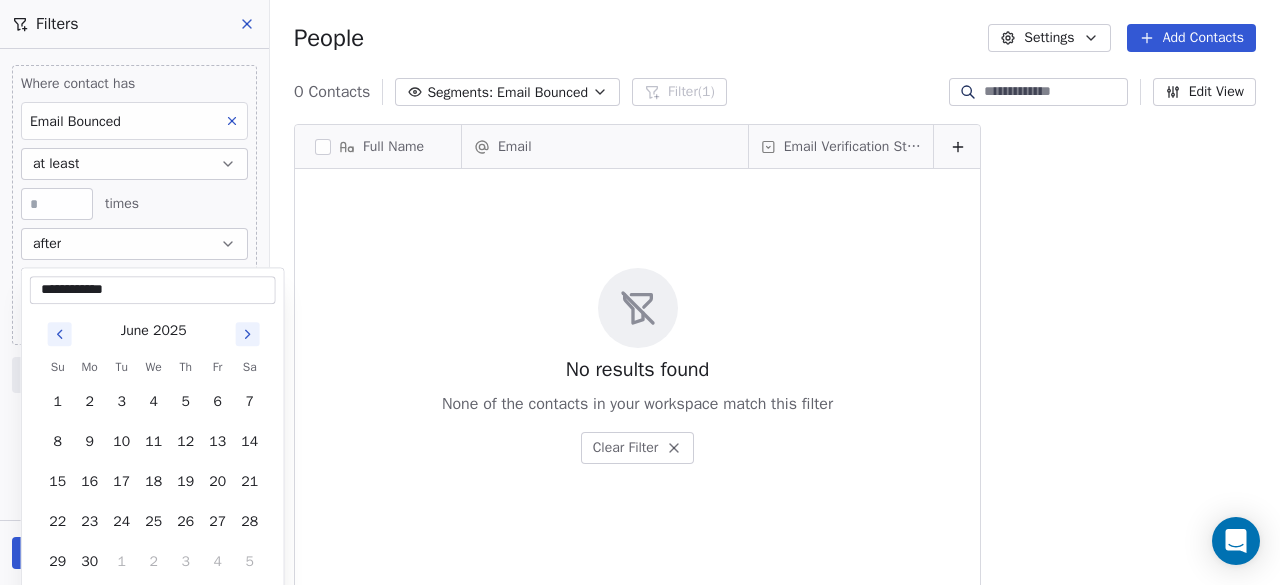 click 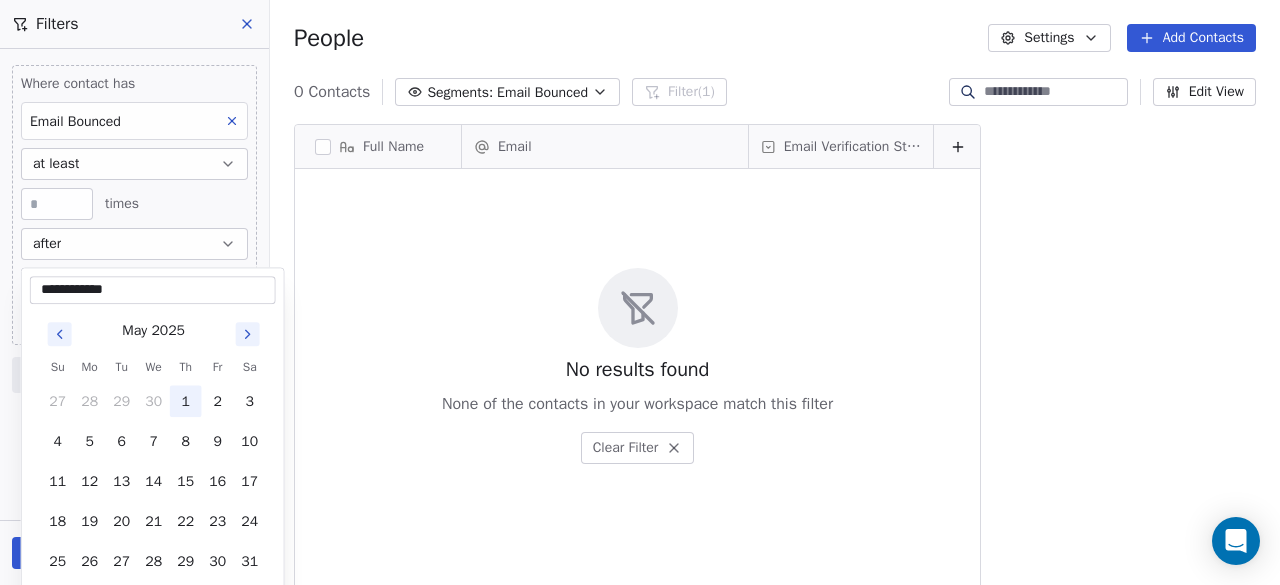 click on "1" at bounding box center (186, 401) 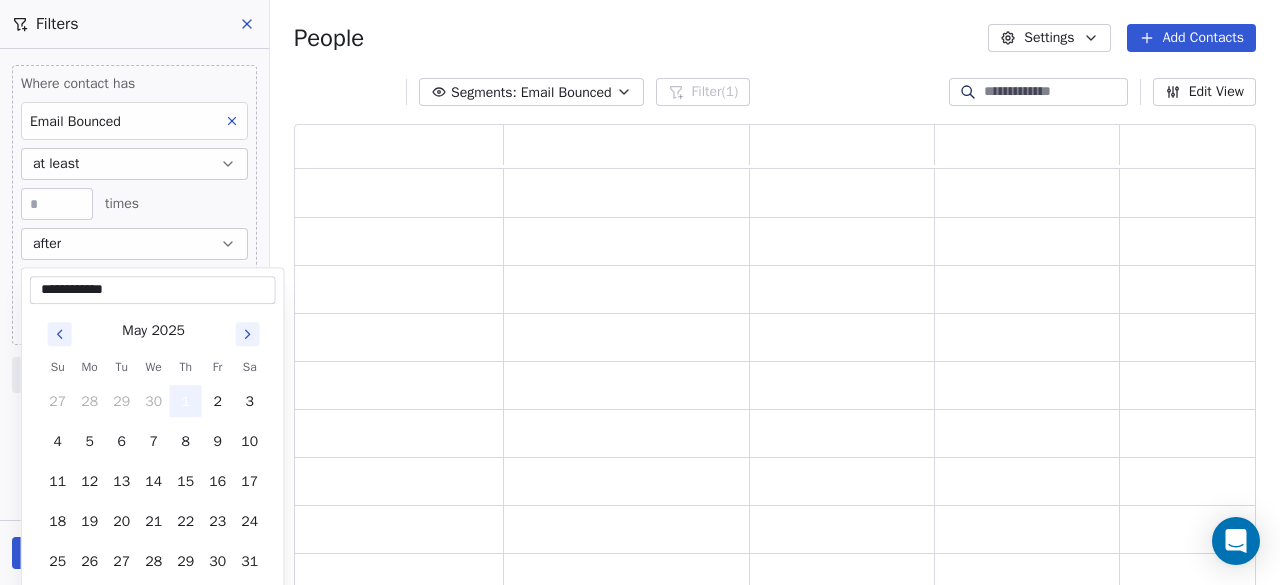 scroll, scrollTop: 16, scrollLeft: 16, axis: both 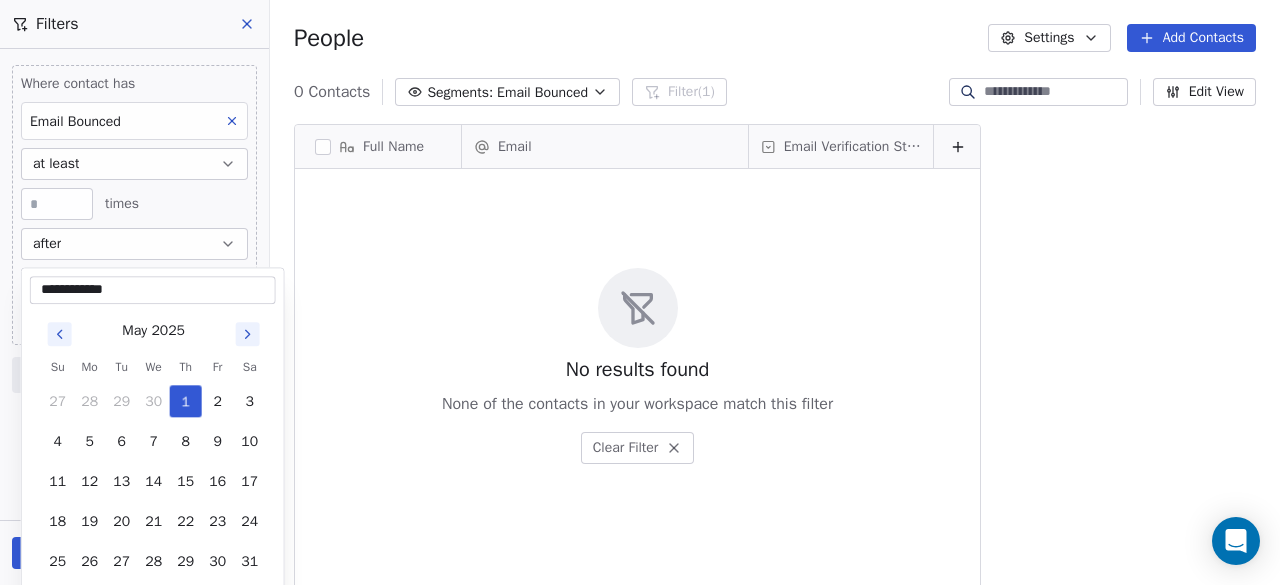 click on "**********" at bounding box center [640, 292] 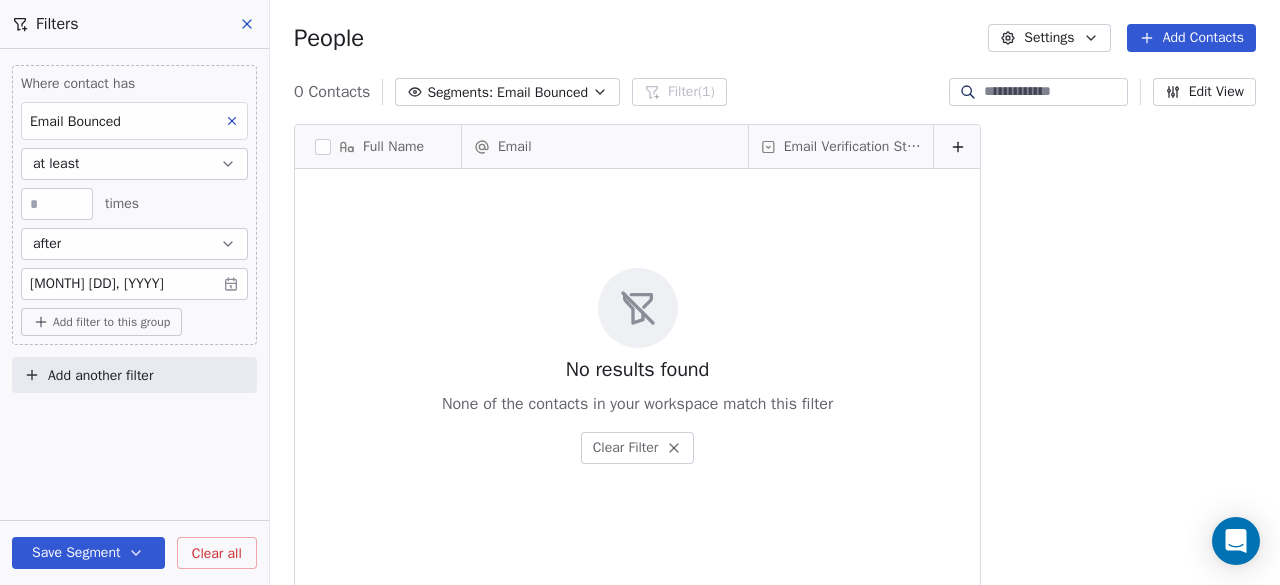 click on "T Traders Mentor School Contacts People Marketing Workflows Campaigns Sales Pipelines Sequences Beta Tools Apps AI Agents Help & Support Filters Where contact has Email Bounced at least * times after May 01, 2025 Add filter to this group Add another filter Save Segment Clear all People Settings Add Contacts 0 Contacts Segments: Email Bounced Filter (1) Edit View Tag Add to Sequence Export Full Name Email Email Verification Status
To pick up a draggable item, press the space bar.
While dragging, use the arrow keys to move the item.
Press space again to drop the item in its new position, or press escape to cancel.
No results found None of the contacts in your workspace match this filter Clear Filter" at bounding box center (640, 292) 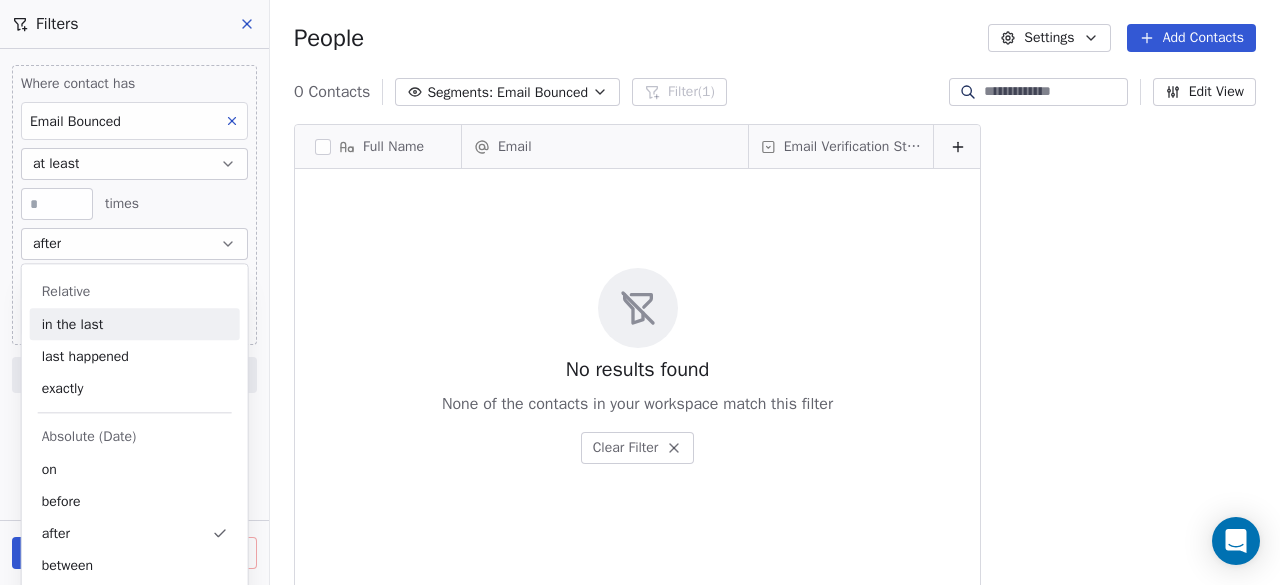 click on "in the last" at bounding box center (135, 324) 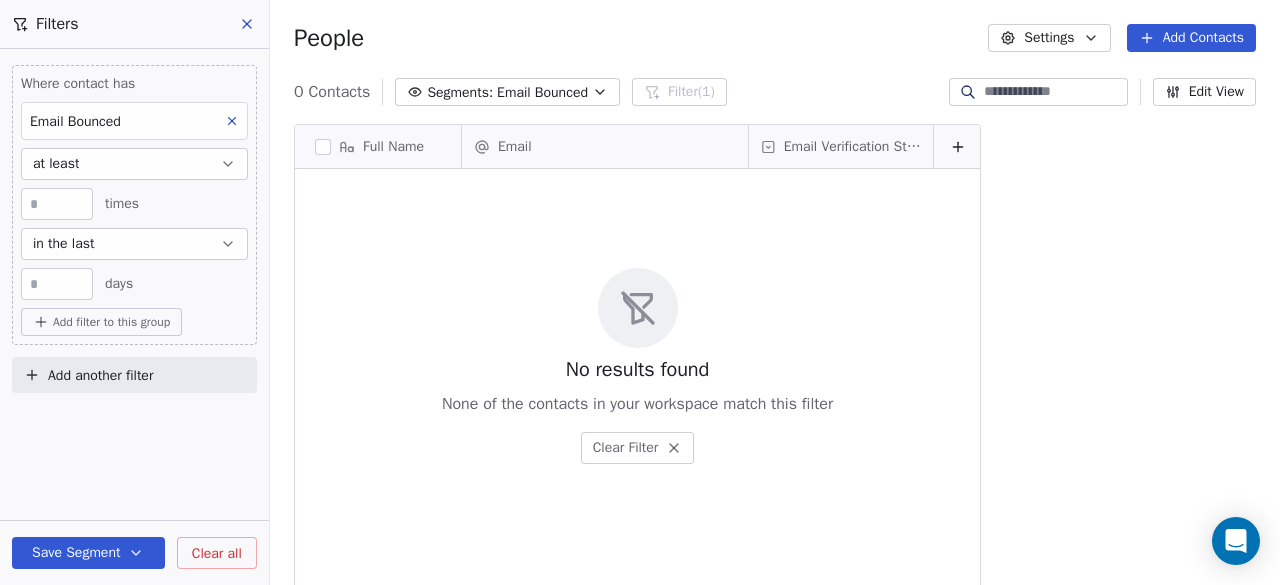 click at bounding box center (57, 284) 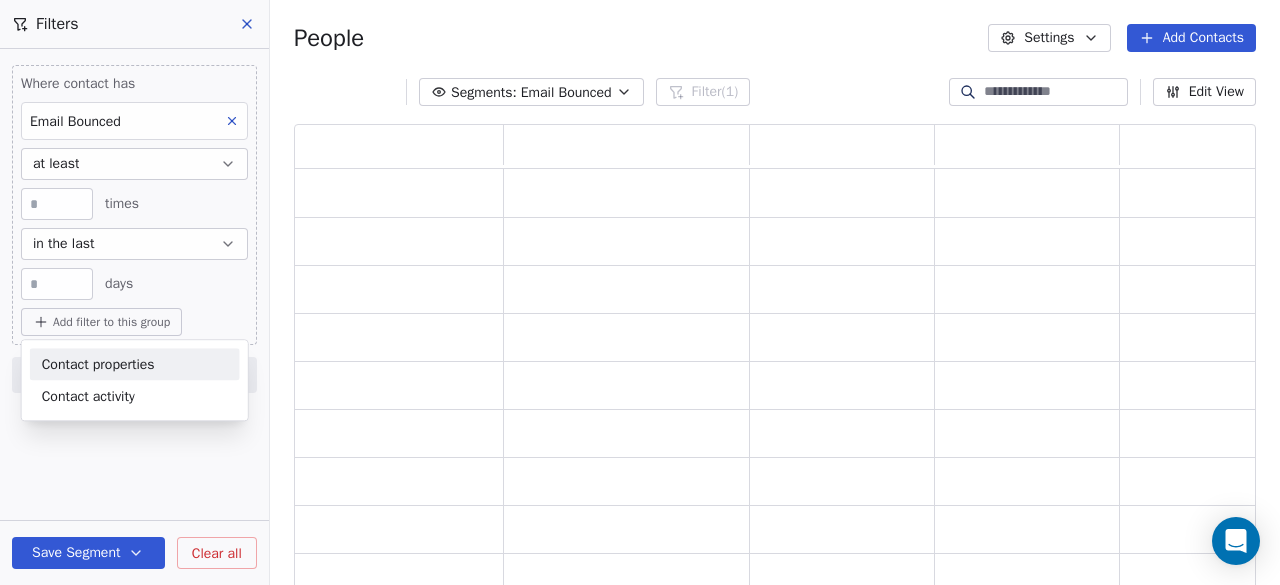 scroll, scrollTop: 16, scrollLeft: 16, axis: both 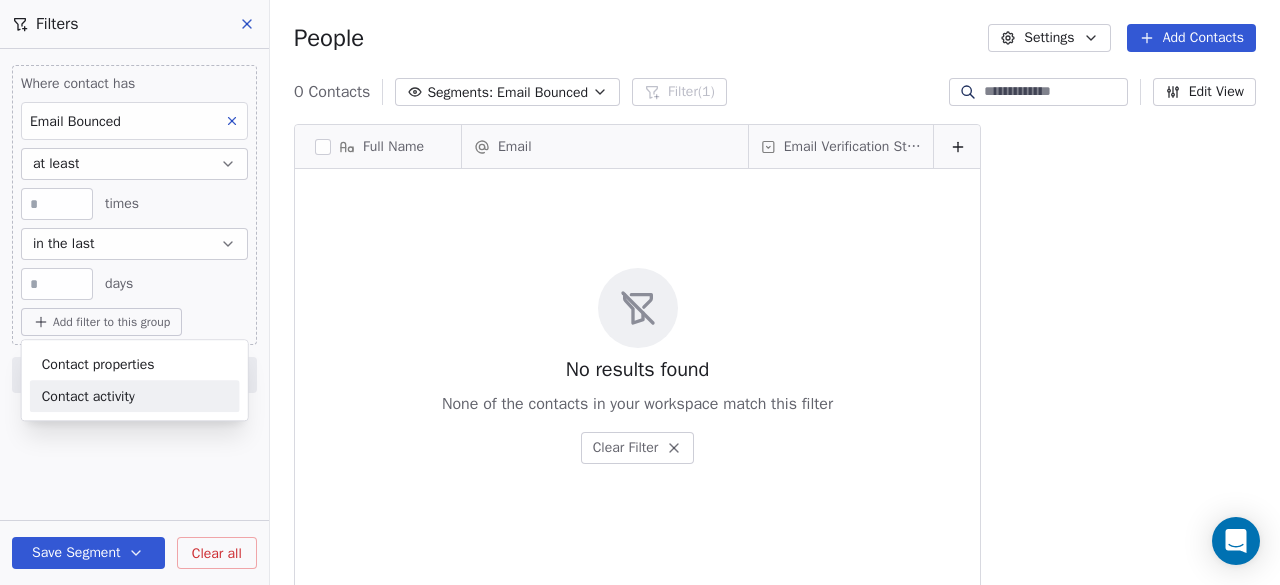 click on "Contact activity" at bounding box center (88, 396) 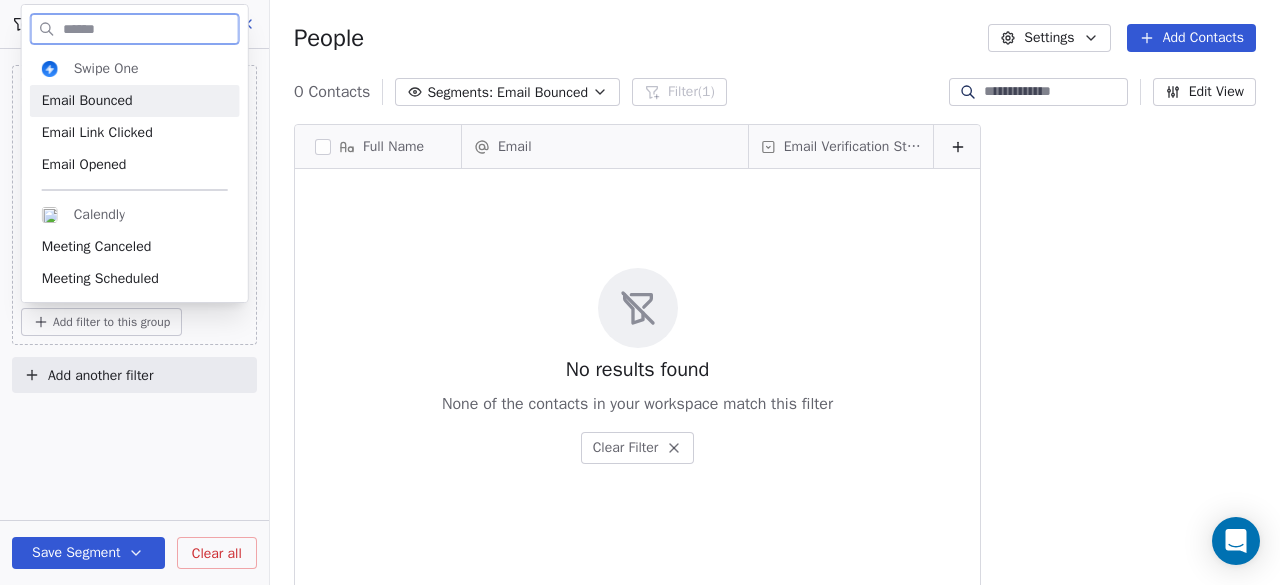 click on "Email Bounced" at bounding box center [87, 101] 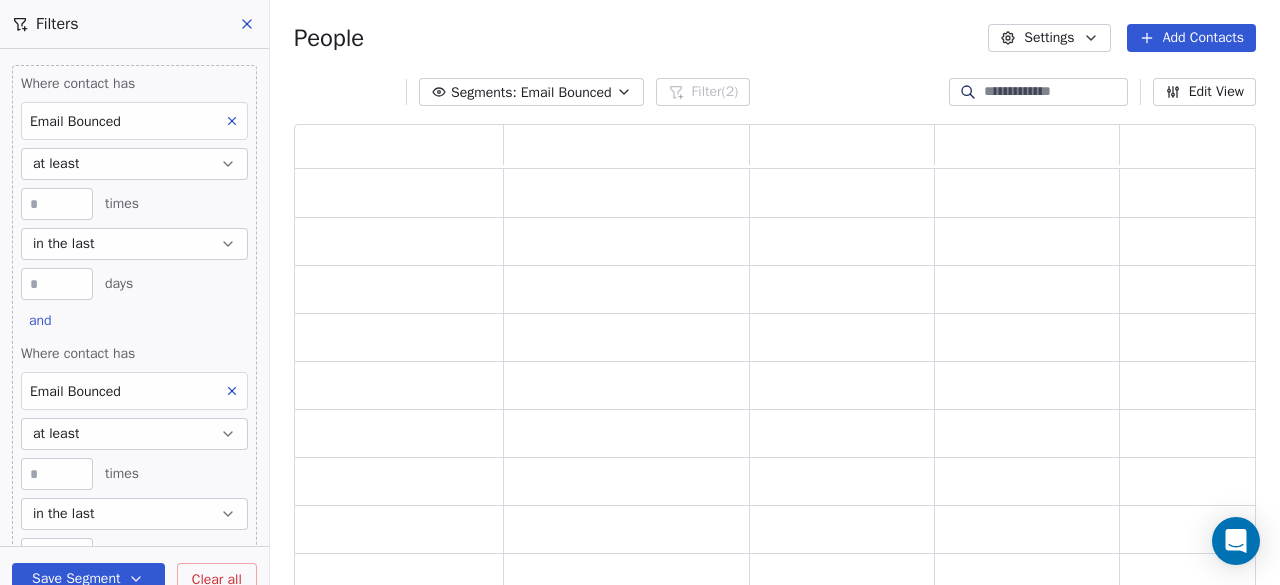 scroll, scrollTop: 16, scrollLeft: 16, axis: both 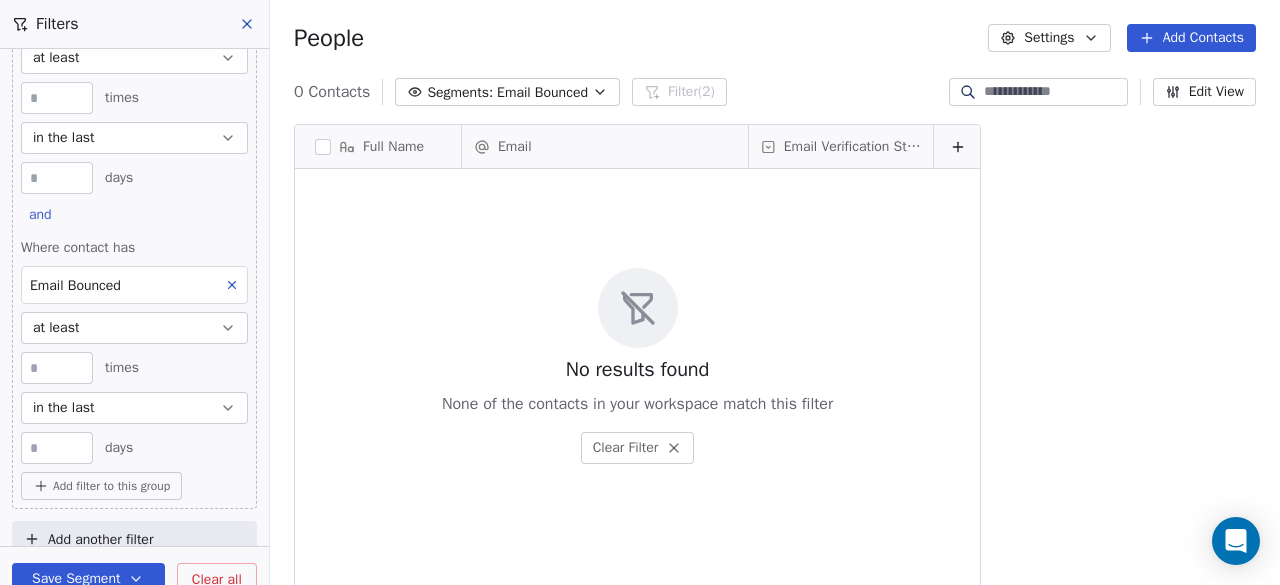 click 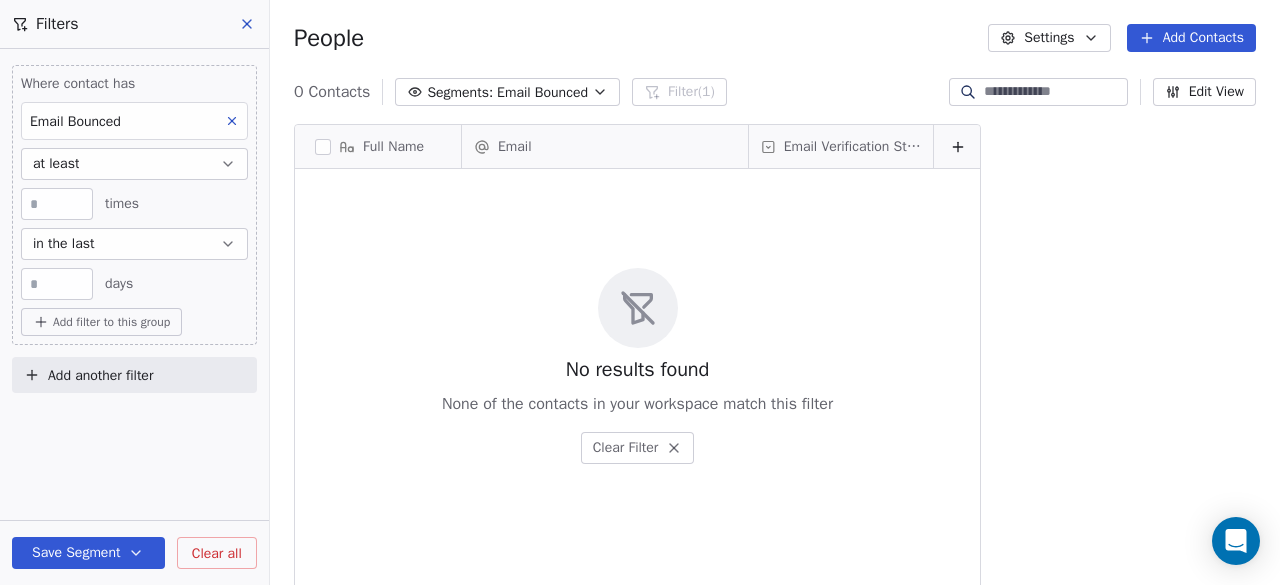click on "at least" at bounding box center [134, 164] 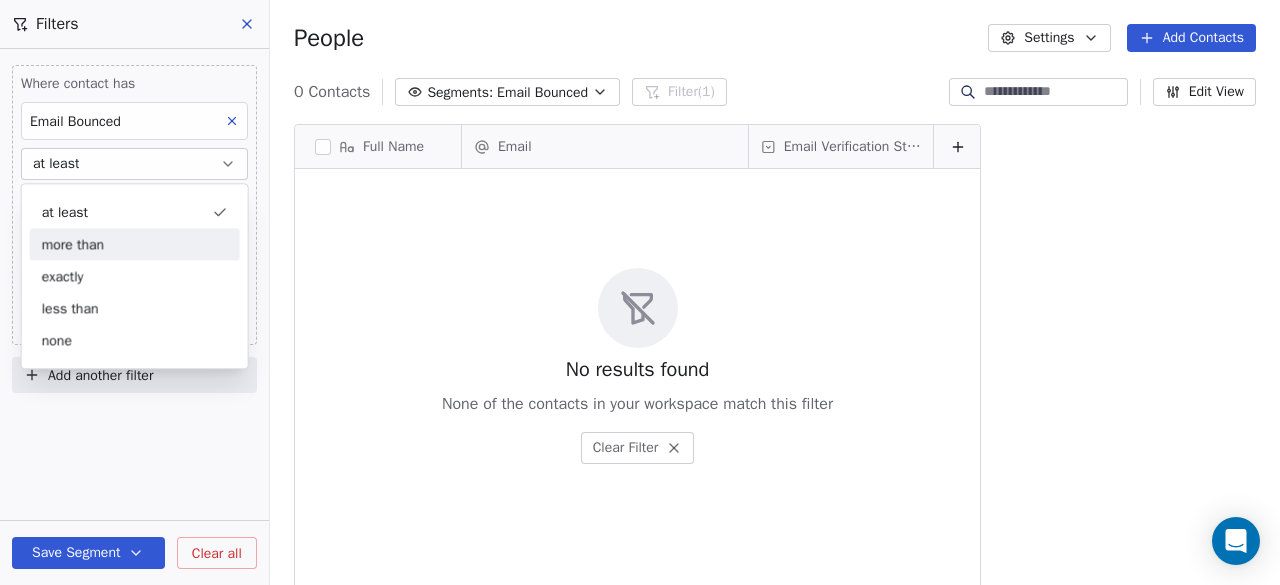click on "more than" at bounding box center (135, 244) 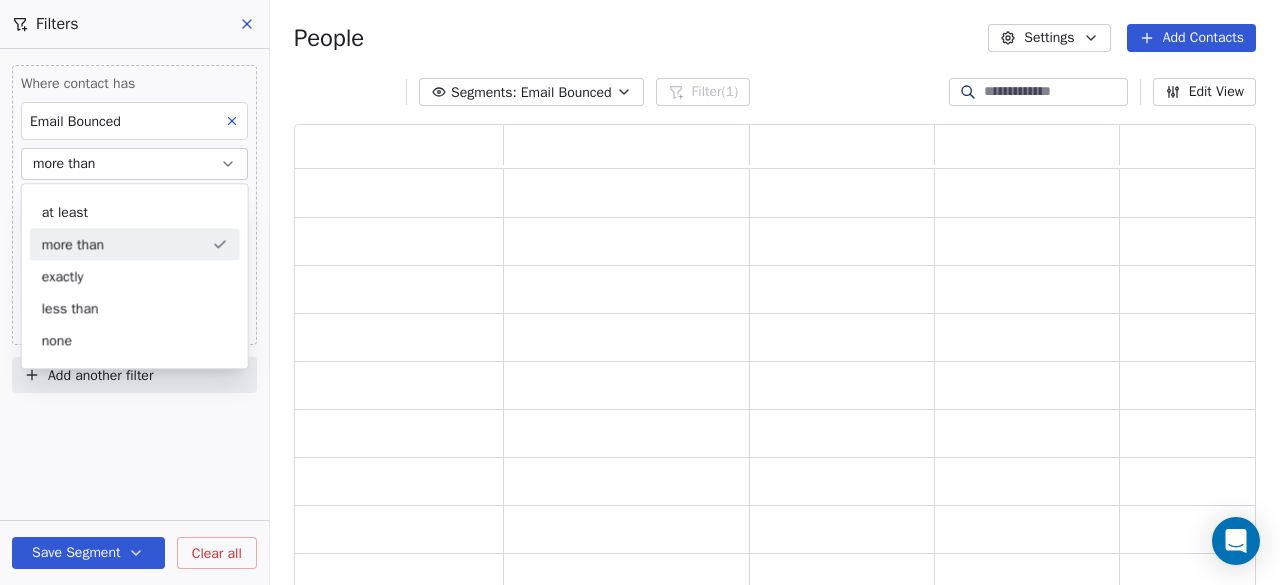 scroll, scrollTop: 16, scrollLeft: 16, axis: both 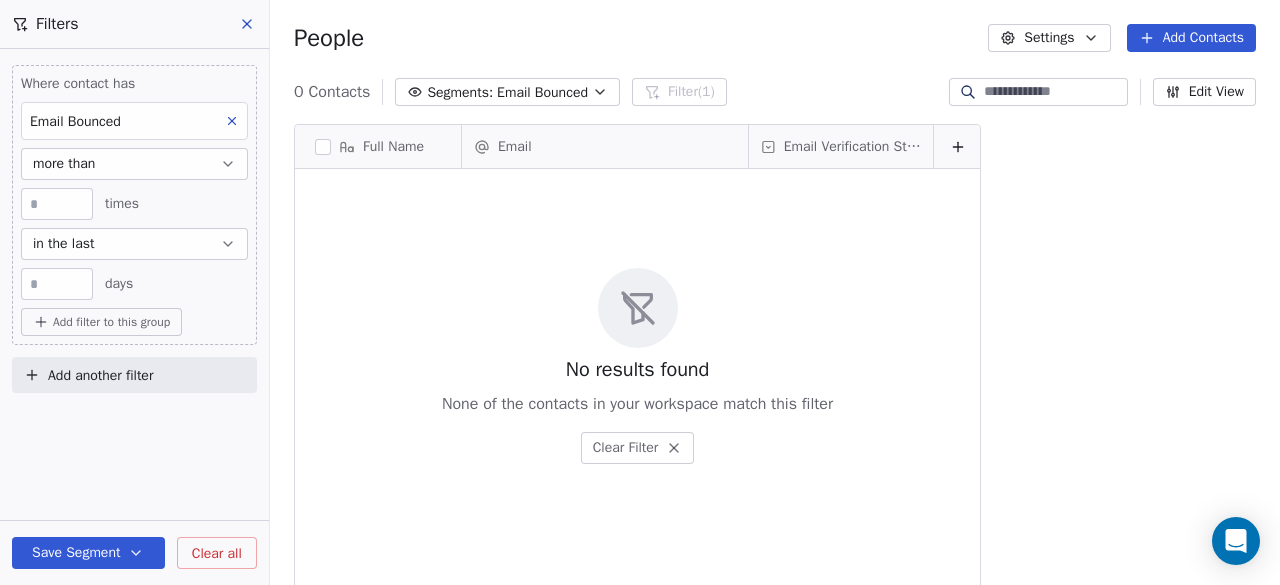 click on "more than" at bounding box center (134, 164) 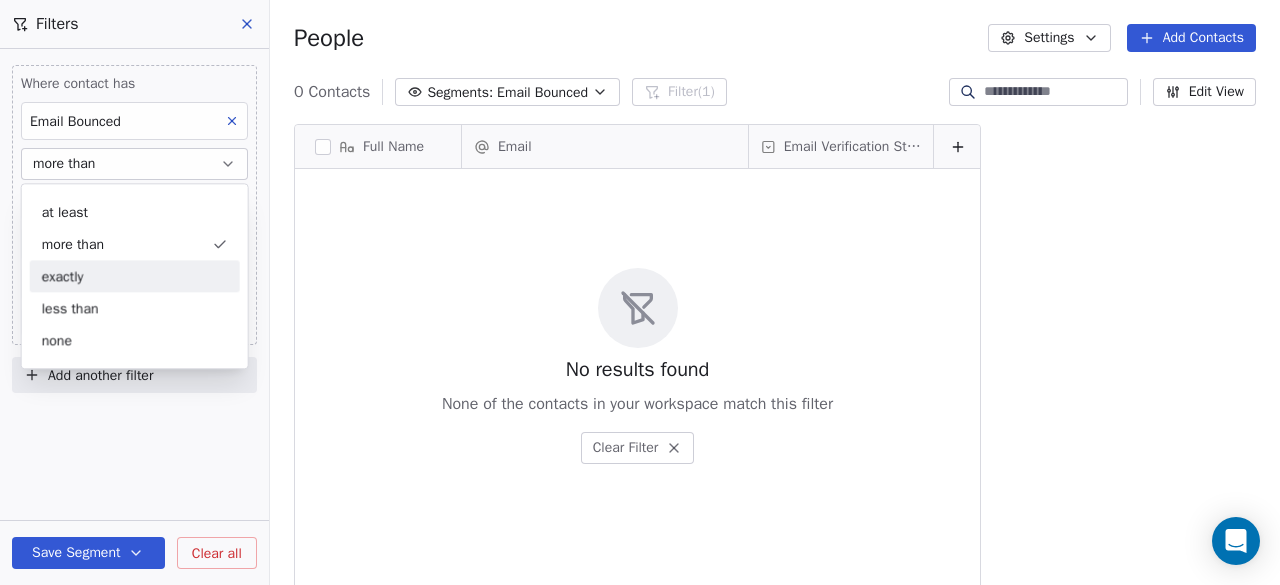 click on "exactly" at bounding box center (135, 276) 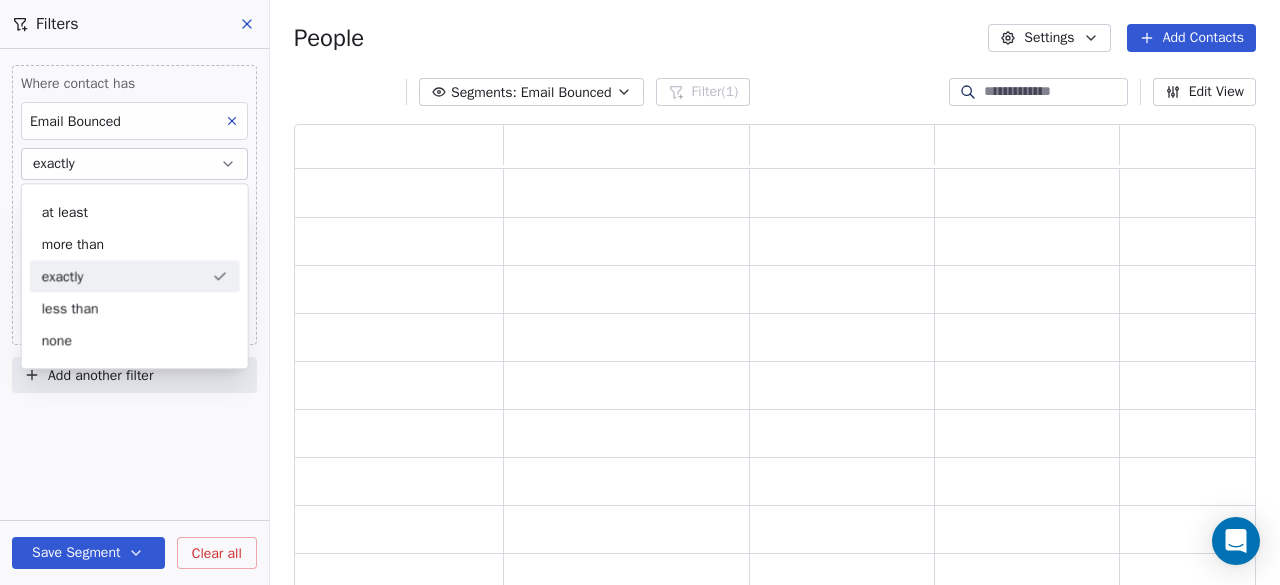scroll, scrollTop: 16, scrollLeft: 16, axis: both 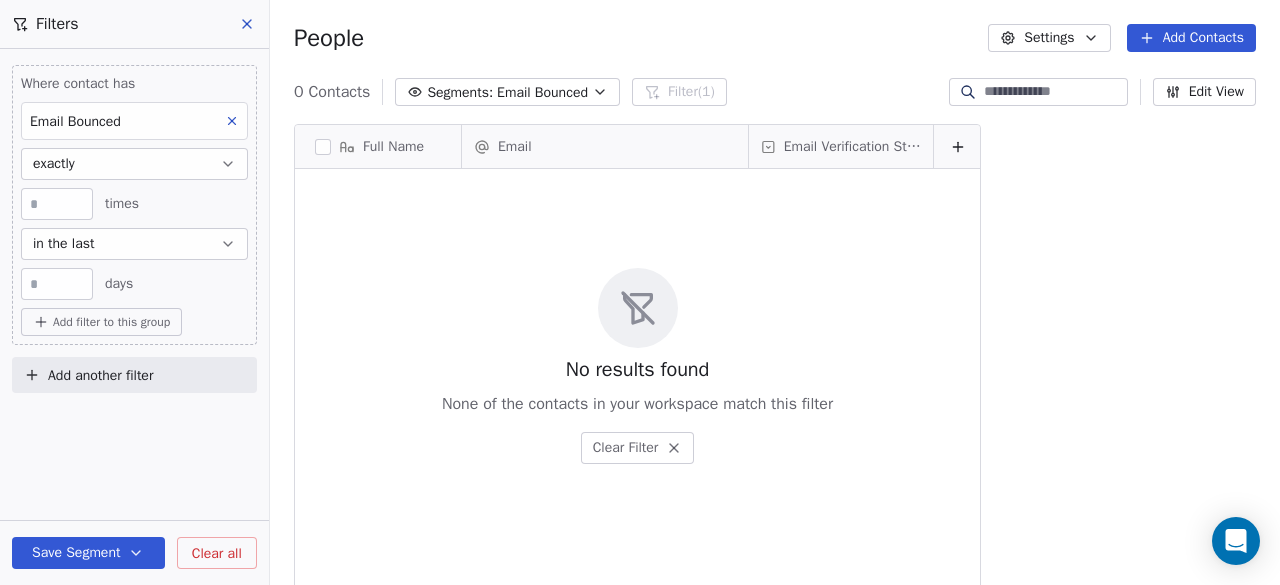 click on "exactly" at bounding box center (134, 164) 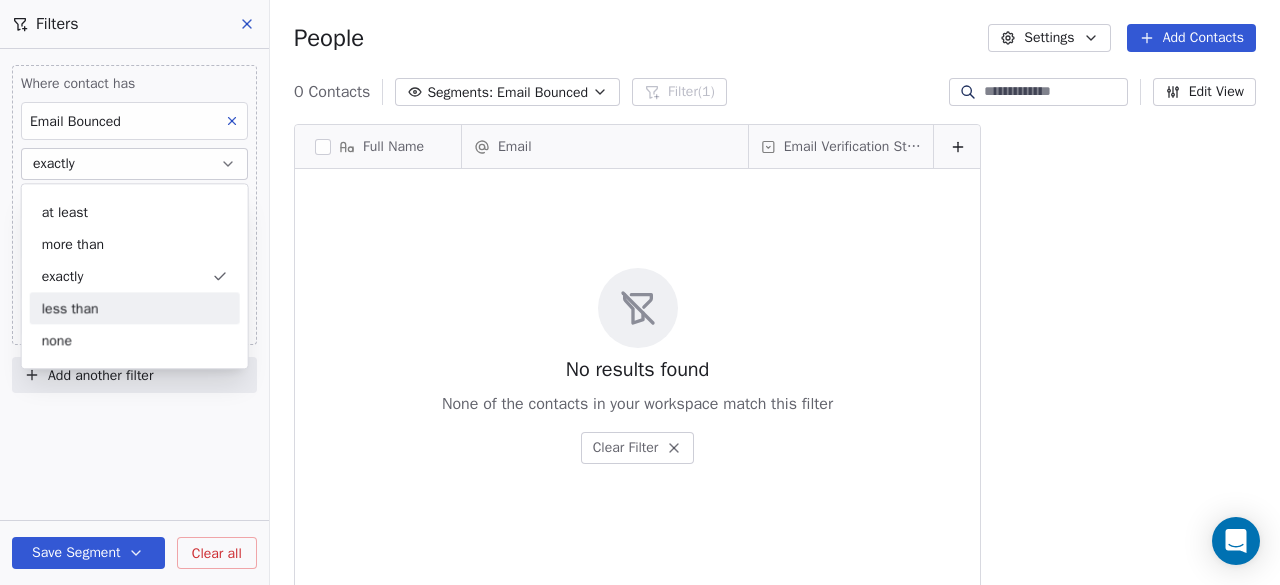 click on "less than" at bounding box center (135, 308) 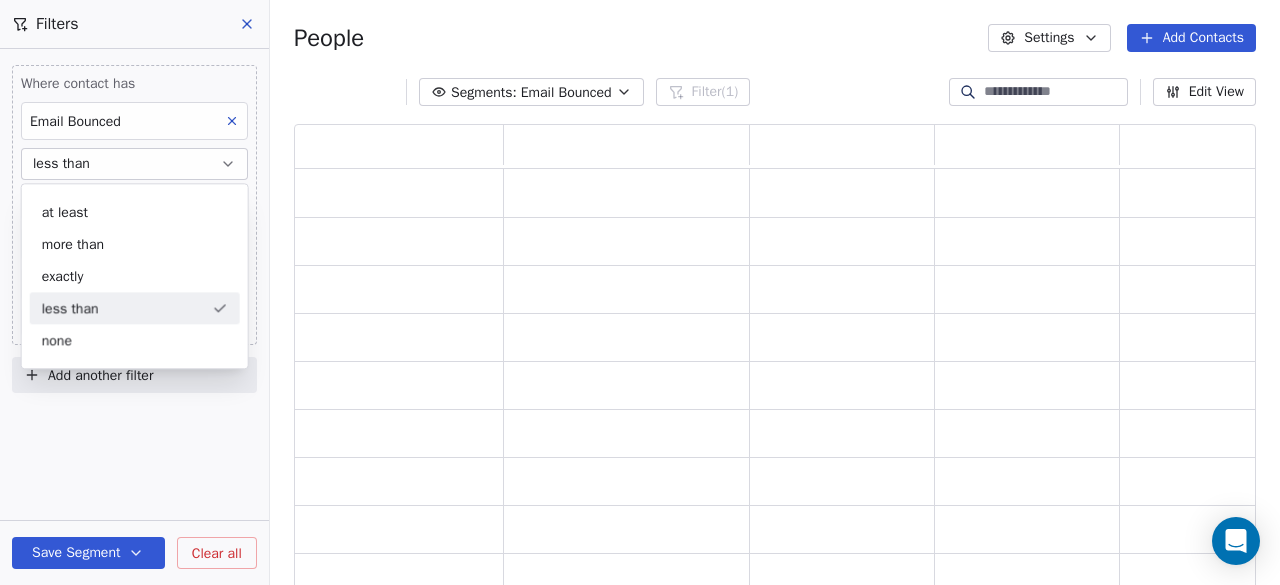 scroll, scrollTop: 16, scrollLeft: 16, axis: both 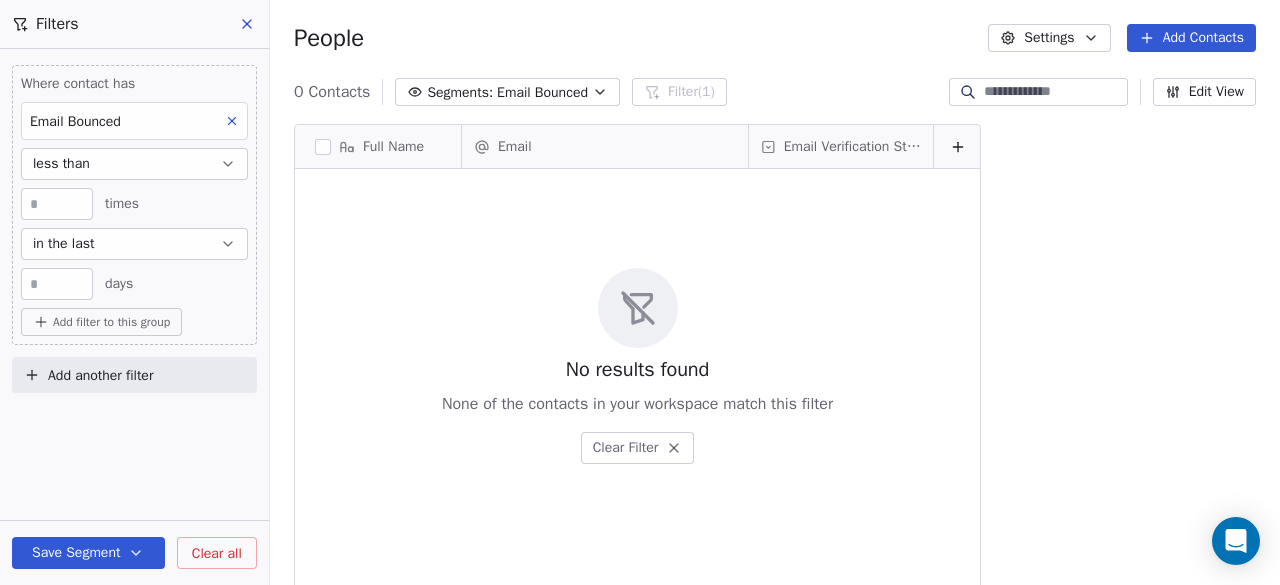 click on "less than" at bounding box center (134, 164) 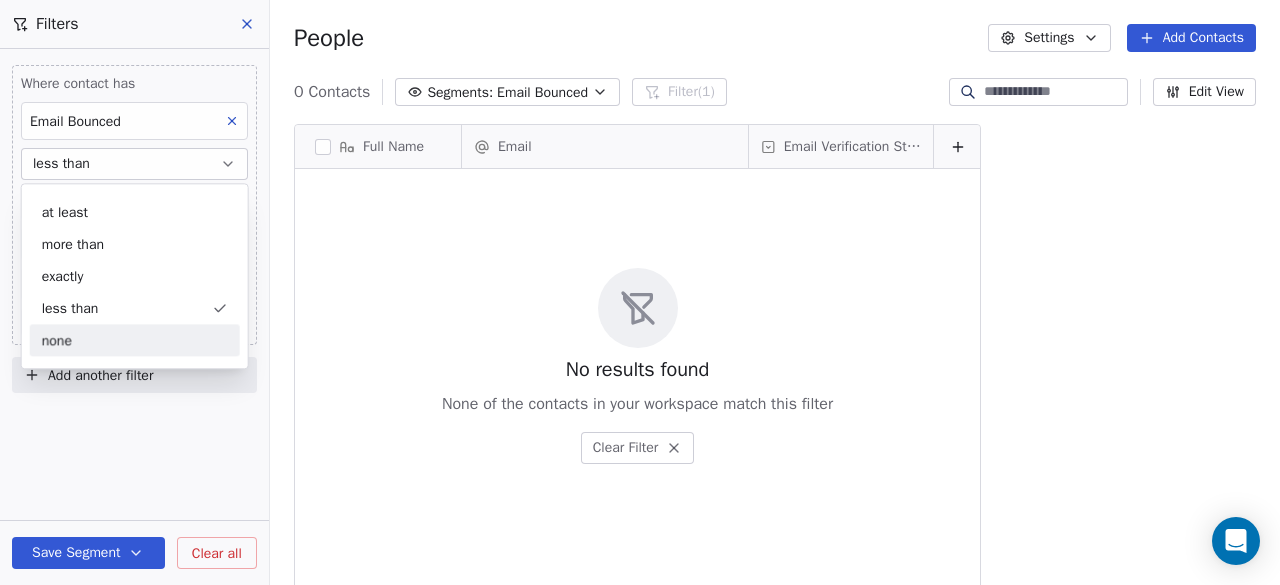 click on "none" at bounding box center (135, 340) 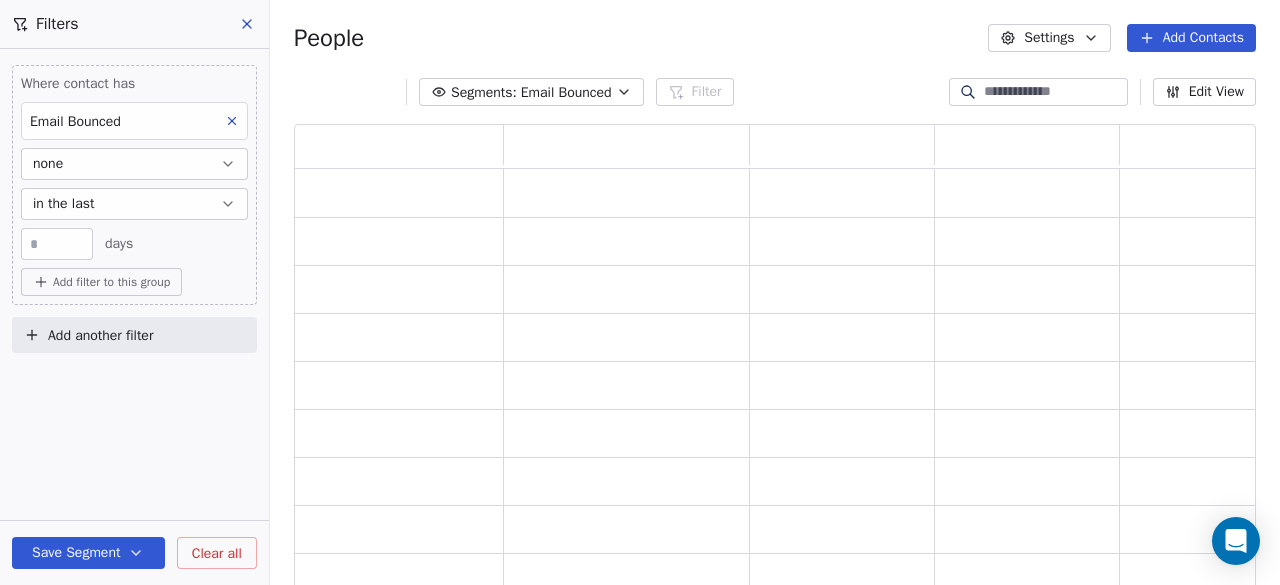 scroll, scrollTop: 16, scrollLeft: 16, axis: both 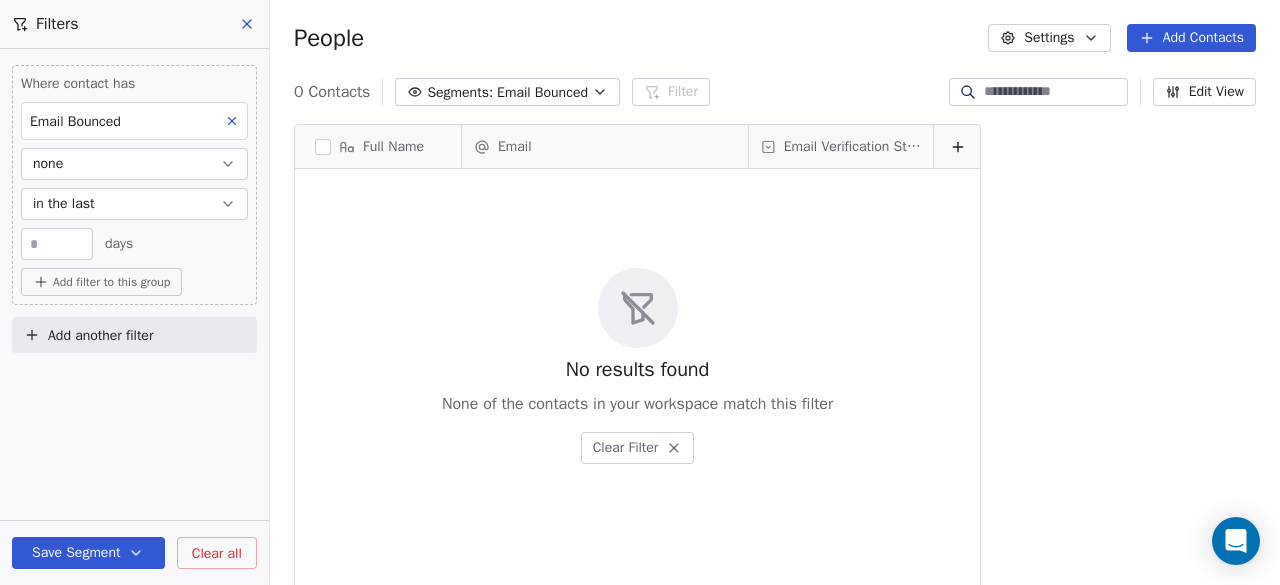 click on "Email Bounced" at bounding box center (542, 92) 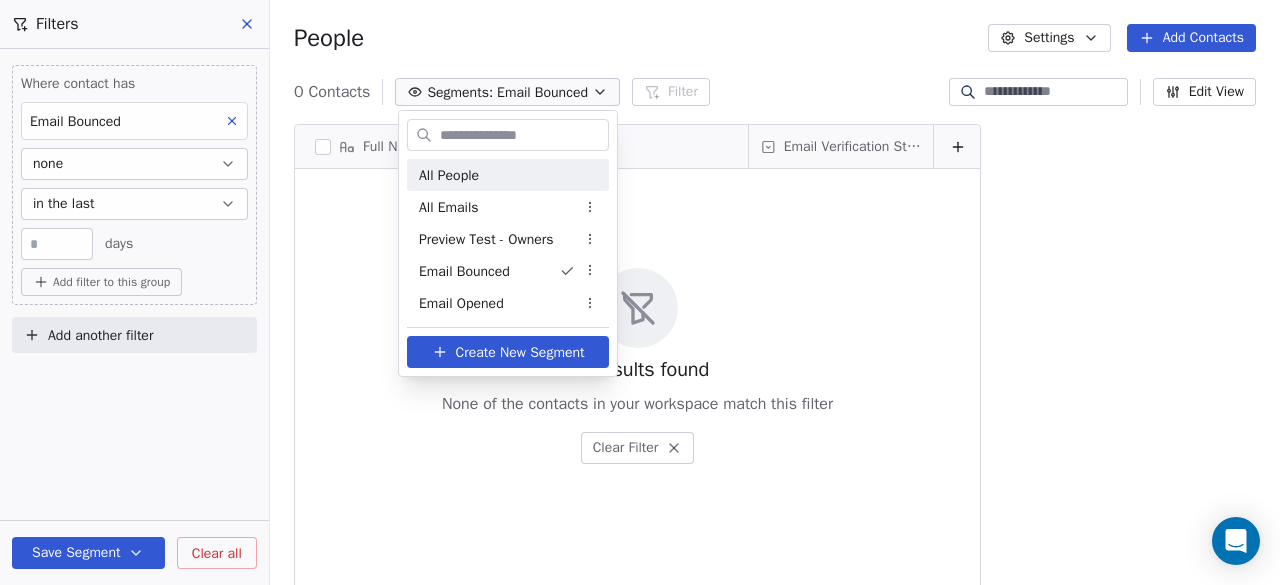 click on "All People" at bounding box center [449, 175] 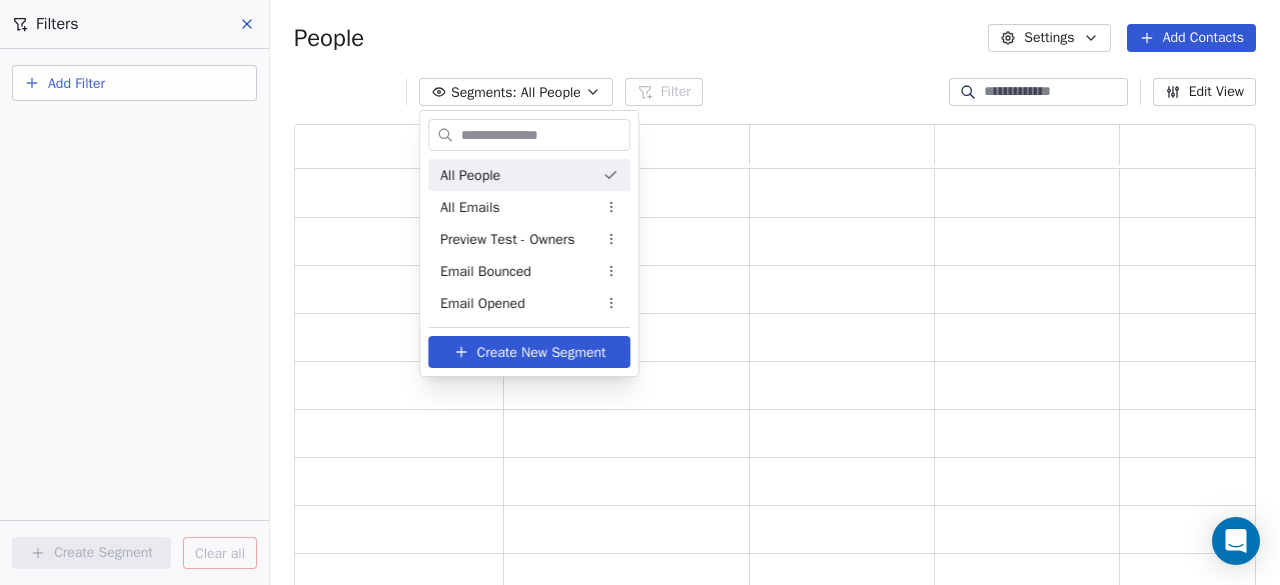 scroll, scrollTop: 16, scrollLeft: 16, axis: both 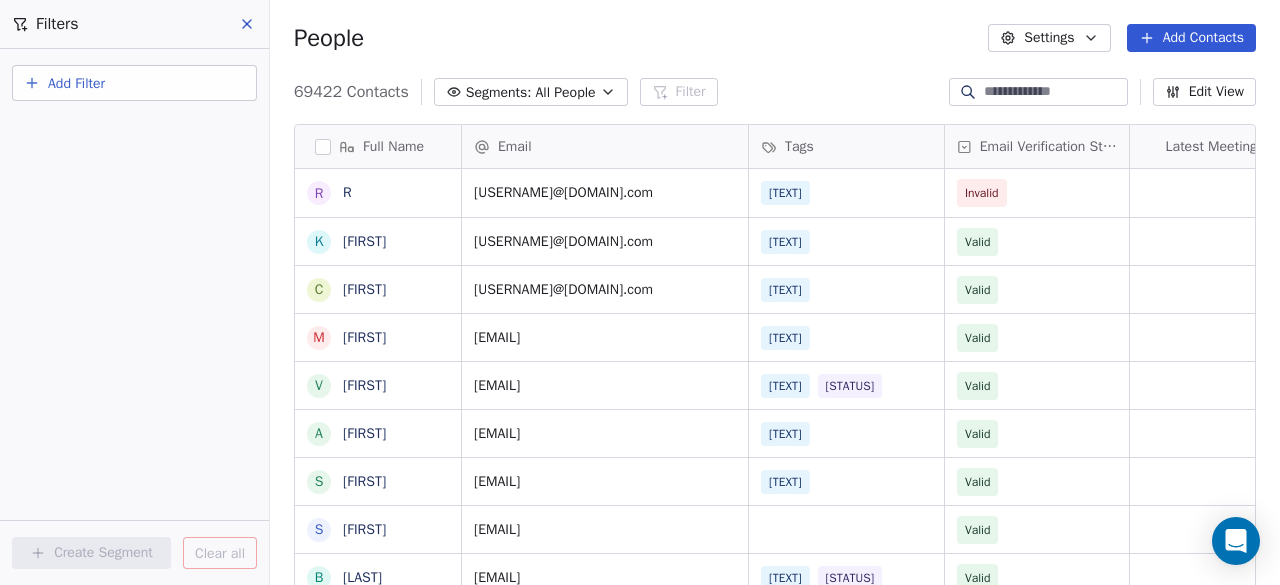 click on "Add Filter" at bounding box center (134, 83) 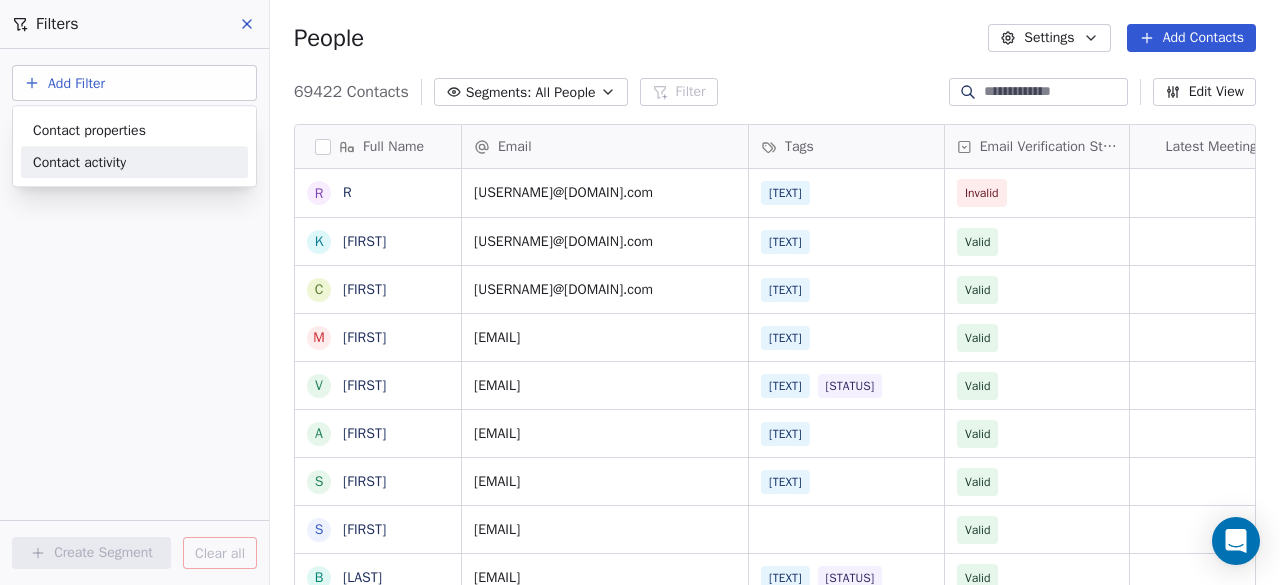 click on "Contact activity" at bounding box center [134, 162] 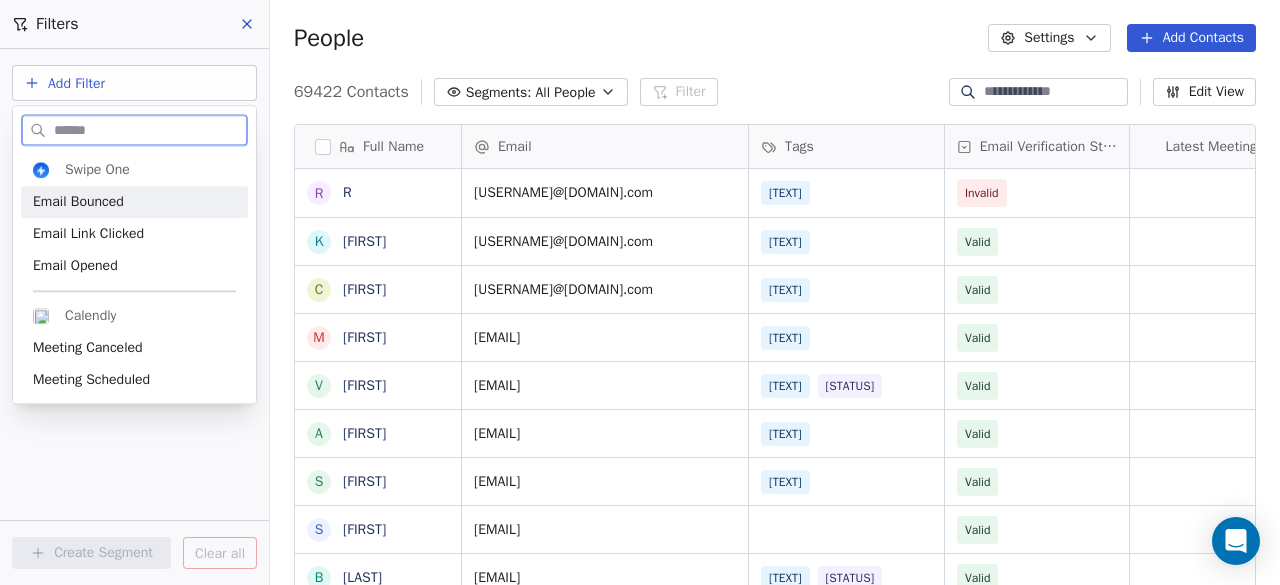 click on "Email Bounced" at bounding box center [134, 202] 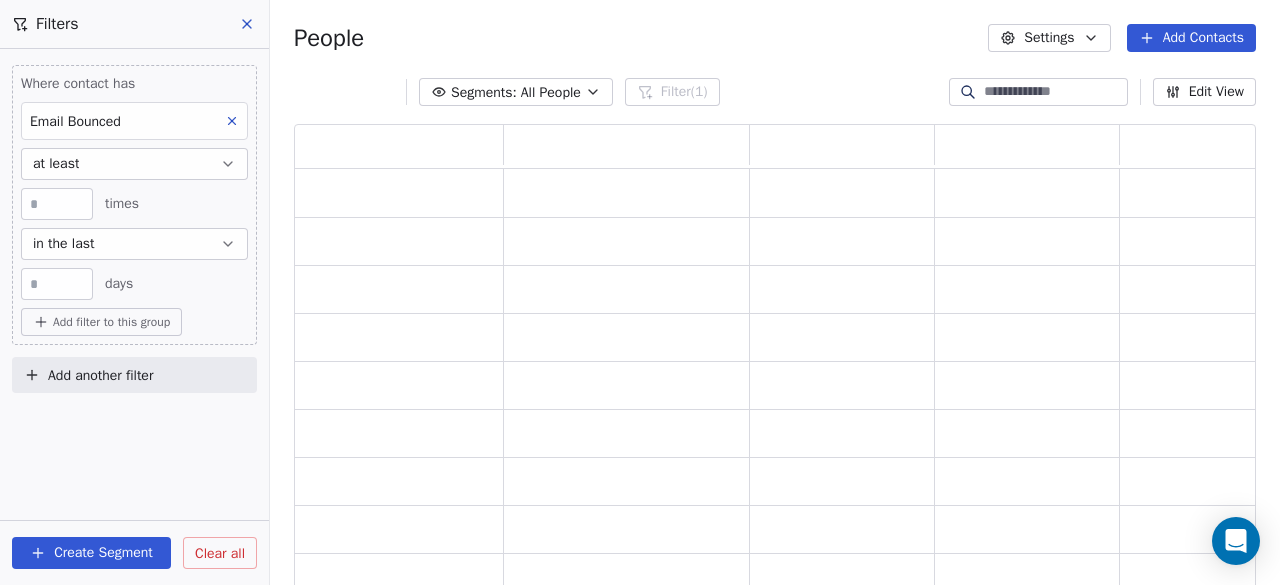 scroll, scrollTop: 16, scrollLeft: 16, axis: both 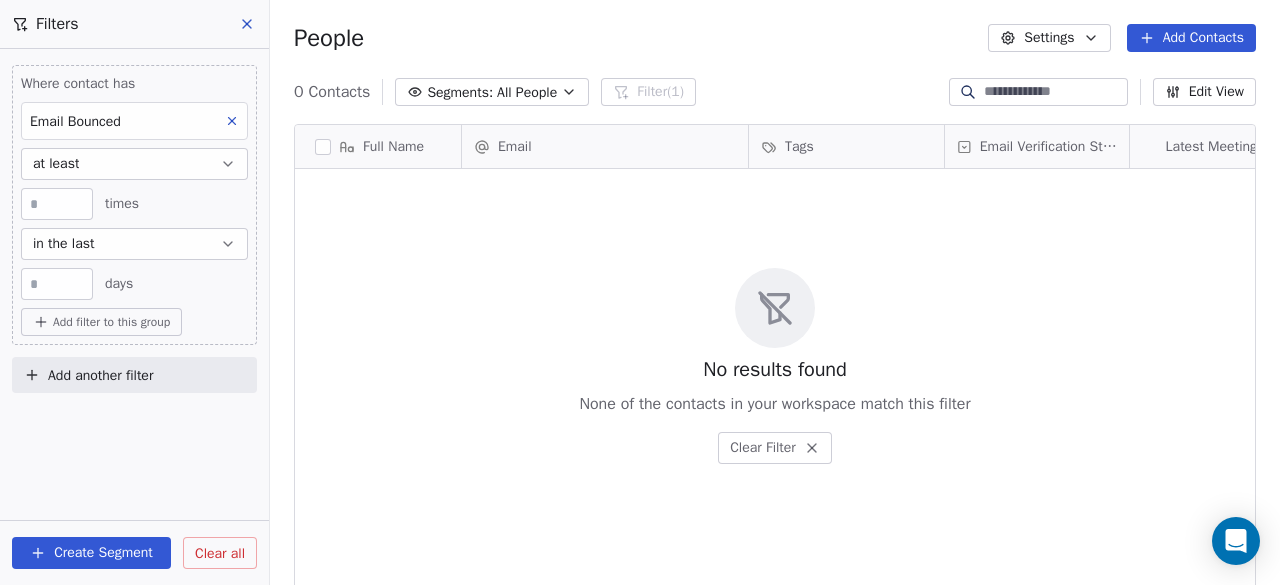 click 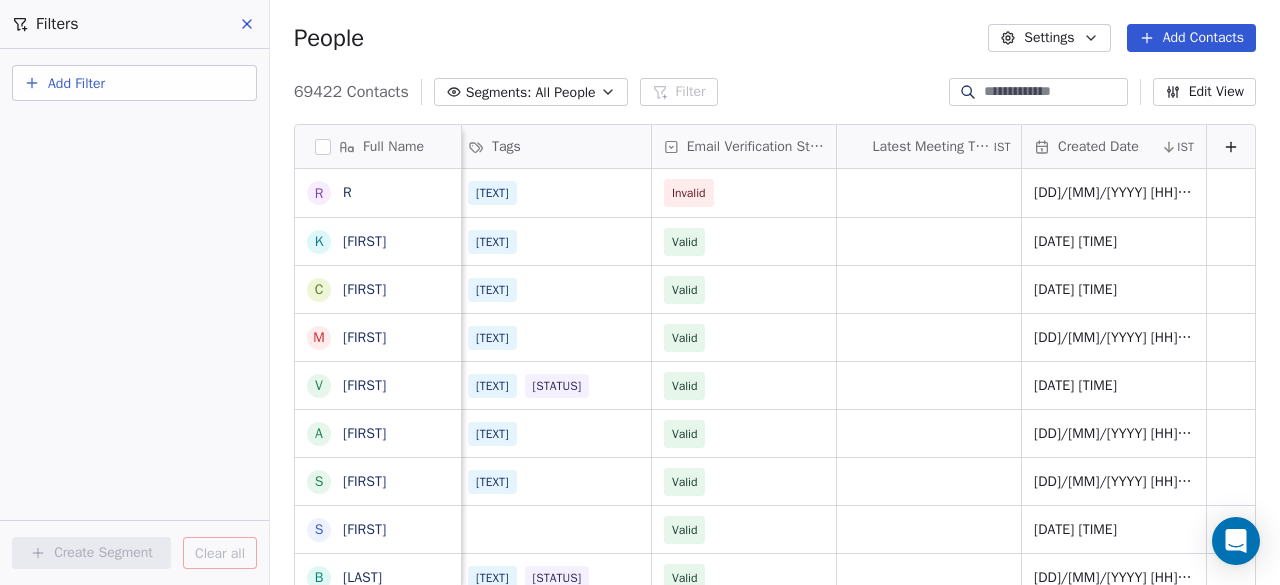 scroll, scrollTop: 0, scrollLeft: 0, axis: both 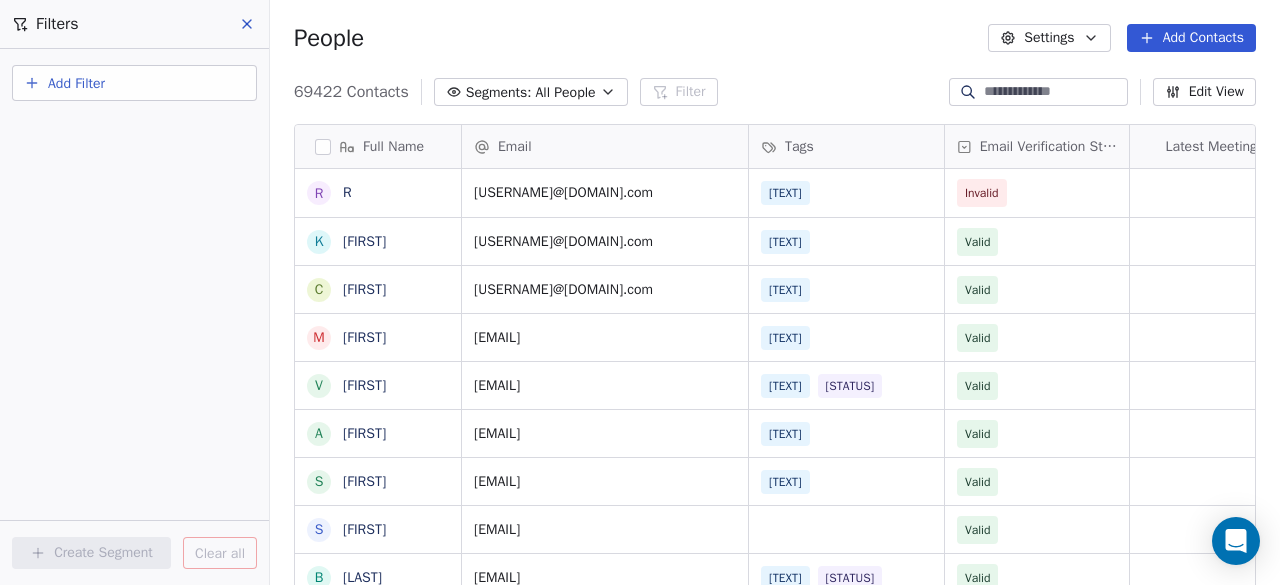 click on "All People" at bounding box center (565, 92) 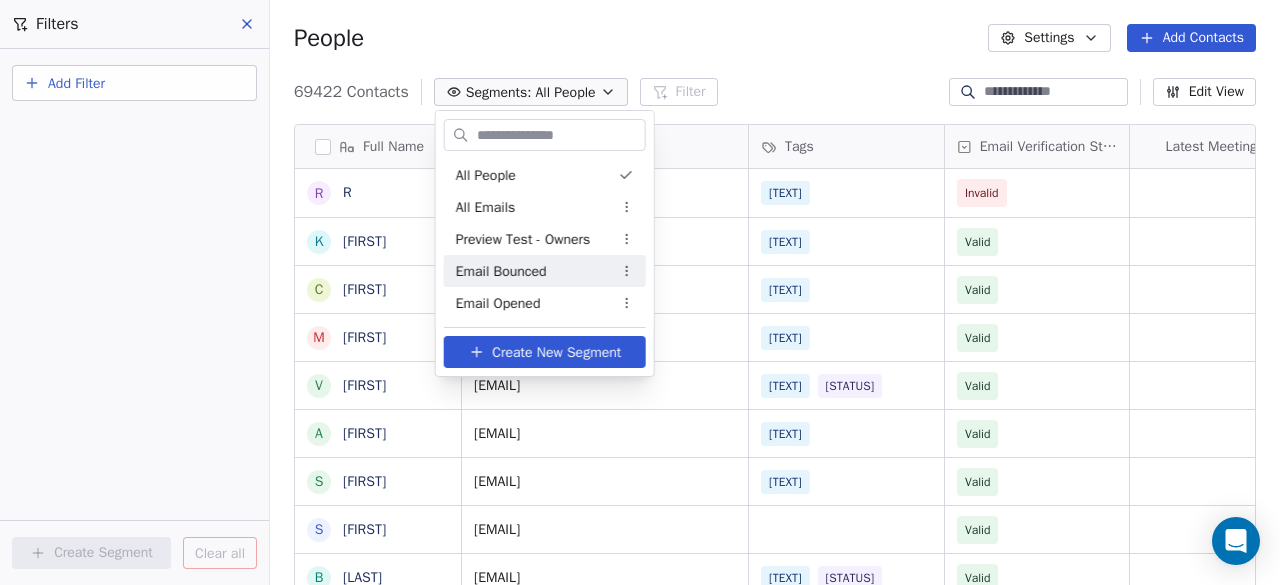 click on "Email Bounced" at bounding box center (545, 271) 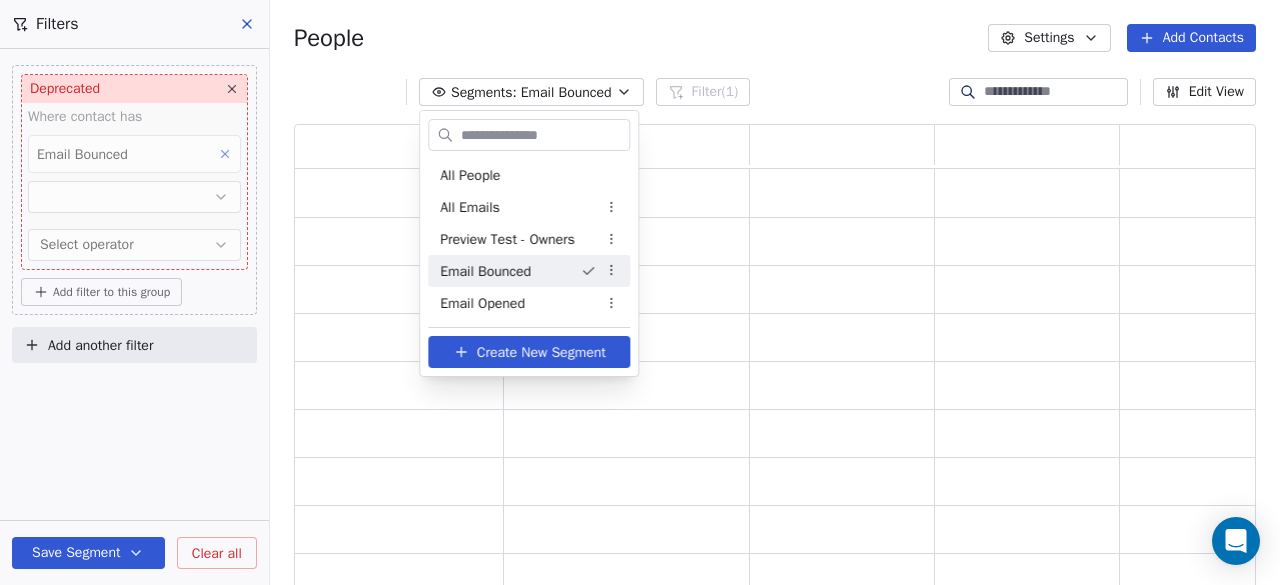 scroll, scrollTop: 16, scrollLeft: 16, axis: both 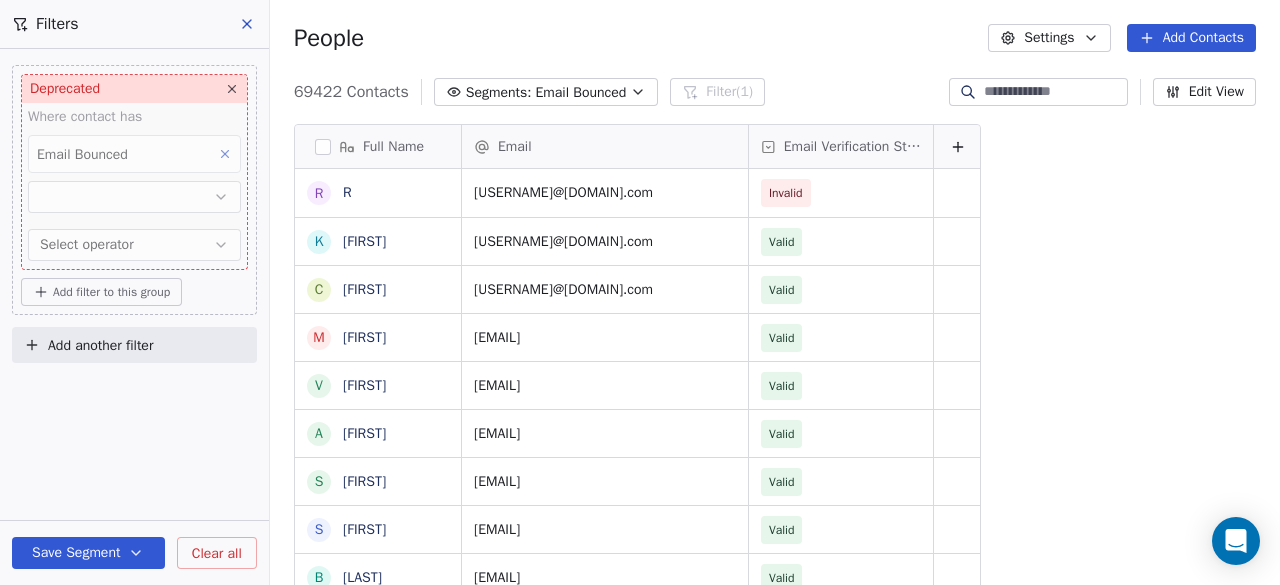click on "Where contact has Email Bounced Select operator" at bounding box center [134, 188] 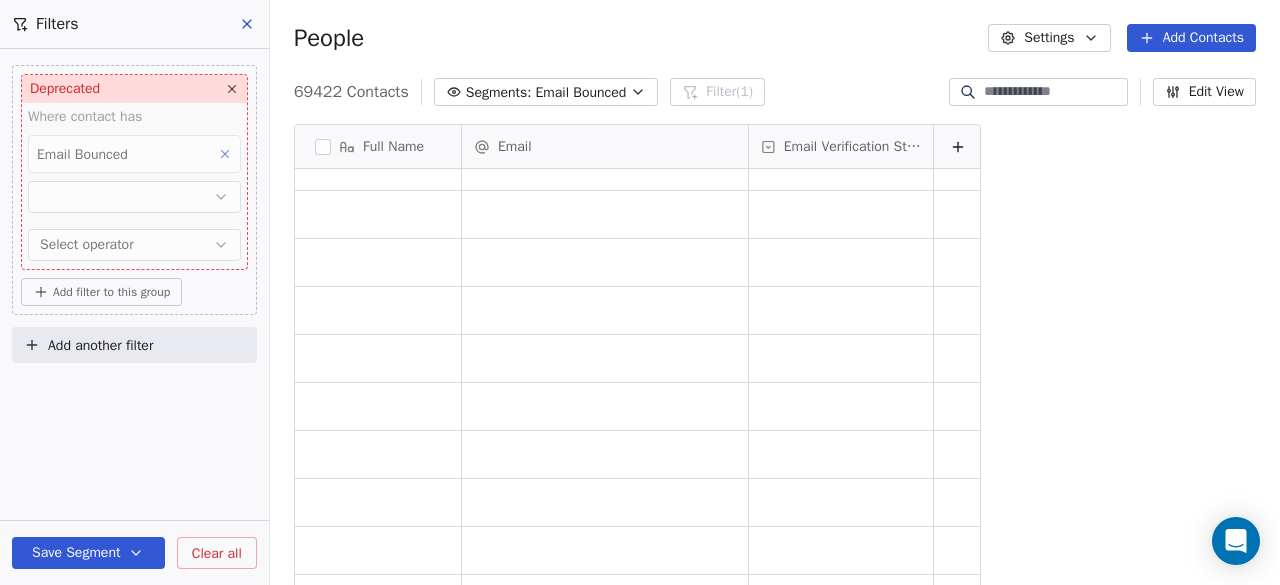 click 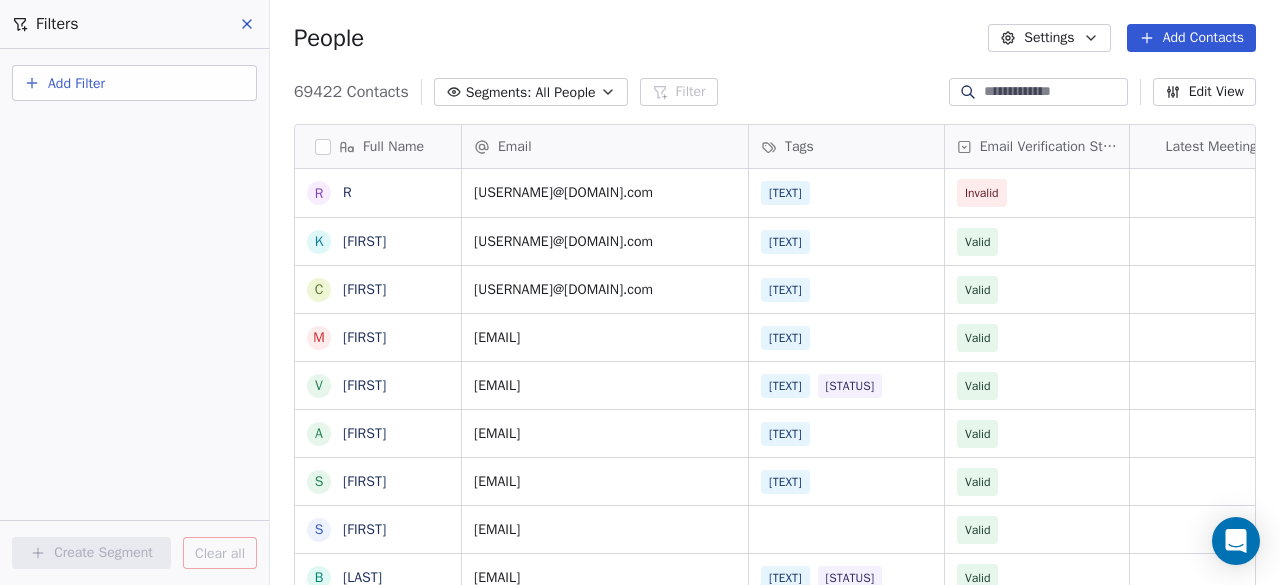 click on "Segments:" at bounding box center [499, 92] 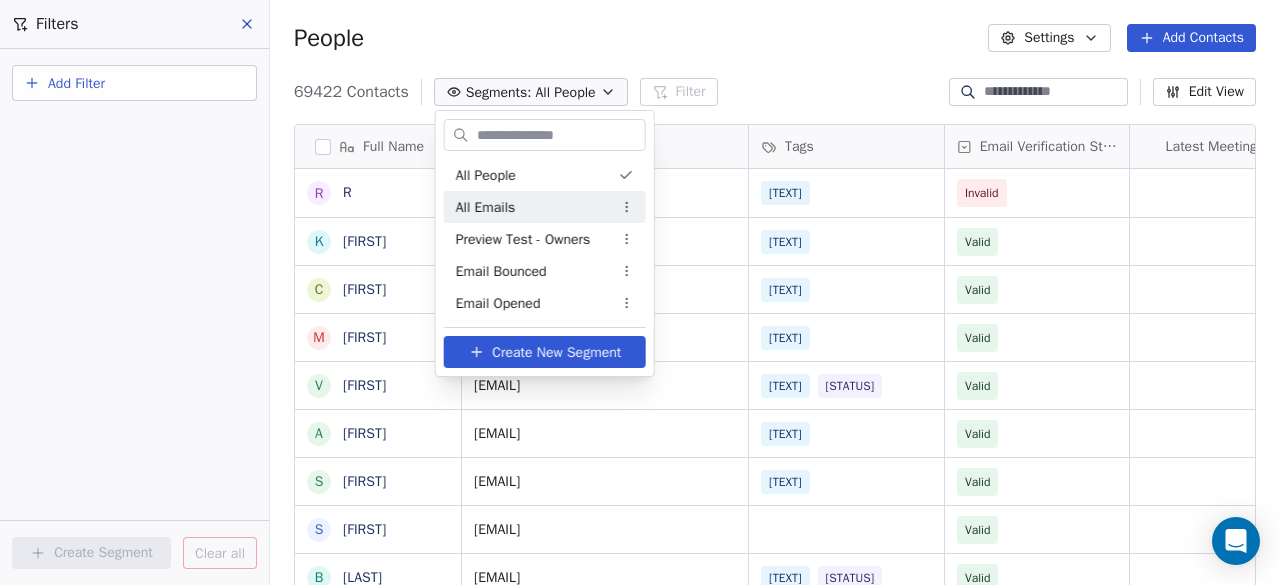 click on "All Emails" at bounding box center (486, 207) 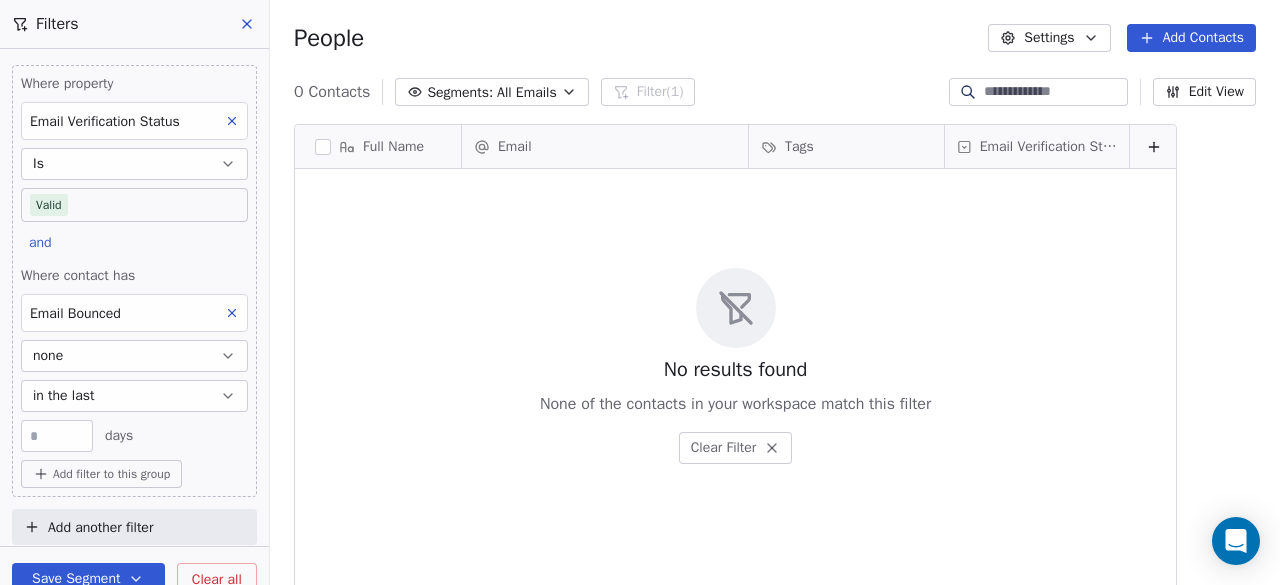 click 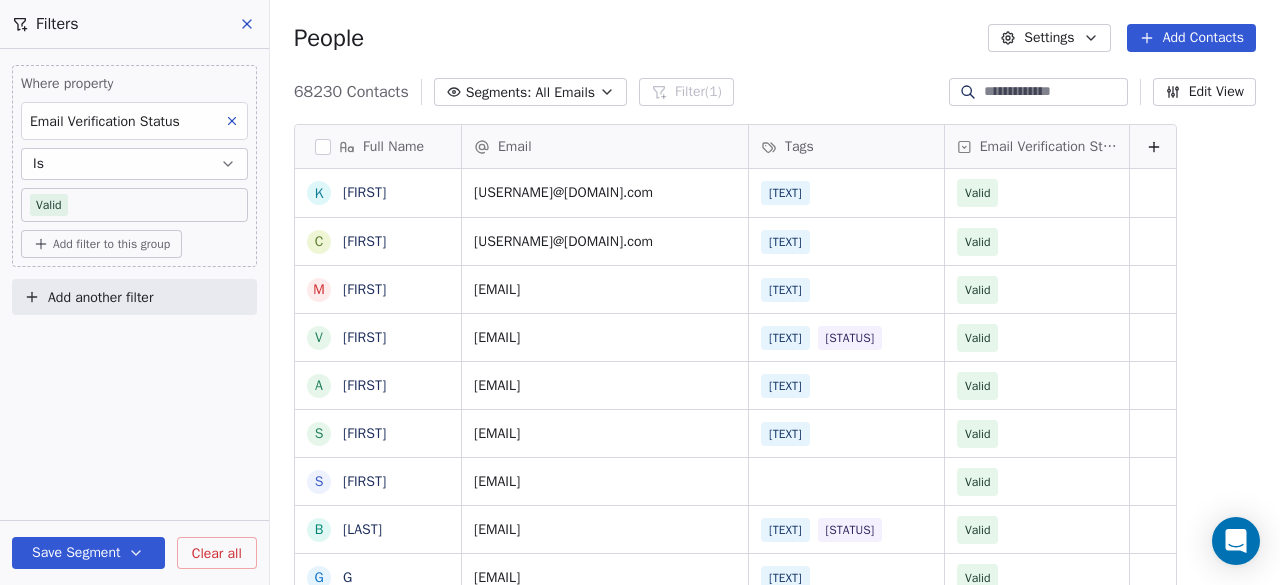 click on "Save Segment" at bounding box center [88, 553] 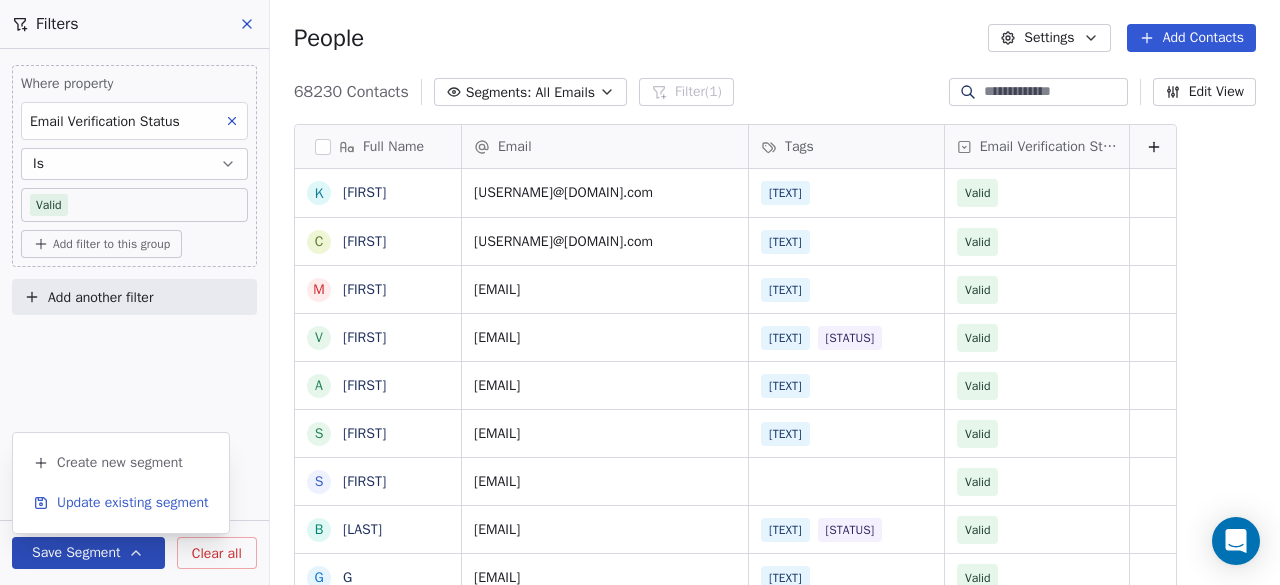 click on "Update existing segment" at bounding box center [133, 503] 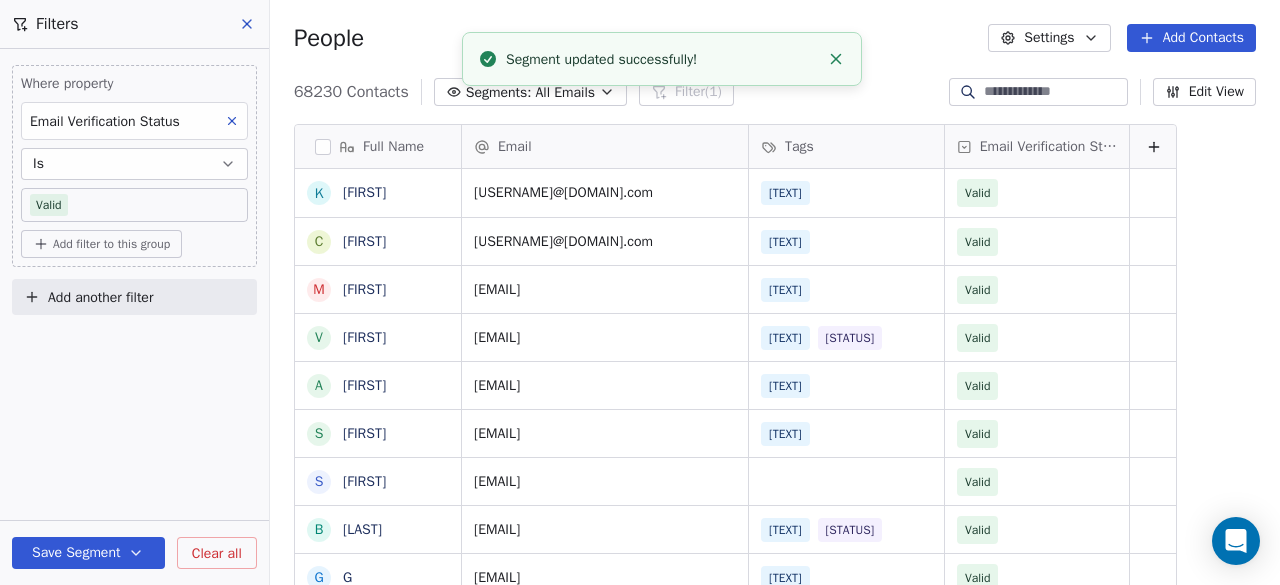 click on "Segments:" at bounding box center (499, 92) 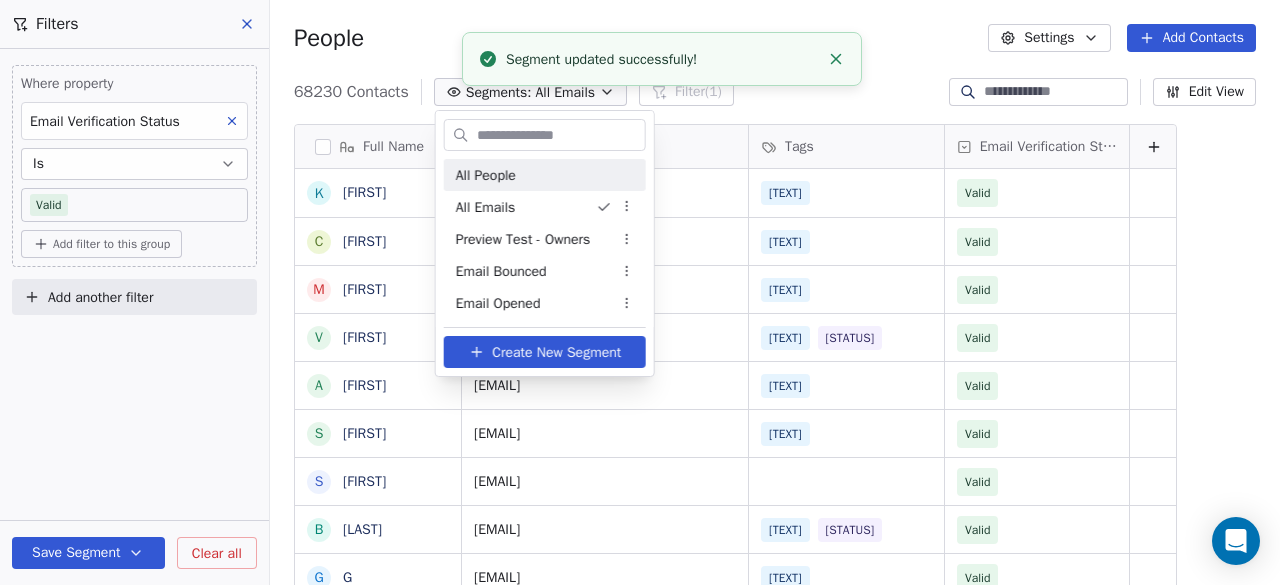 click on "All People" at bounding box center (486, 175) 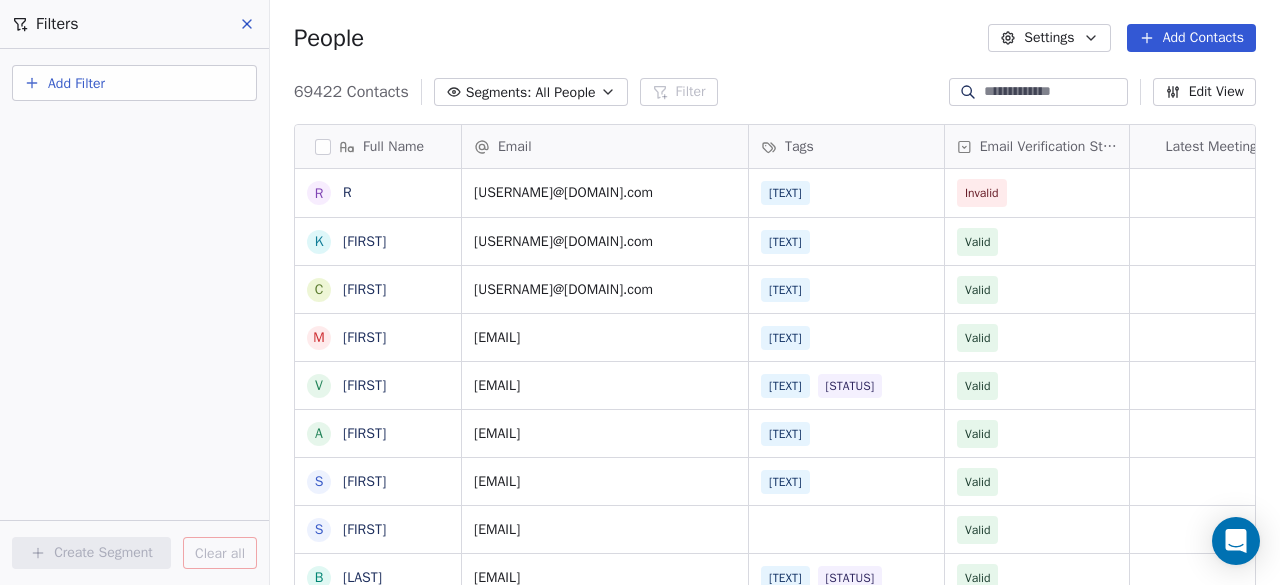 click on "Segments:" at bounding box center [499, 92] 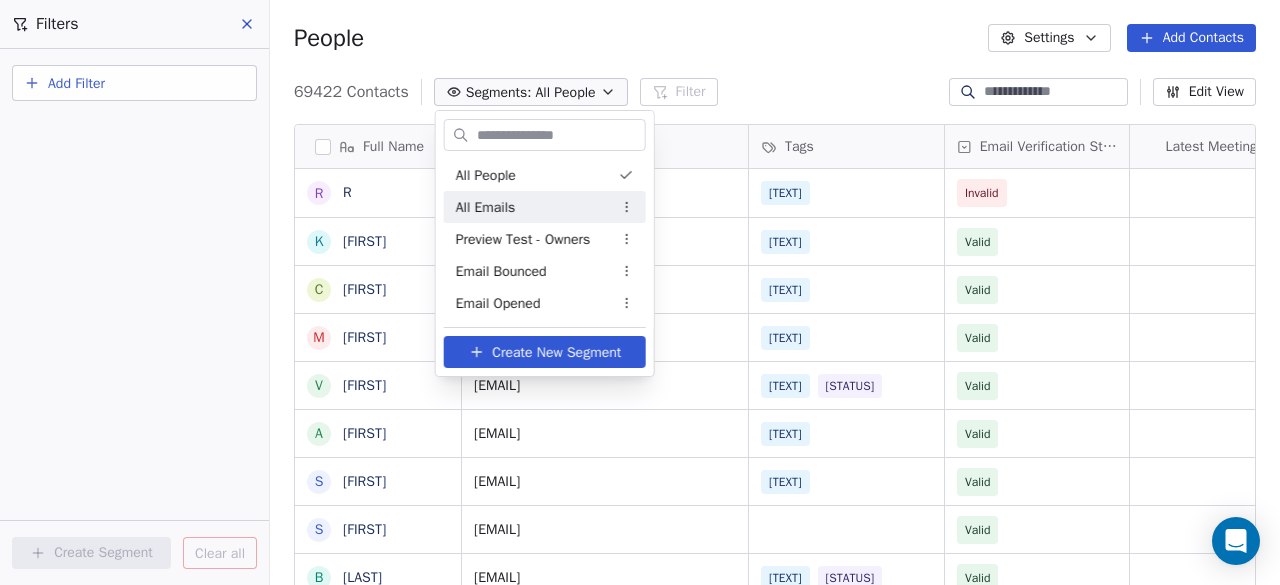 click on "All Emails" at bounding box center (486, 207) 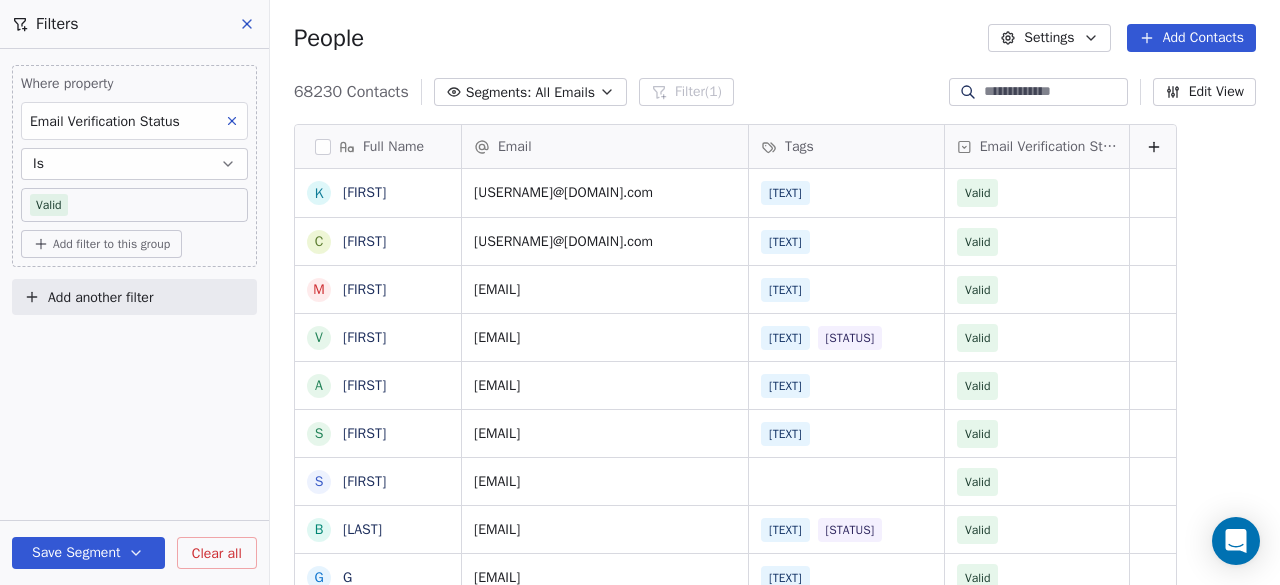 click on "Segments: All Emails" at bounding box center (530, 92) 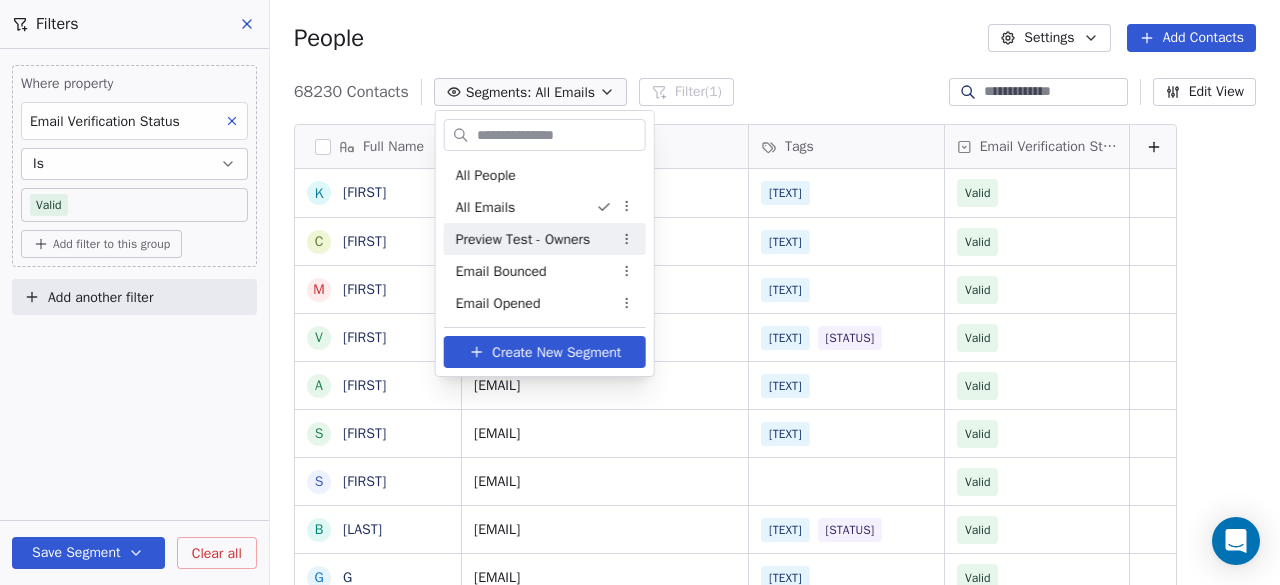 click on "Preview Test  - Owners" at bounding box center (545, 239) 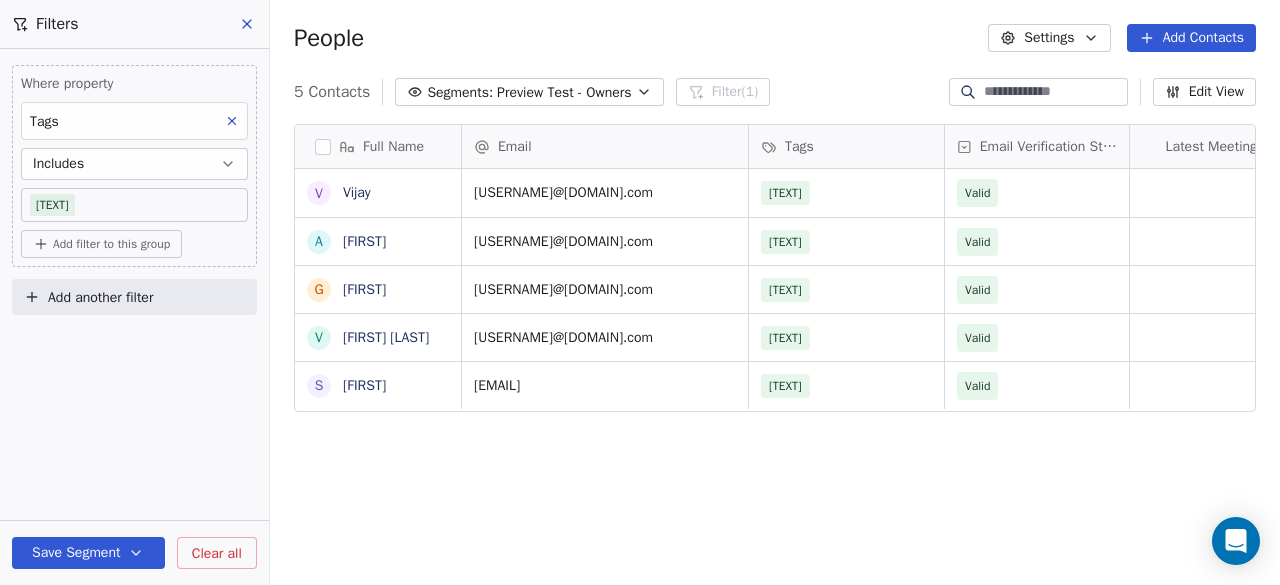 click on "Preview Test  - Owners" at bounding box center (564, 92) 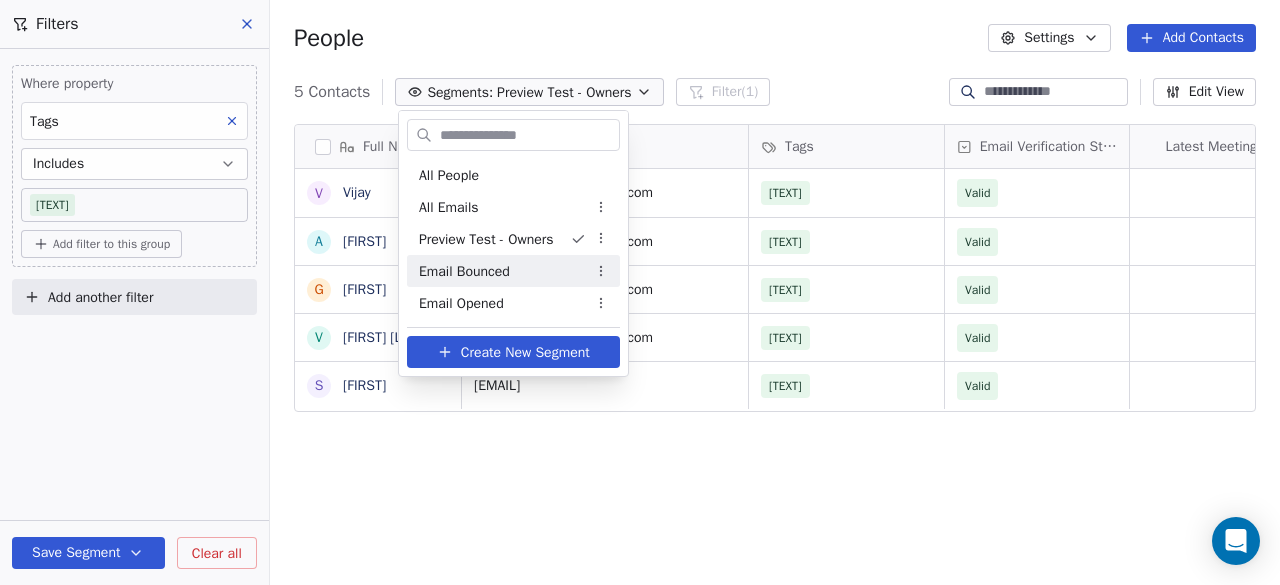 click on "Email Bounced" at bounding box center [513, 271] 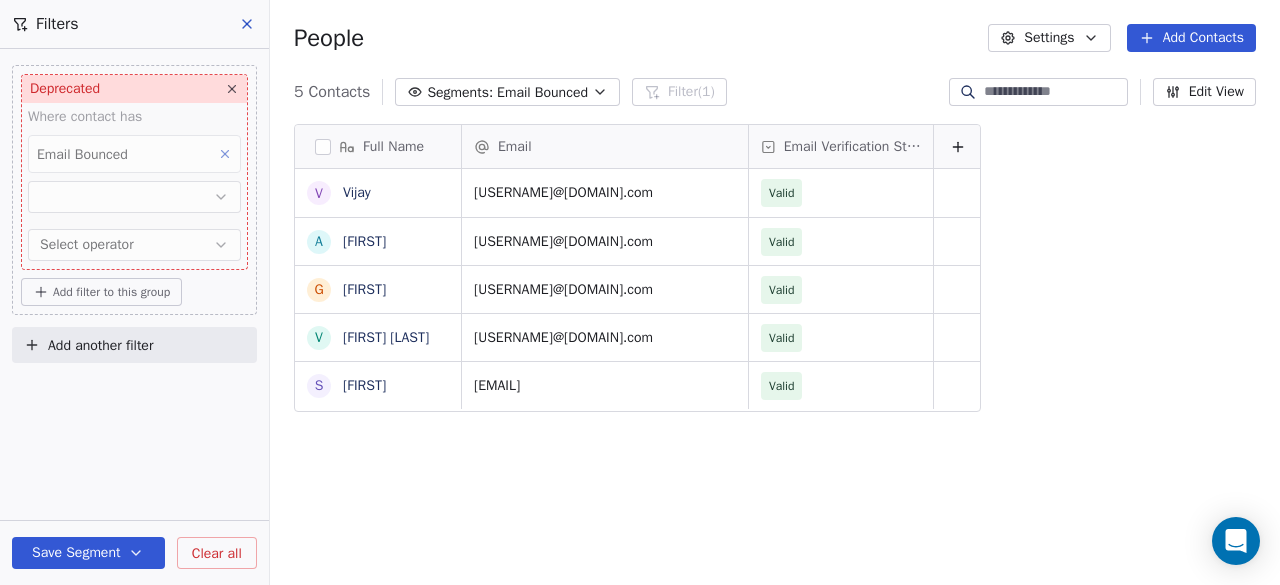 click 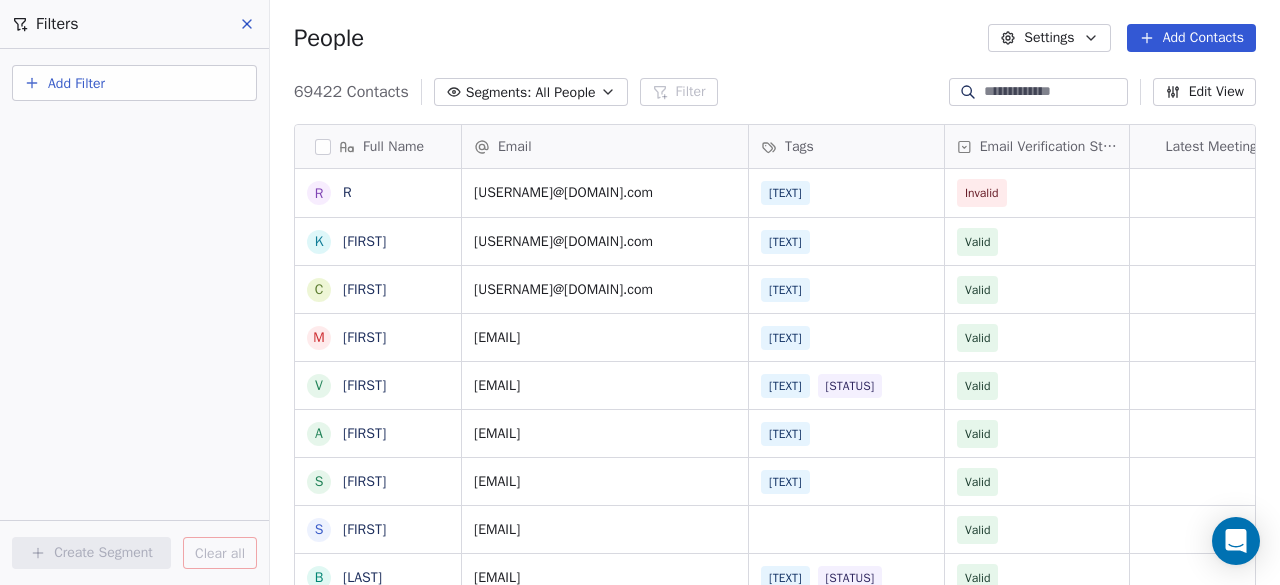 click on "Segments:" at bounding box center (499, 92) 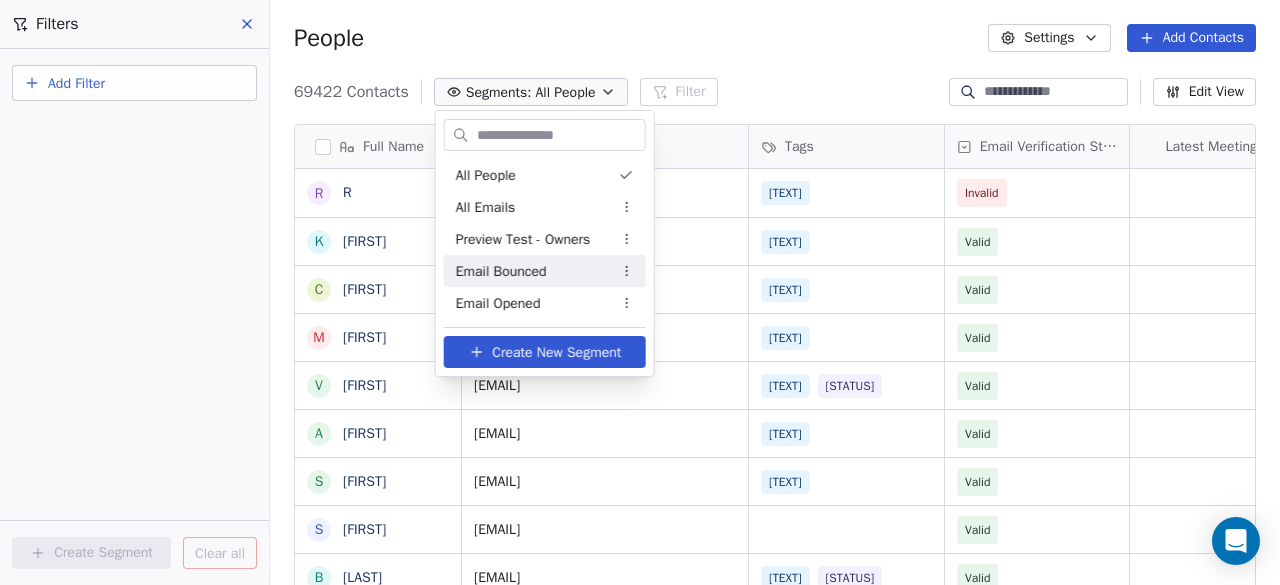 click on "Email Bounced" at bounding box center [501, 271] 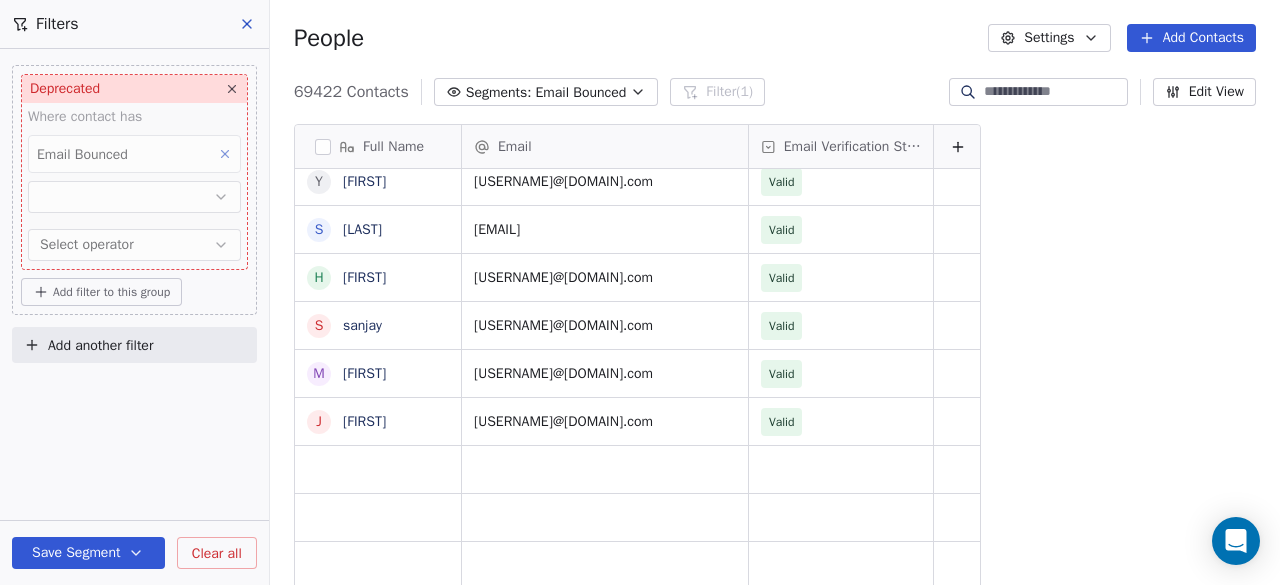 click on "Full Name" at bounding box center [376, 147] 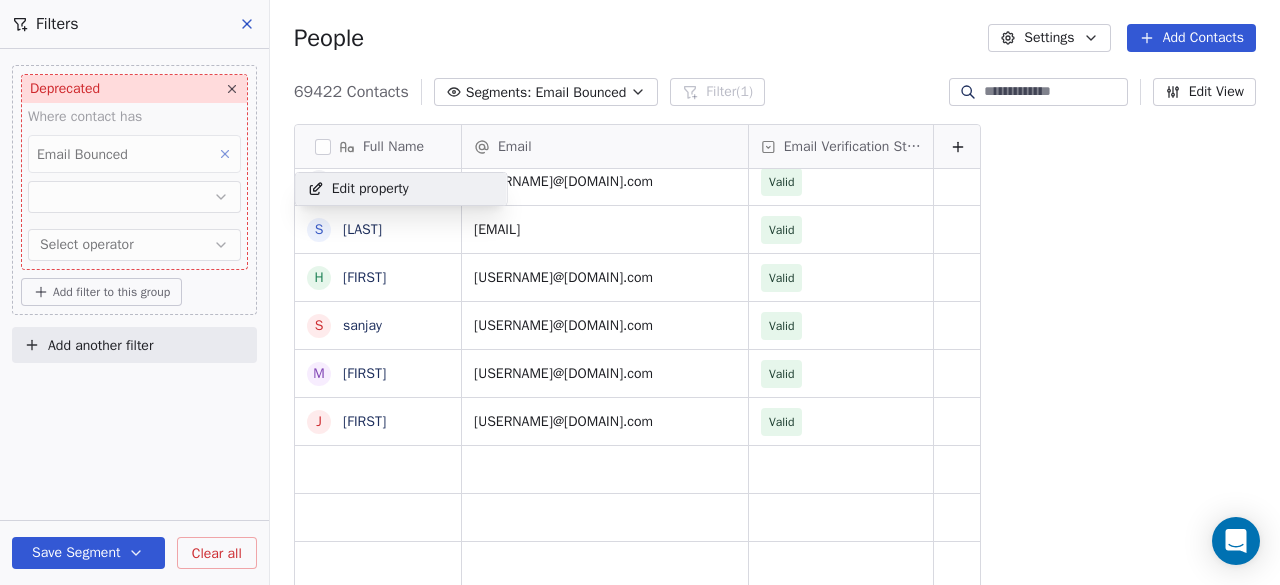 click on "T Traders Mentor School Contacts People Marketing Workflows Campaigns Sales Pipelines Sequences Beta Tools Apps AI Agents Help & Support Filters Deprecated Where contact has Email Bounced Select operator Add filter to this group Add another filter Save Segment Clear all People Settings Add Contacts 69422 Contacts Segments: Email Bounced Filter (1) Edit View Tag Add to Sequence Export Full Name A Aswin Y Yudhisthar B BaBurao R Rampal L Lalith kumar A Aboobacker V Vinay H HAYAVADANAn H HABEEB D Deepak Kumar V Venkatesh S Sanjay P Prashant A Arun Prasad A ARUN KUMAR B Byrareddy J Jagjeet C Chandu C CHANDRASEKHAR PALAPARTY D Dhivya dharshini Y Yutish S Saravanakumar H Hema s sanjay m madhavan J JAYAN.A.V. Email Email Verification Status a9495295900@gmal.com Invalid ychawla914@gmail.com Valid babu.pottlacheruvu@gmail.com Valid arjunrampal97820@gmail.com Valid kumarlalith2022@gmail.com Valid aboobackervalassery4745@gmail.com Valid kumarvinay28293@gmail.com Valid n.hayavadana@gmail.com Valid Valid Valid" at bounding box center (640, 292) 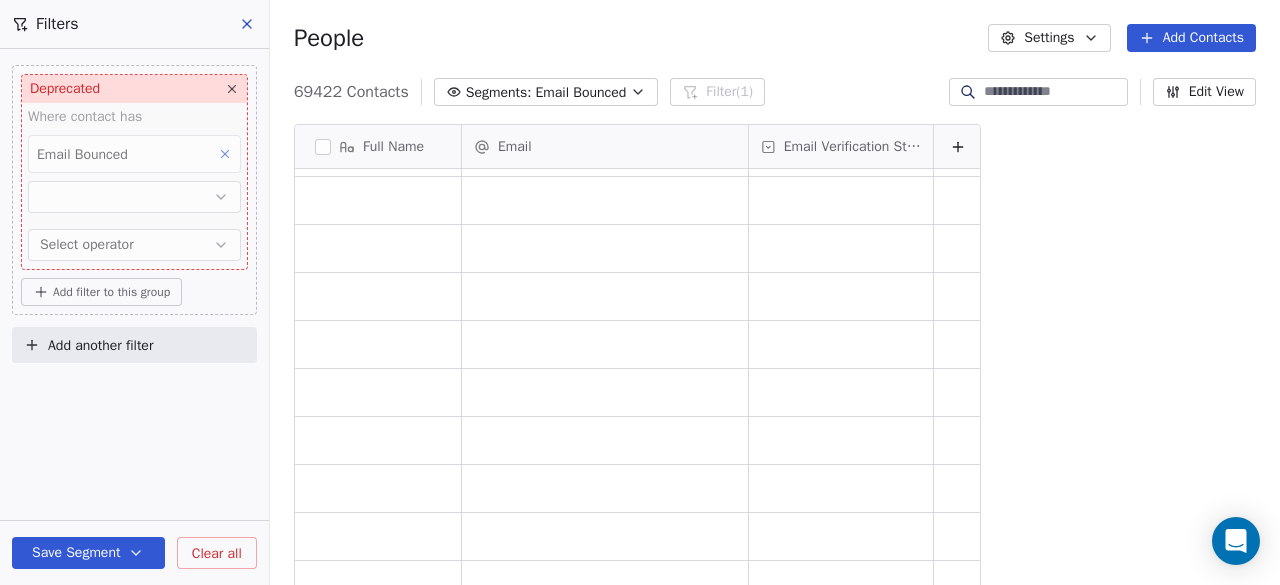 click on "Add filter to this group" at bounding box center [101, 292] 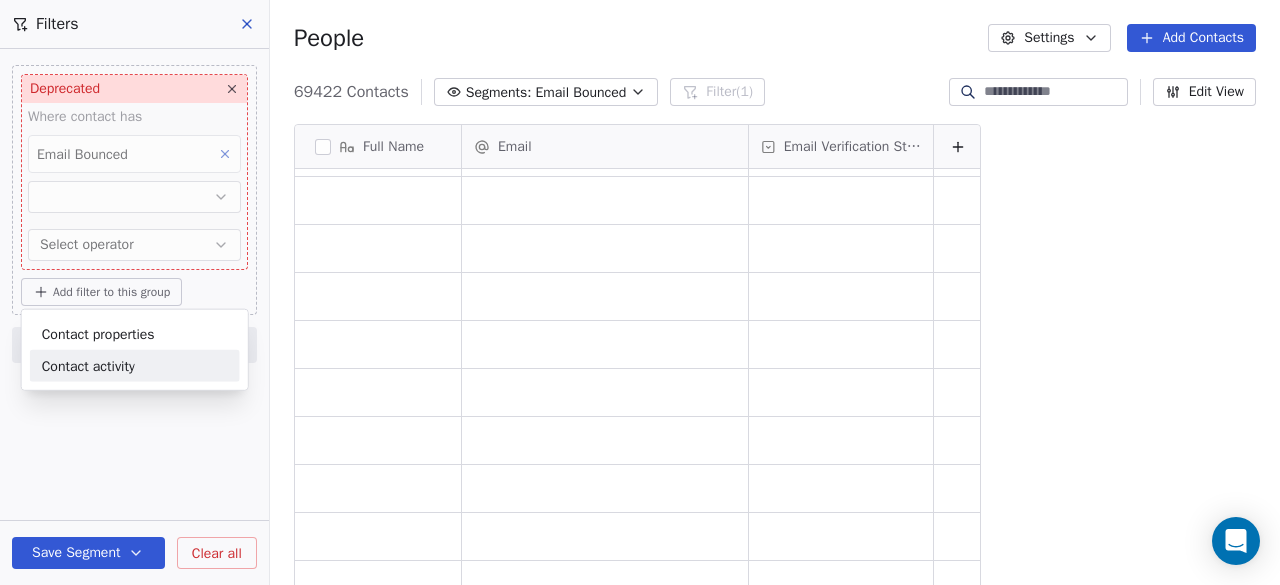 click on "Contact activity" at bounding box center (88, 365) 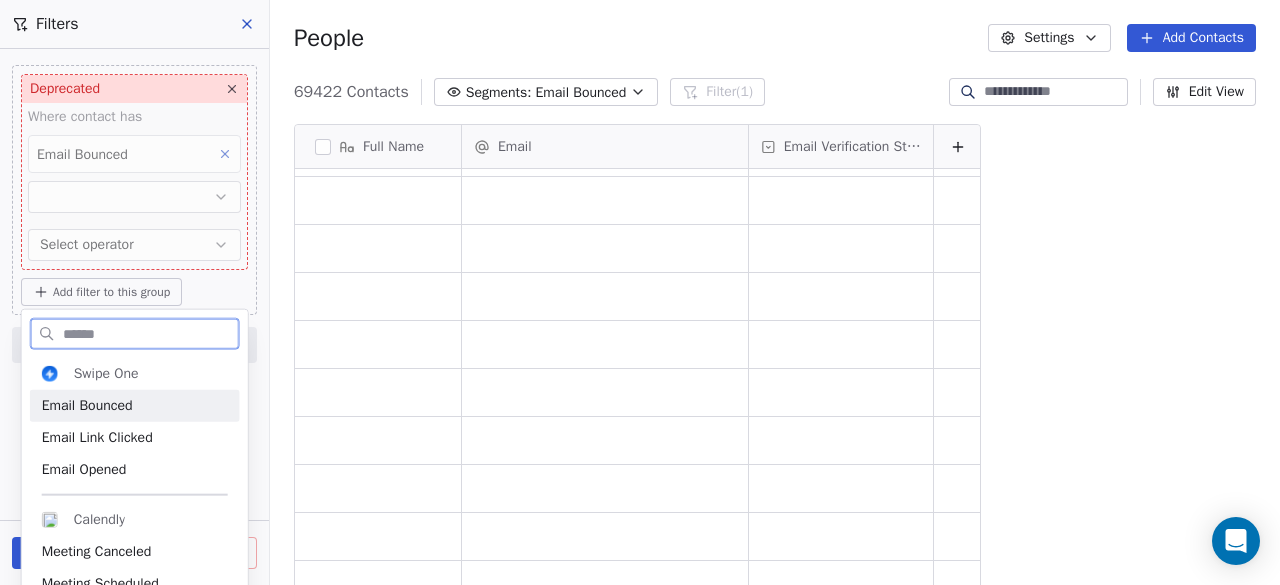 click on "Email Bounced" at bounding box center [135, 406] 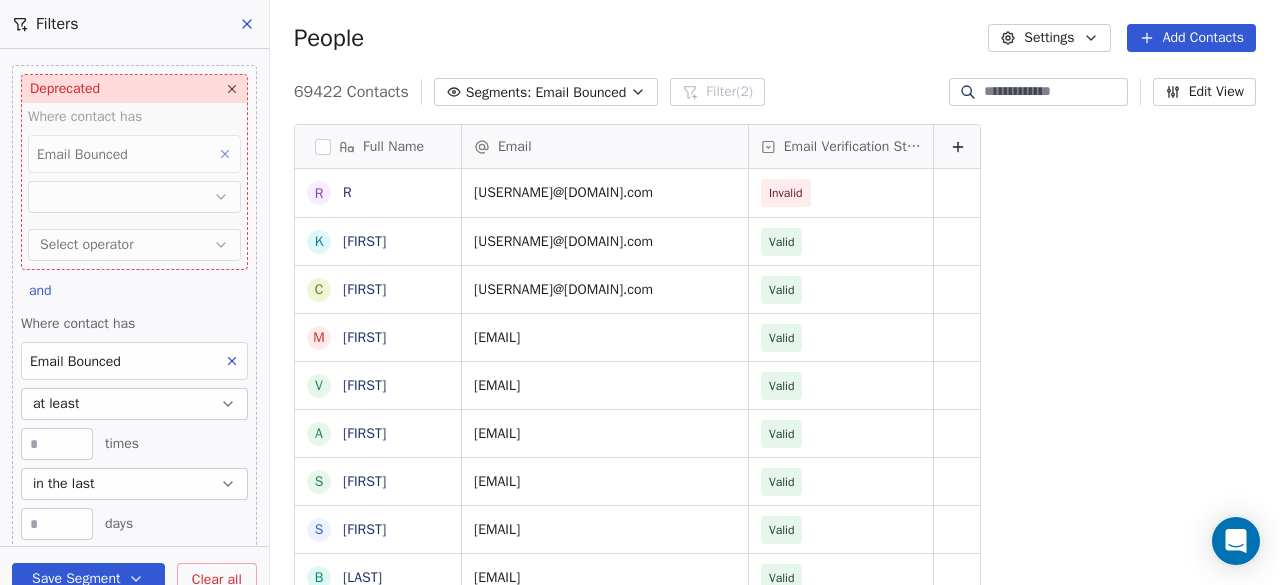 click 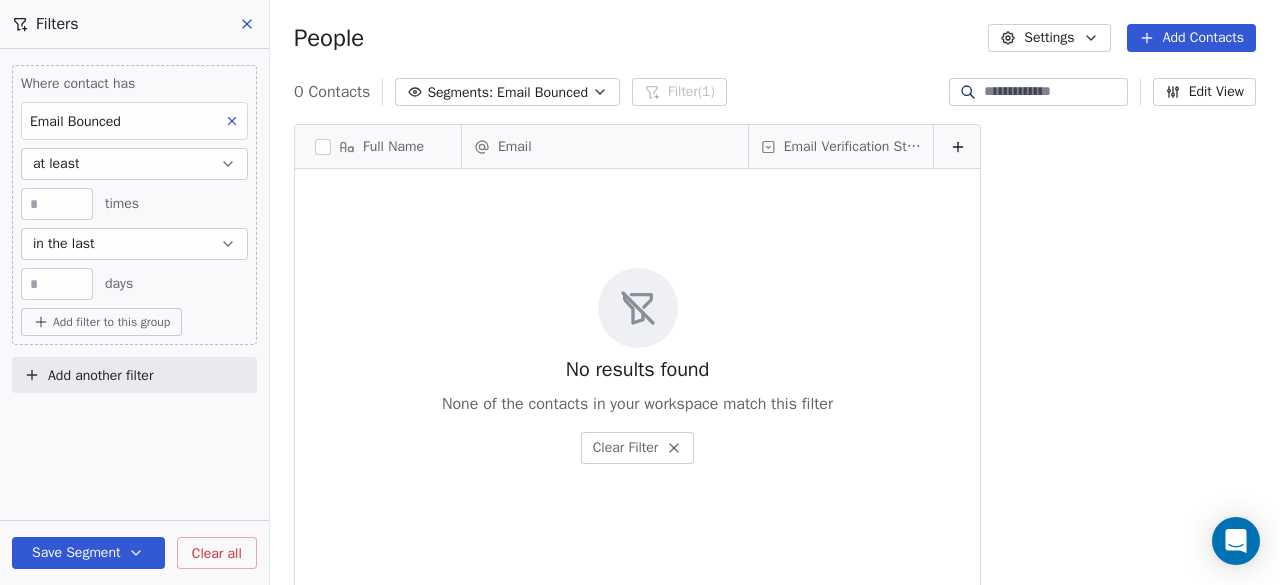 click on "at least" at bounding box center [134, 164] 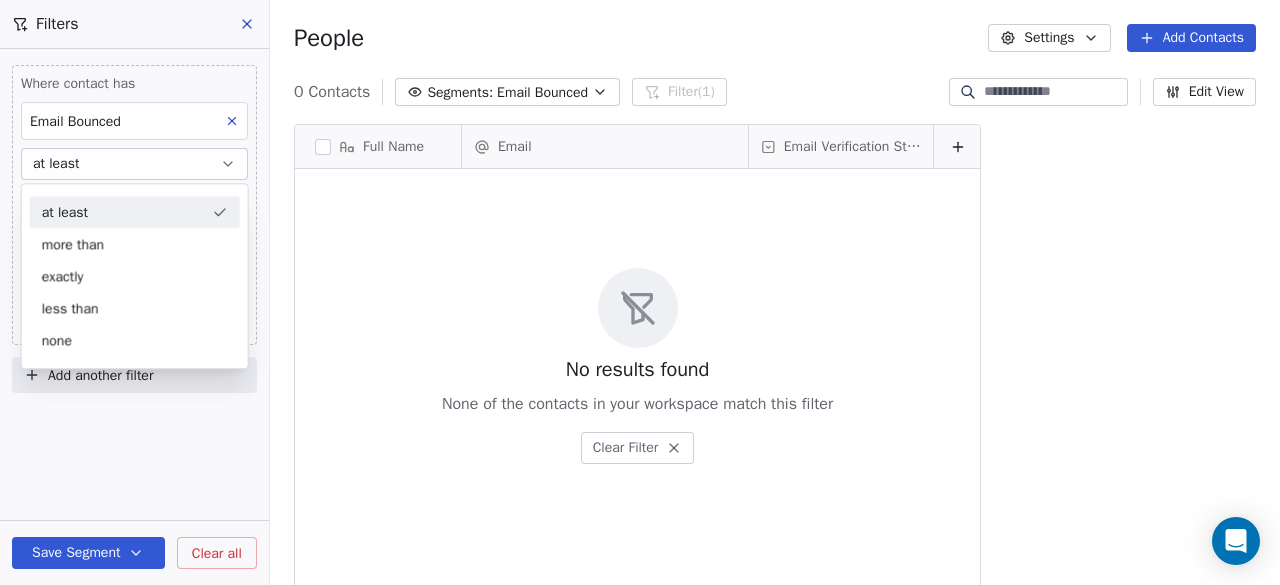 click on "at least" at bounding box center (134, 164) 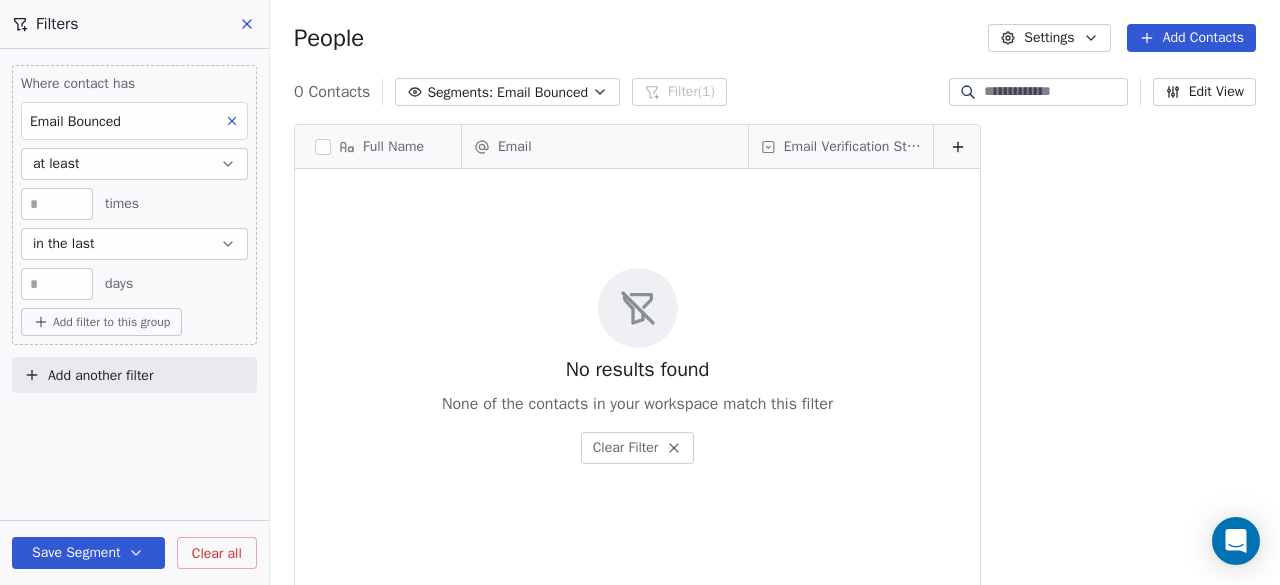 click on "**" at bounding box center [57, 284] 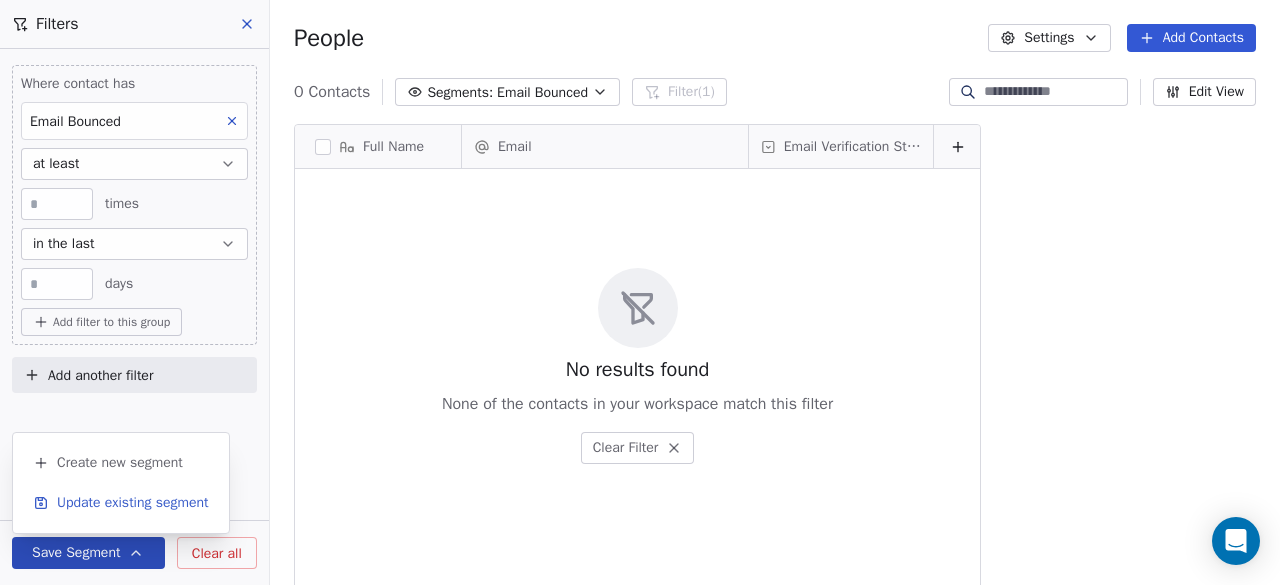 click on "Update existing segment" at bounding box center [133, 503] 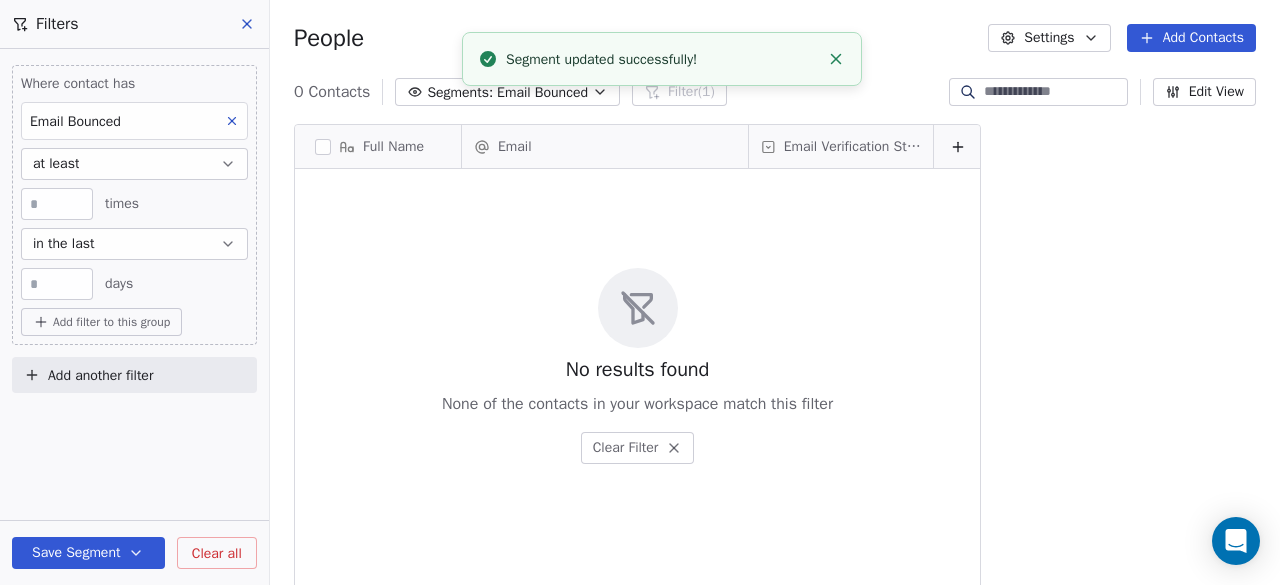 click on "Segments:" at bounding box center [460, 92] 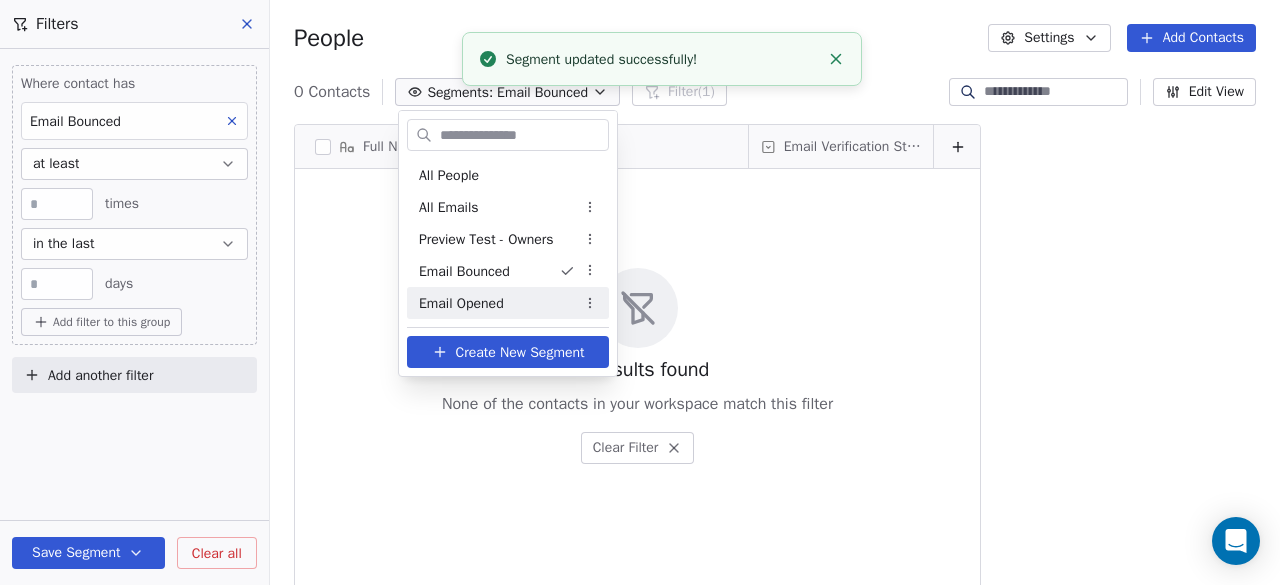click on "Email Opened" at bounding box center [461, 303] 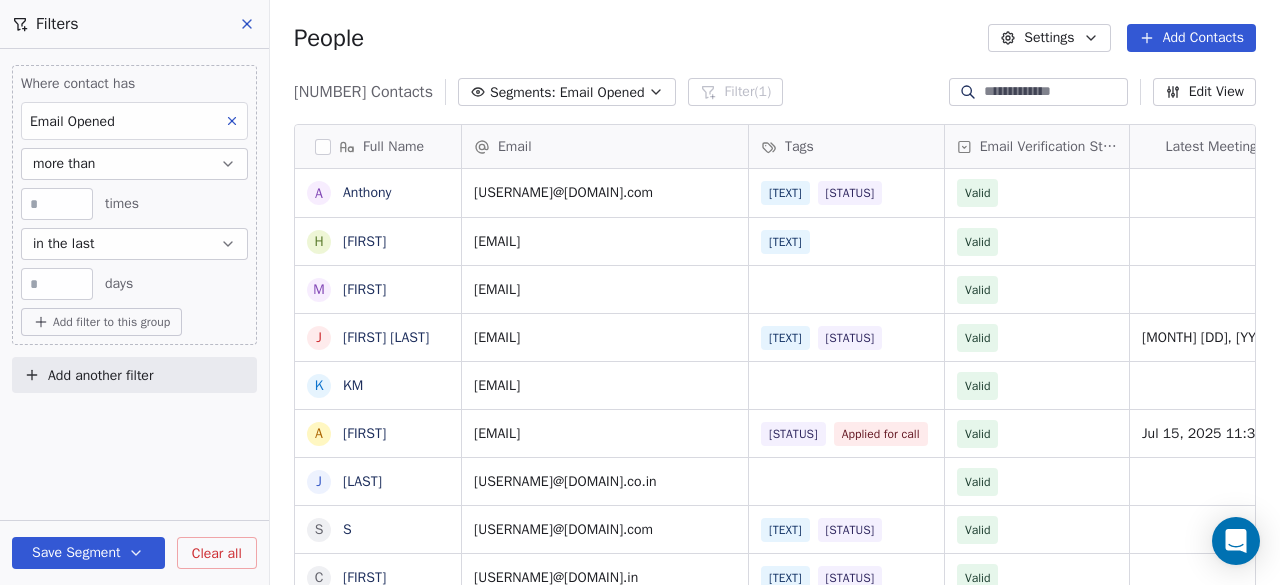 click on "Email Opened" at bounding box center [602, 92] 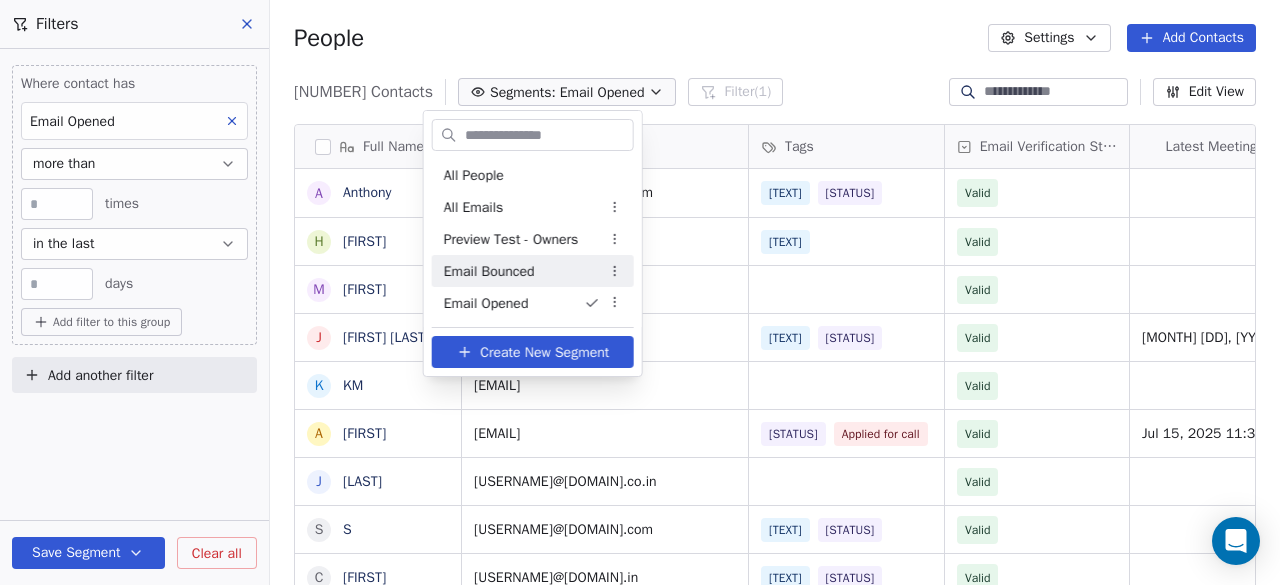 click on "Email Bounced" at bounding box center (533, 271) 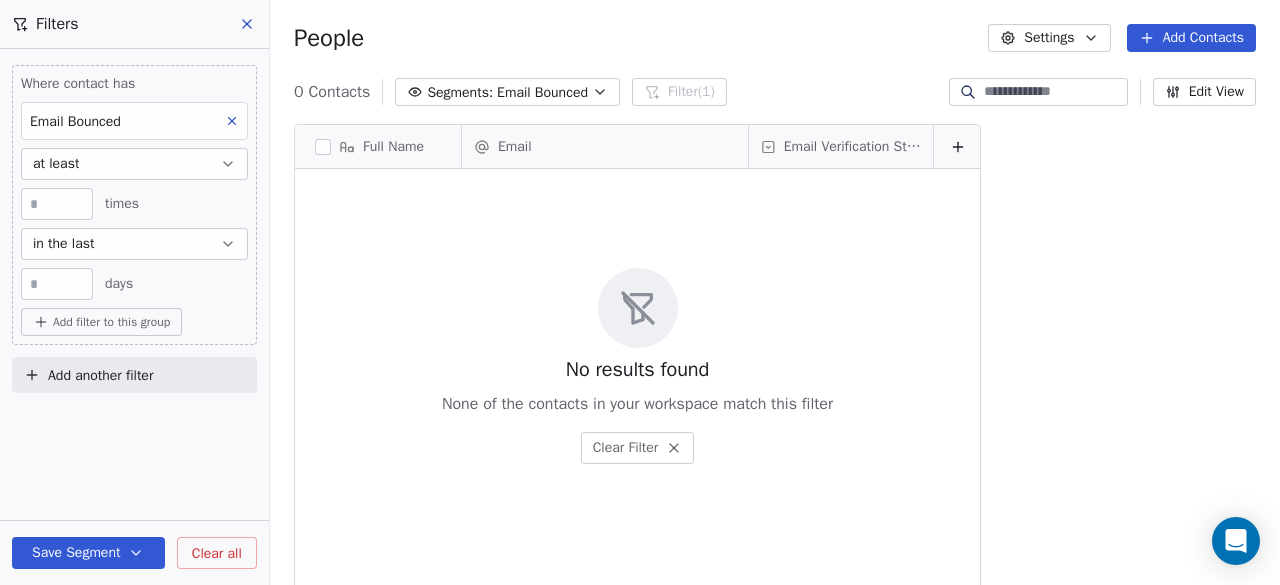 click on "Save Segment" at bounding box center [88, 553] 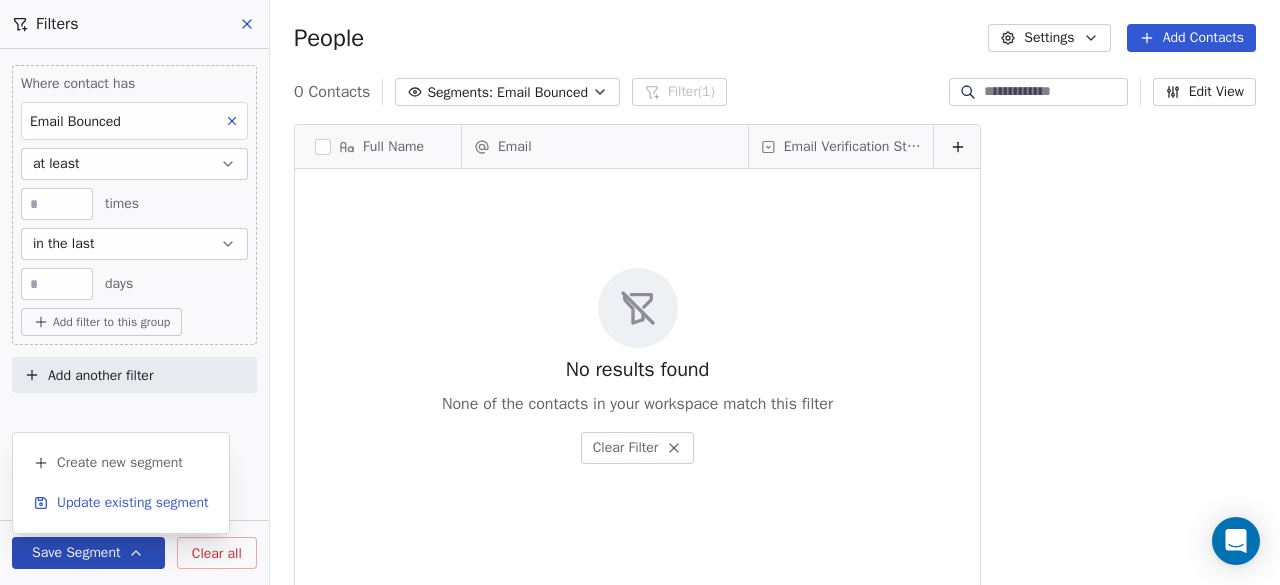 click on "Update existing segment" at bounding box center (133, 503) 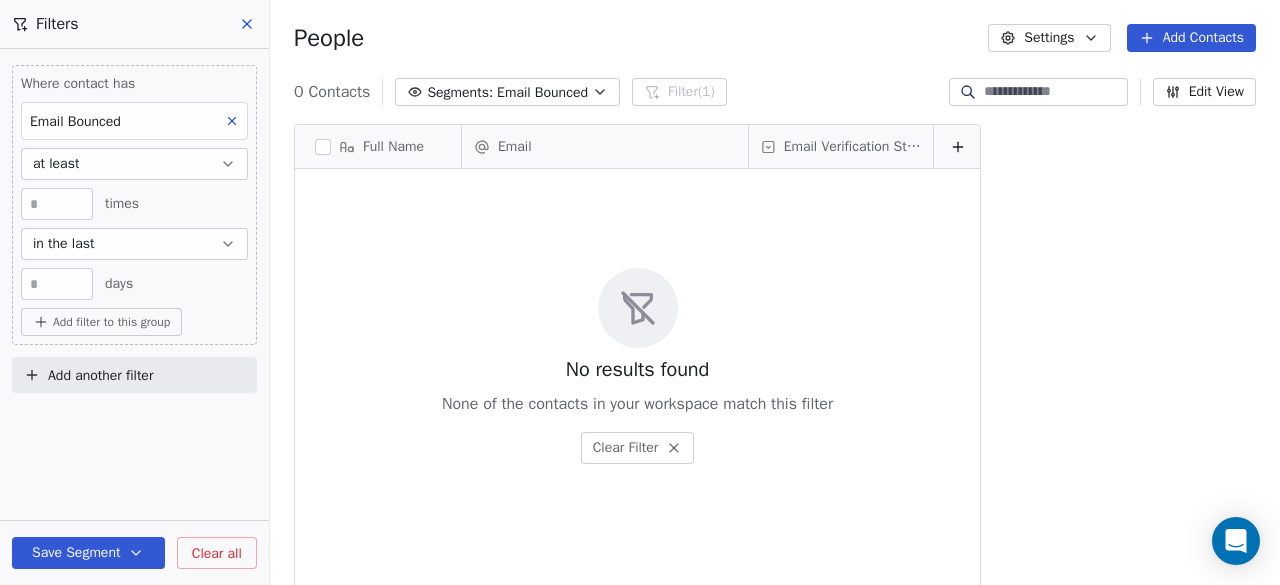 click on "Email Bounced" at bounding box center (542, 92) 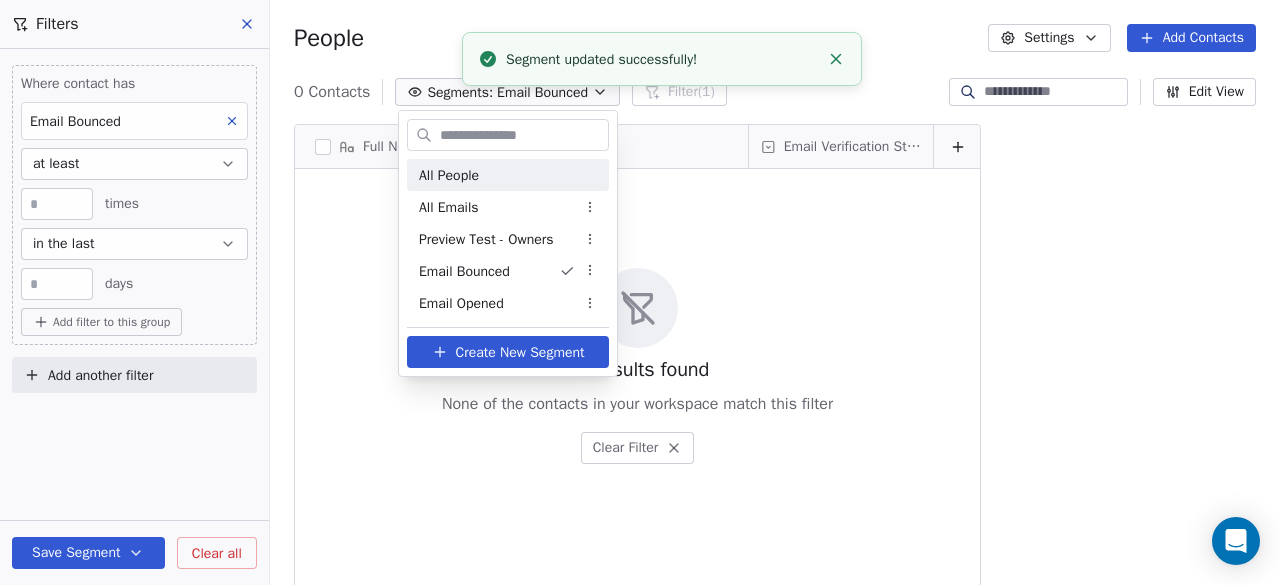 click on "All People" at bounding box center (508, 175) 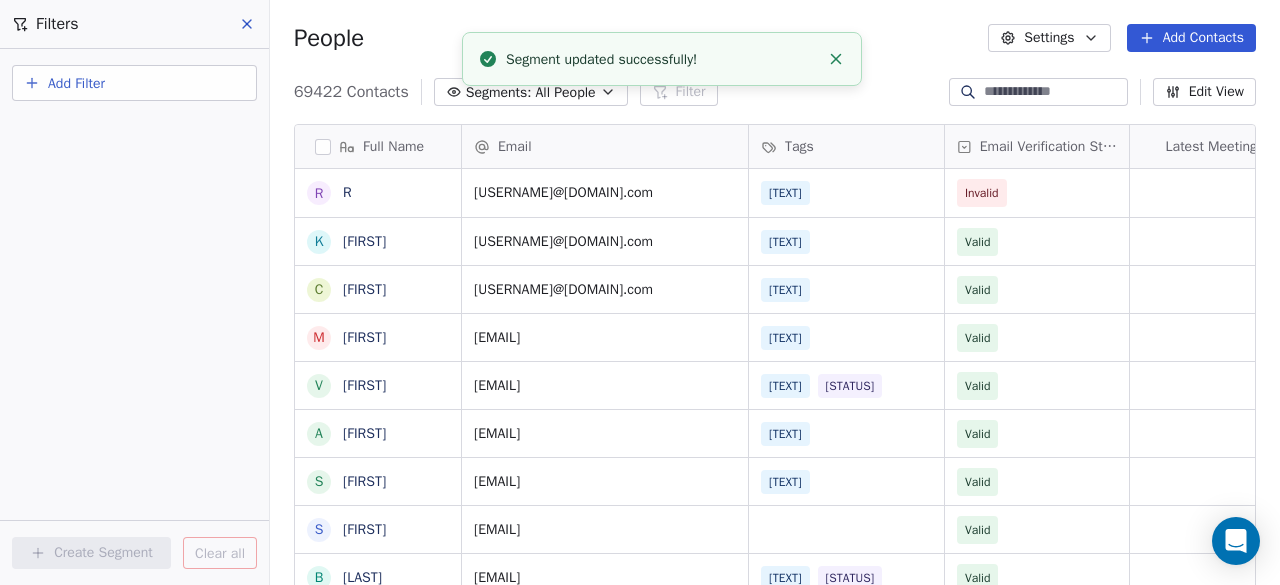 click on "Segments:" at bounding box center (499, 92) 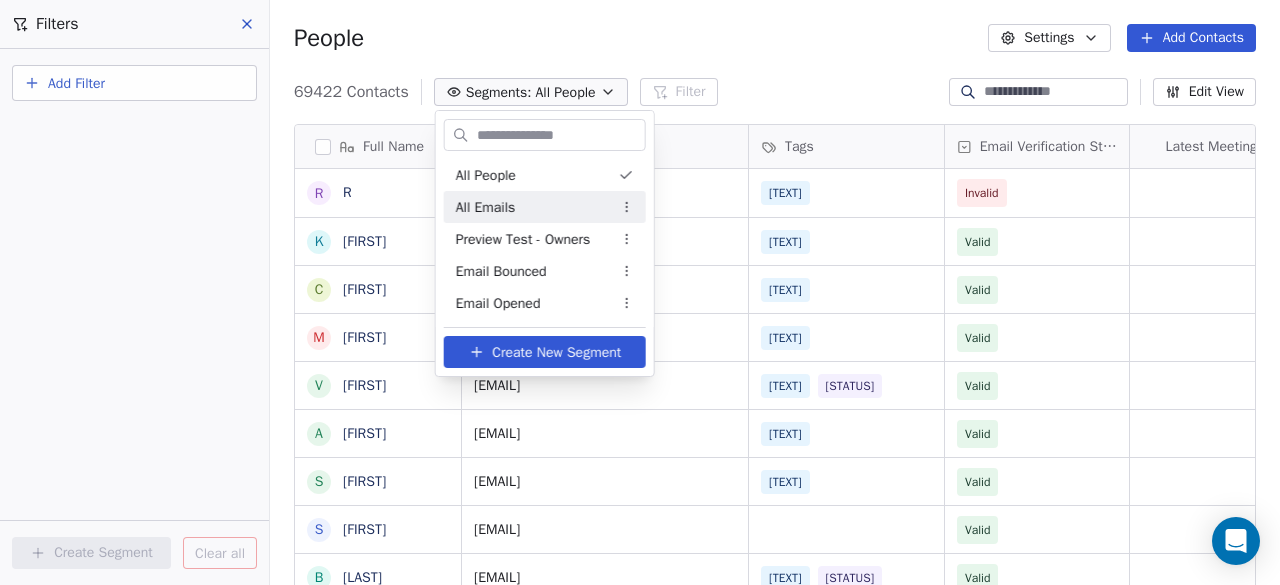 click on "All Emails" at bounding box center [486, 207] 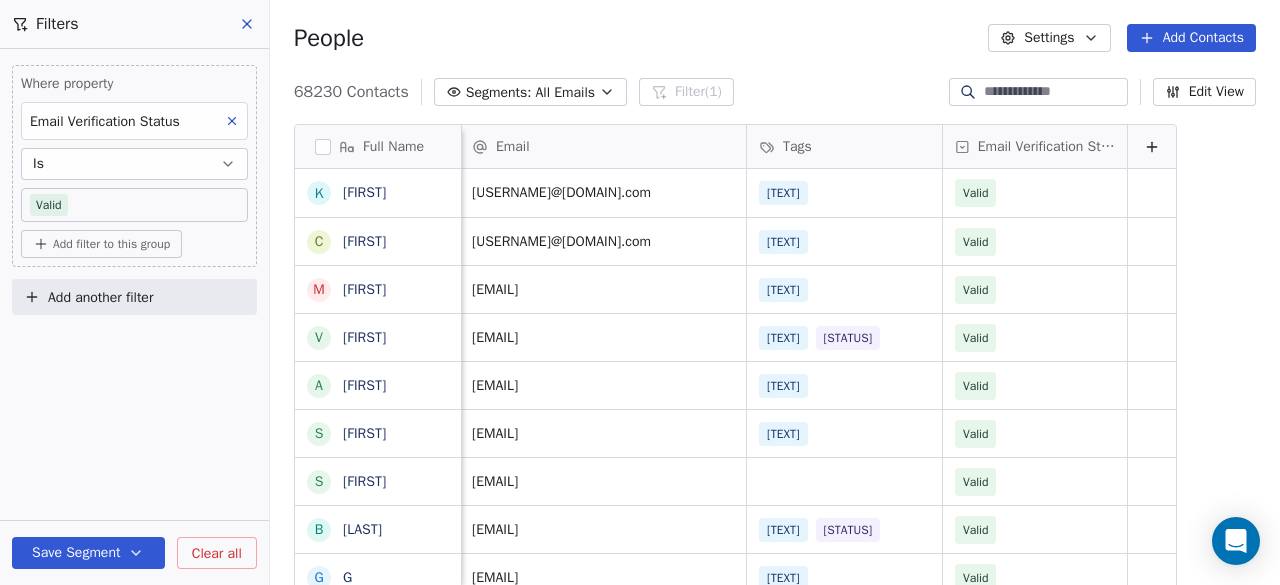 scroll, scrollTop: 0, scrollLeft: 0, axis: both 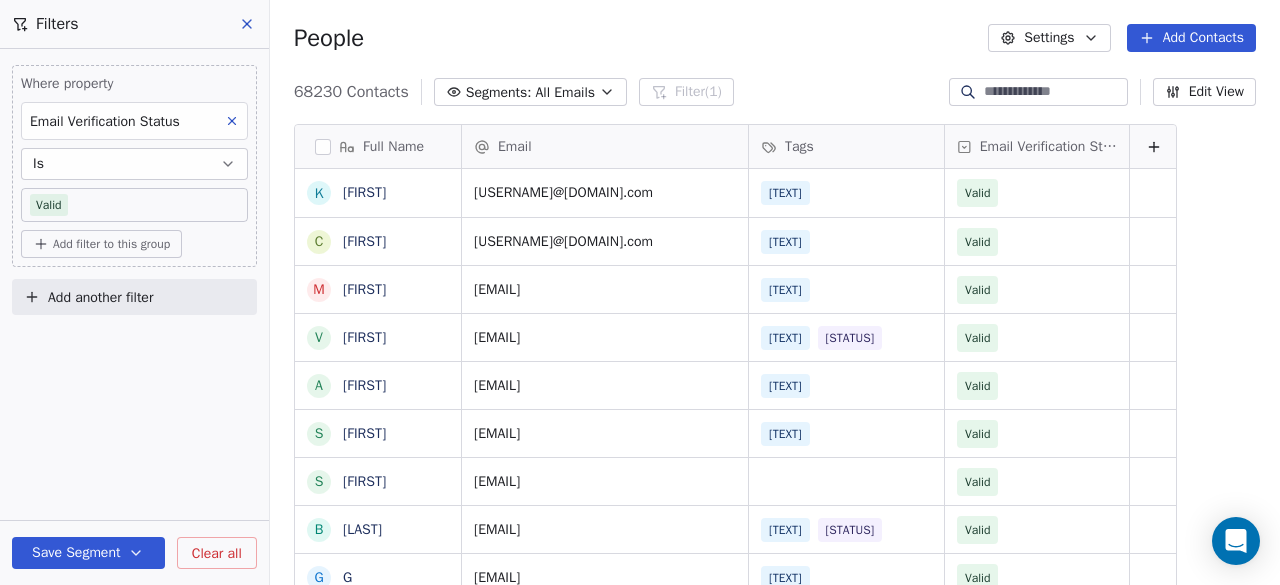 click at bounding box center [248, 24] 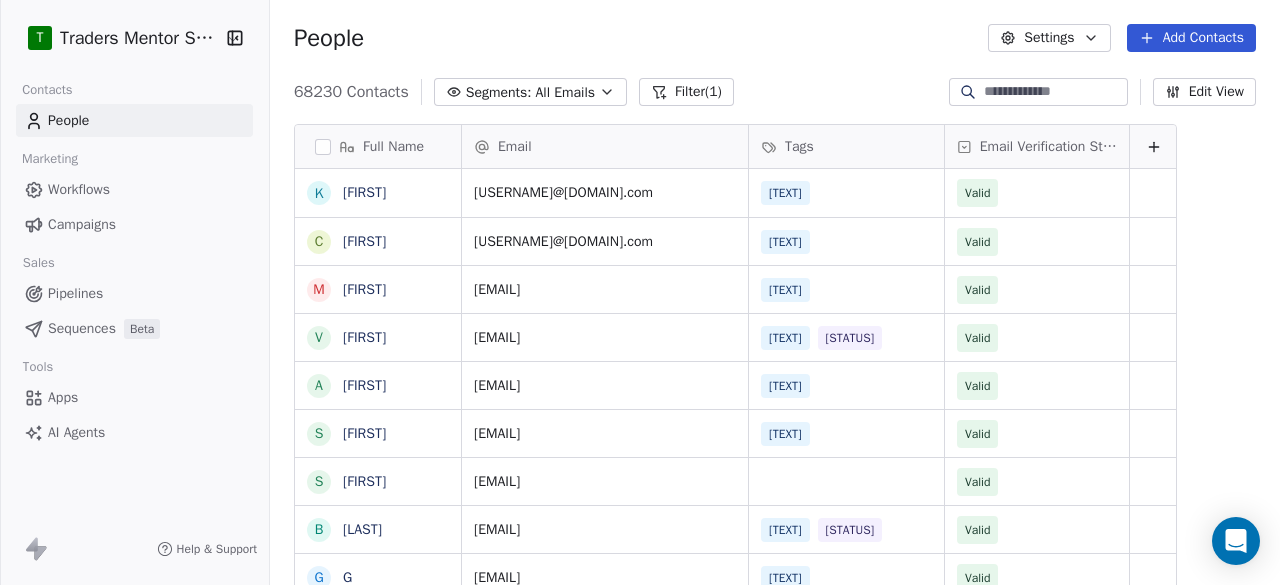 click on "Campaigns" at bounding box center [82, 224] 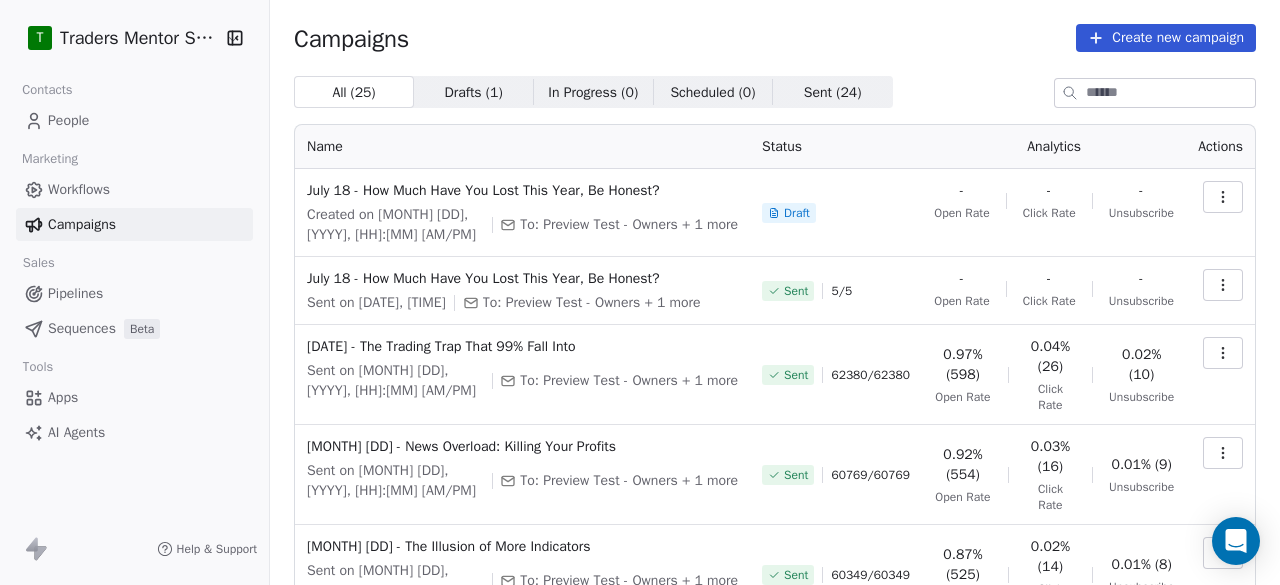 click at bounding box center [1223, 197] 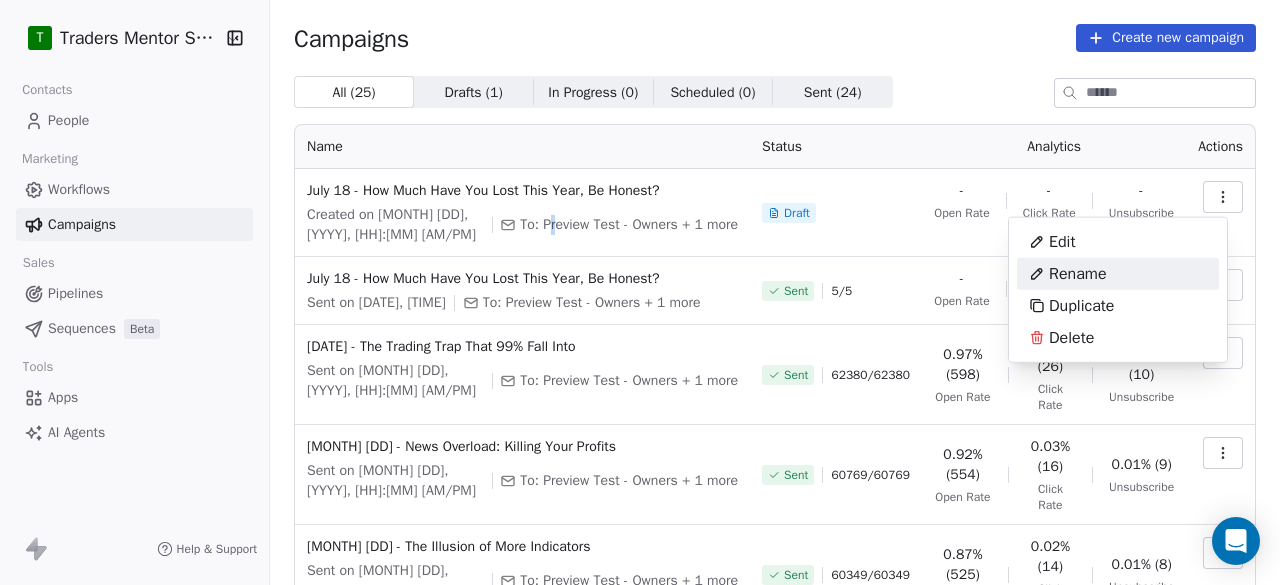 click on "T Traders Mentor School Contacts People Marketing Workflows Campaigns Sales Pipelines Sequences Beta Tools Apps AI Agents Help & Support Campaigns Create new campaign All ( 25 ) All ( 25 ) Drafts ( 1 ) Drafts ( 1 ) In Progress ( 0 ) In Progress ( 0 ) Scheduled ( 0 ) Scheduled ( 0 ) Sent ( 24 ) Sent ( 24 ) Name Status Analytics Actions July 18 - How Much Have You Lost This Year, Be Honest? Created on Jul 18, [YYYY], [HH]:[MM] [AM/PM] To: Preview Test - Owners + 1 more Draft - Open Rate - Click Rate - Unsubscribe July 18 - How Much Have You Lost This Year, Be Honest? Sent on Jul 18, [YYYY], [HH]:[MM] [AM/PM] To: Preview Test - Owners + 1 more Sent 5 / 5 - Open Rate - Click Rate - Unsubscribe July 9 - The Trading Trap That 99% Fall Into Sent on Jul 9, [YYYY], [HH]:[MM] [AM/PM] To: Preview Test - Owners + 1 more Sent 62380 / 62380 0.97% (598) Open Rate 0.04% (26) Click Rate 0.02% (10) Unsubscribe June 30 - News Overload: Killing Your Profits Sent on Jun 30, [YYYY], [HH]:[MM] [AM/PM] To: Preview Test - Owners + 1 more Sent 60769 / 60769 0.92% (554) /" at bounding box center (640, 292) 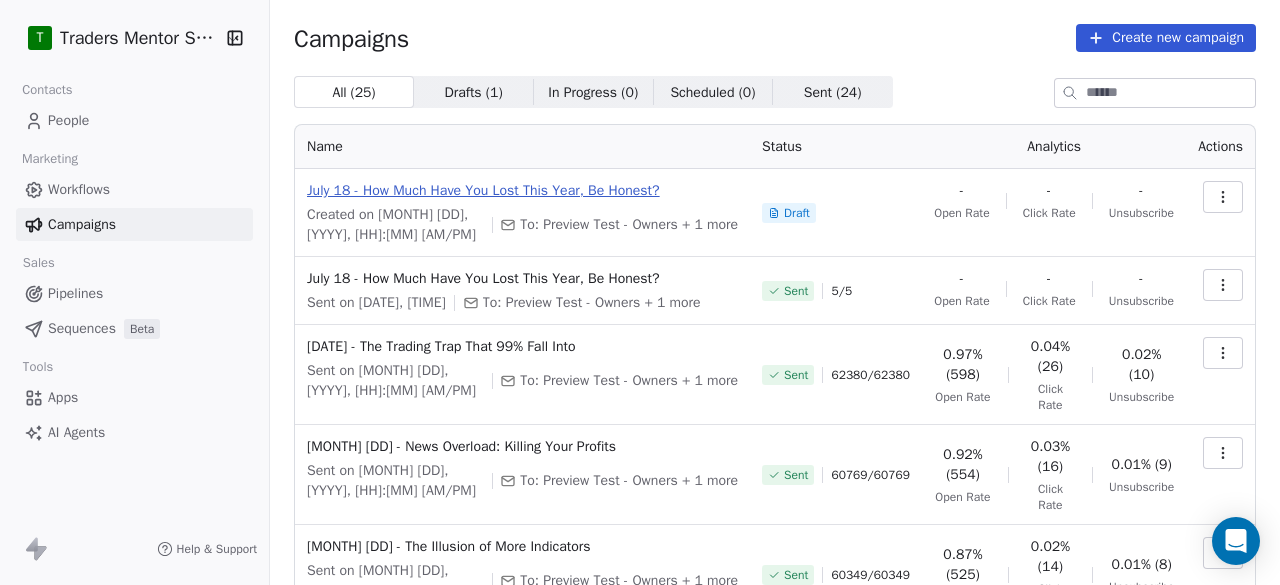 click on "July 18 - How Much Have You Lost This Year, Be Honest?" at bounding box center (522, 191) 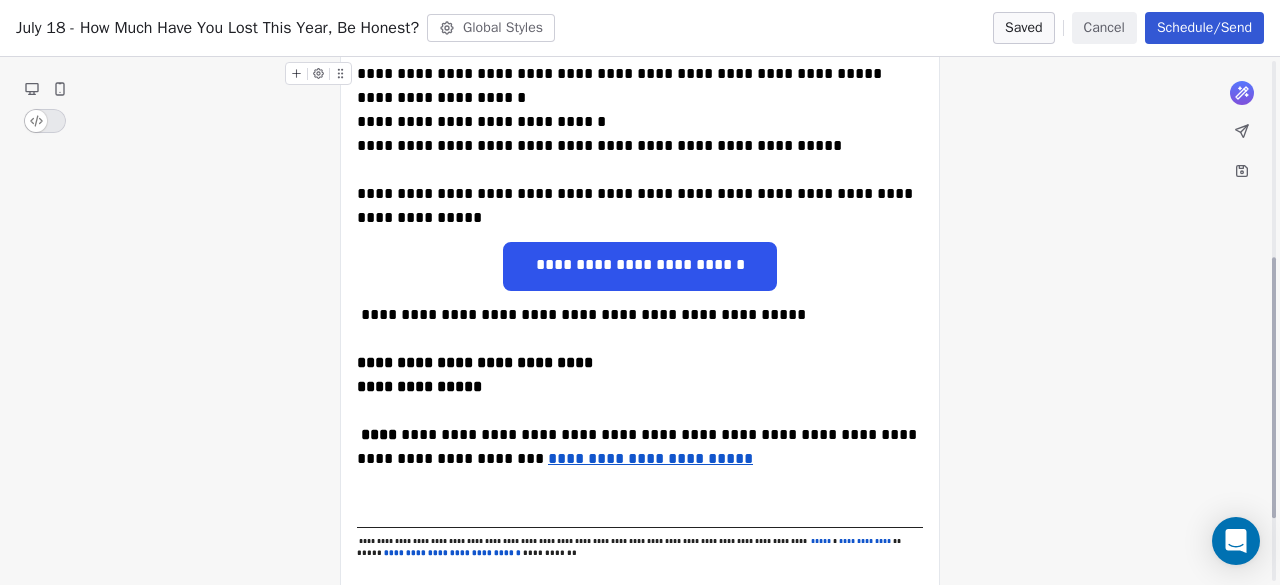 scroll, scrollTop: 528, scrollLeft: 0, axis: vertical 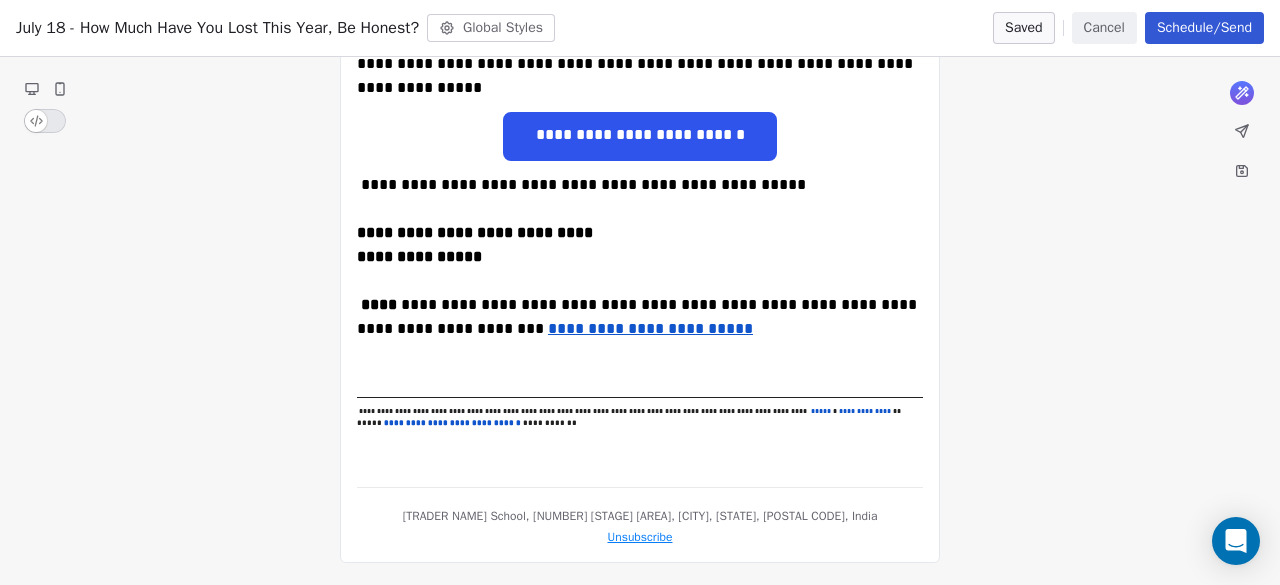 click on "Schedule/Send" at bounding box center [1204, 28] 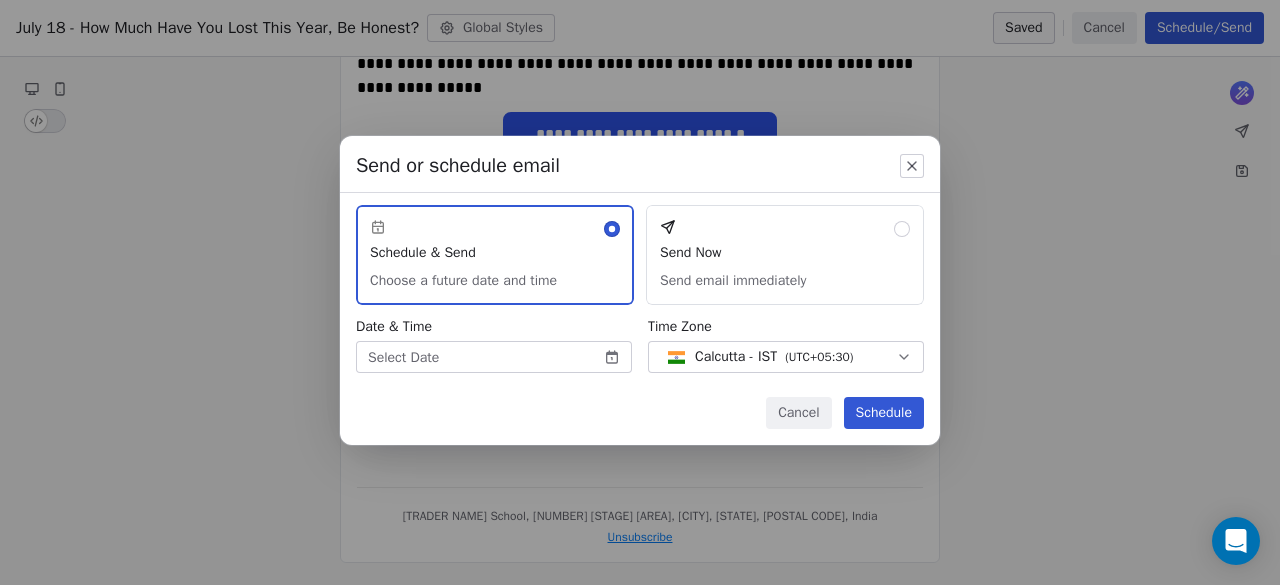 click on "Send Now Send email immediately" at bounding box center (785, 255) 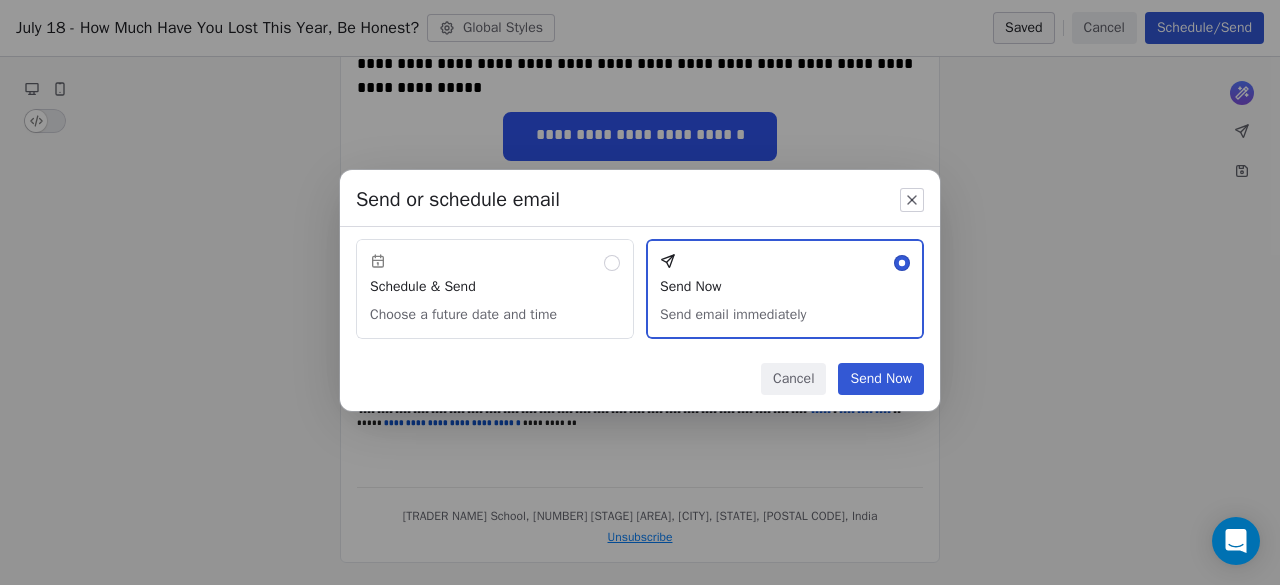 click on "Send Now" at bounding box center (881, 379) 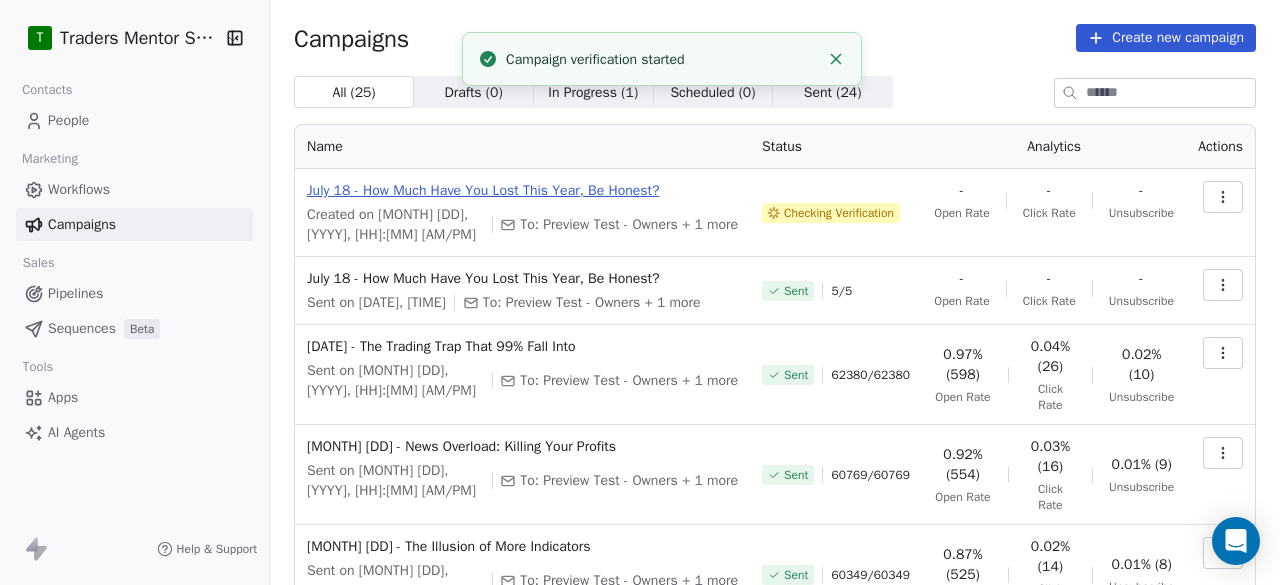 click on "July 18 - How Much Have You Lost This Year, Be Honest?" at bounding box center (522, 191) 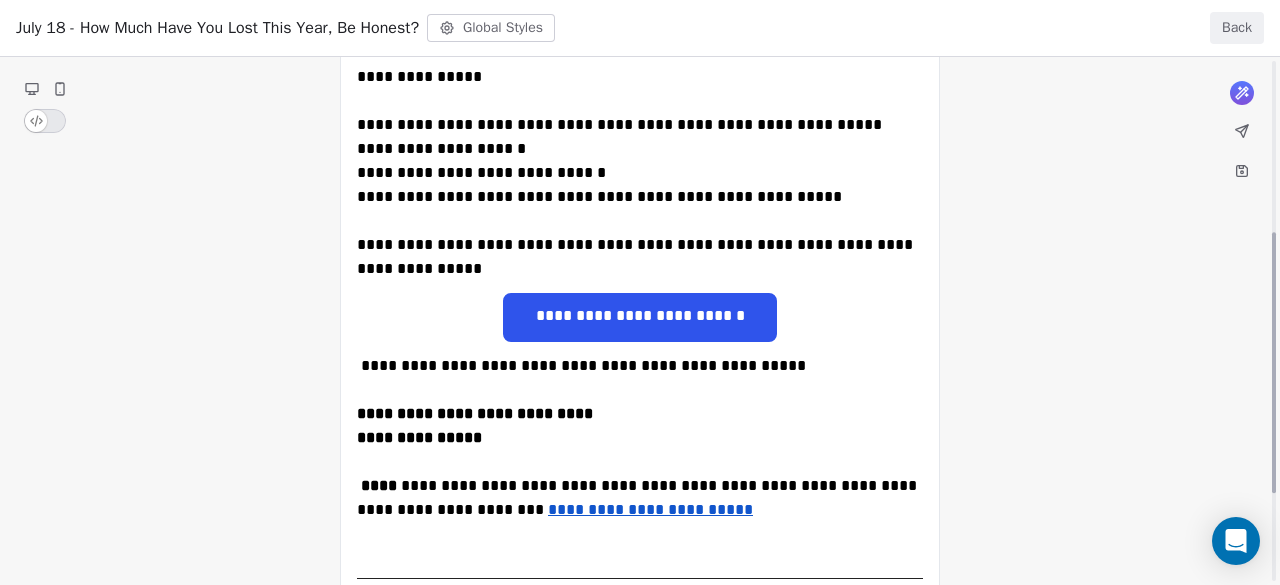 scroll, scrollTop: 342, scrollLeft: 0, axis: vertical 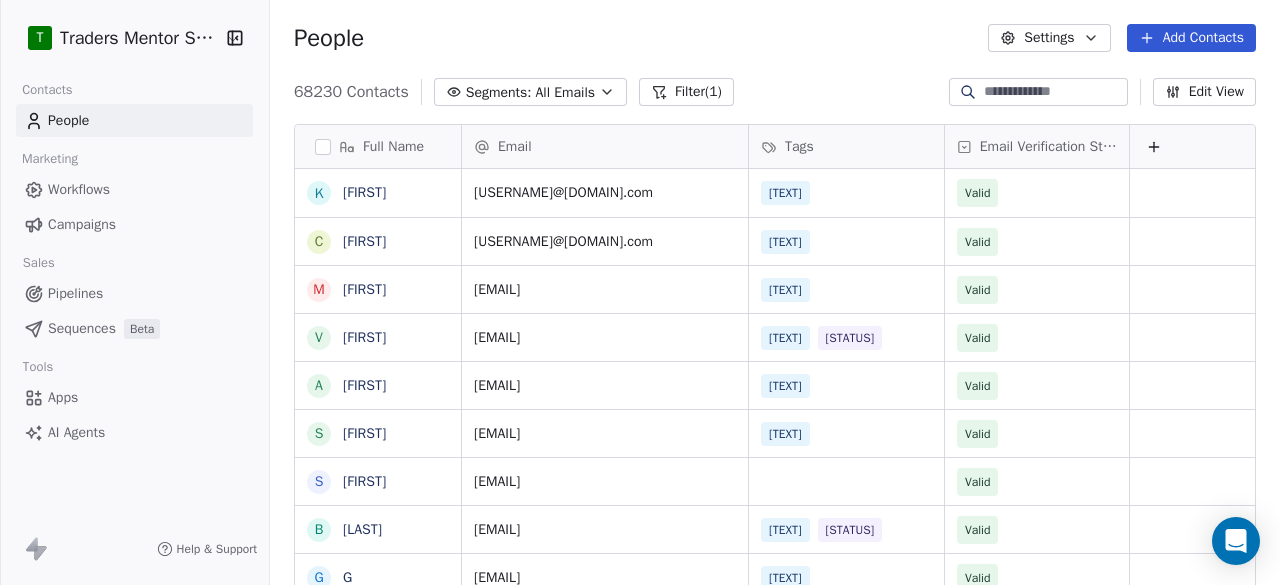 click on "Campaigns" at bounding box center [82, 224] 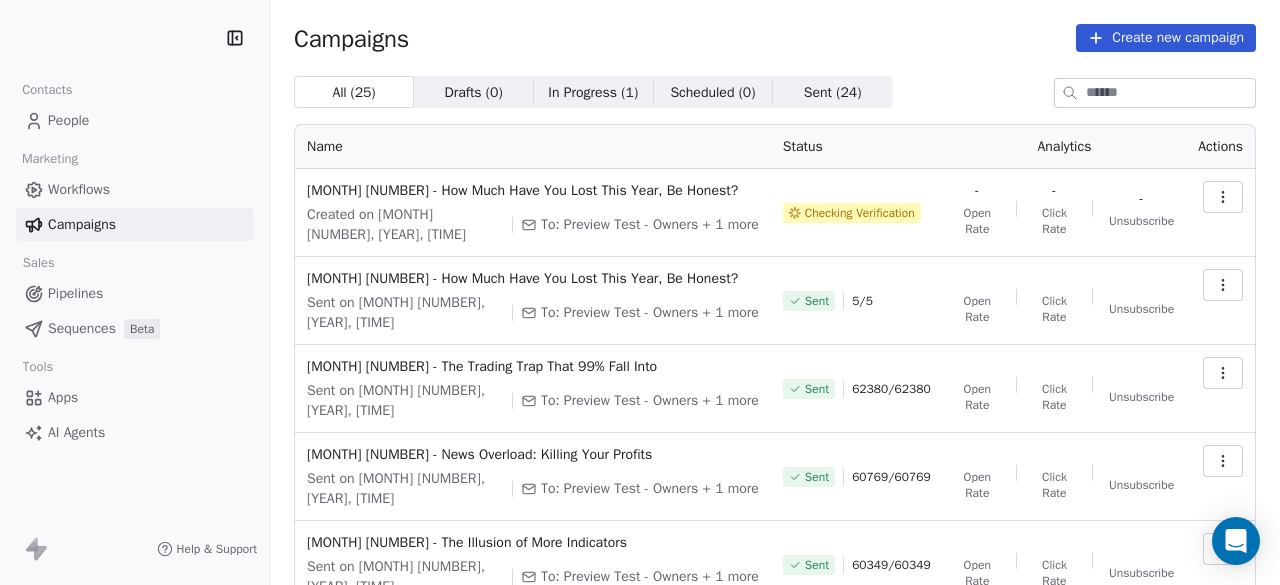 scroll, scrollTop: 0, scrollLeft: 0, axis: both 